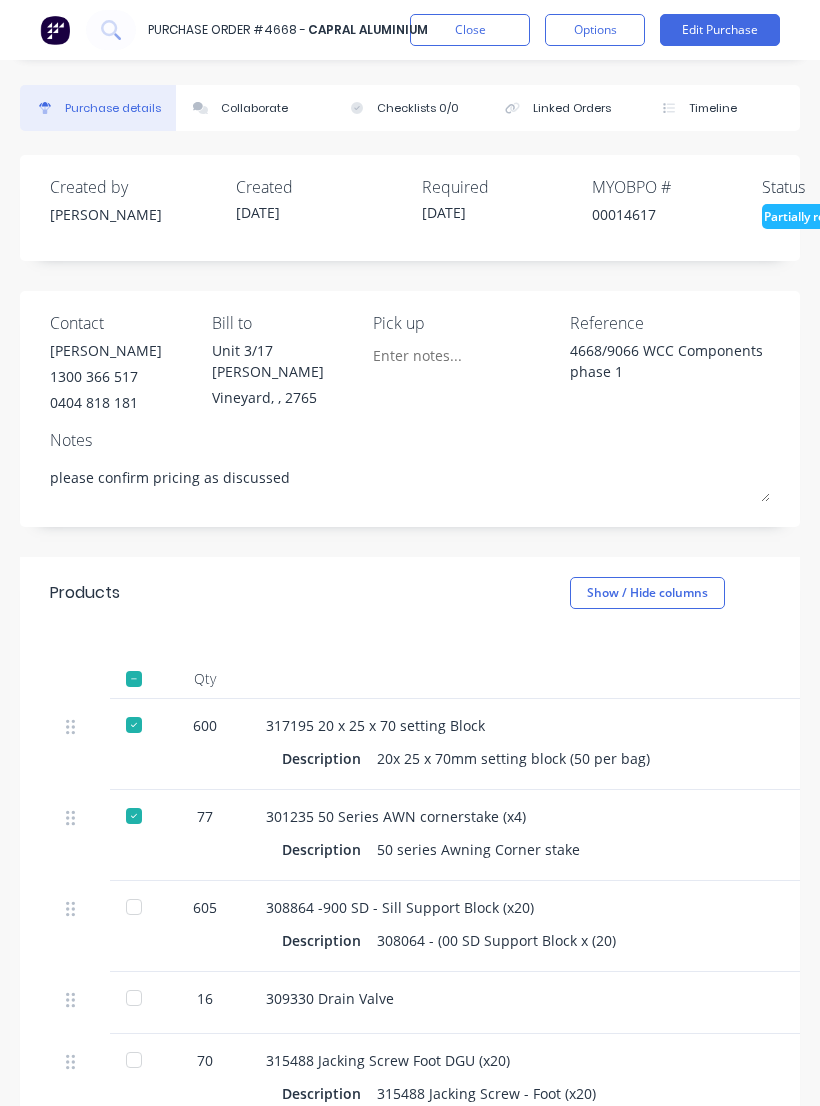 scroll, scrollTop: 0, scrollLeft: 0, axis: both 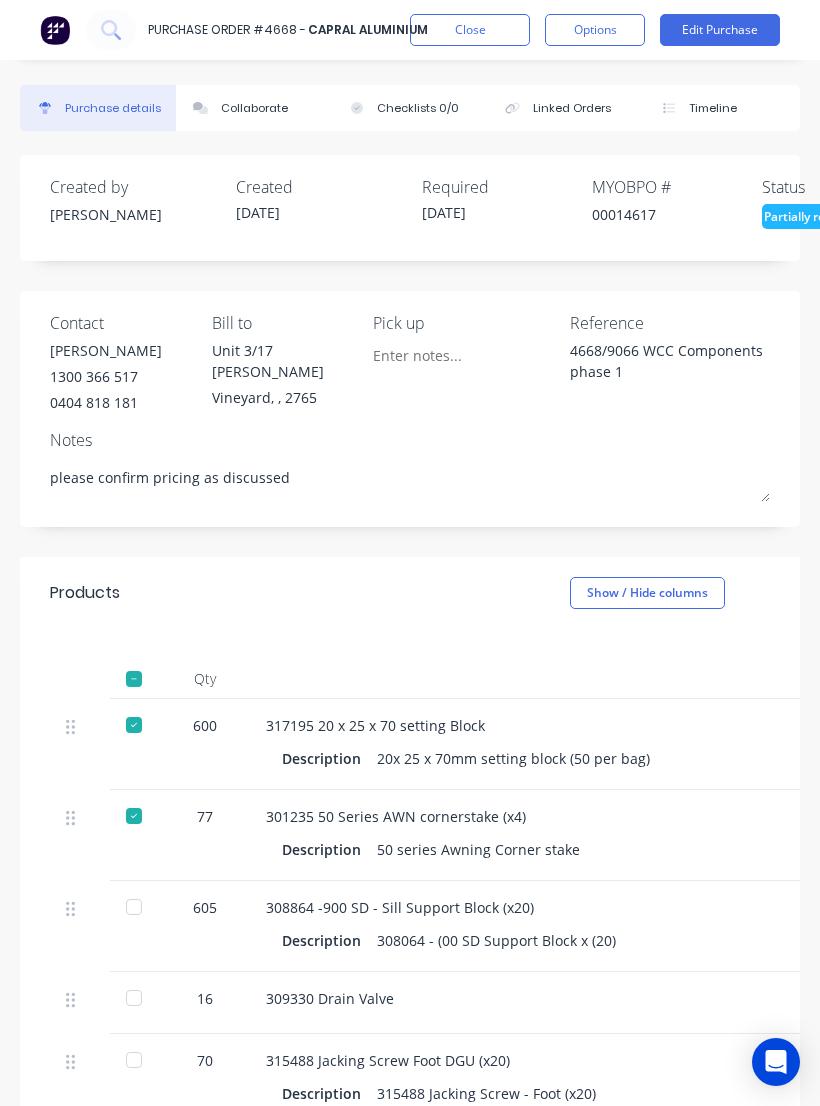 click on "Edit Purchase" at bounding box center (720, 30) 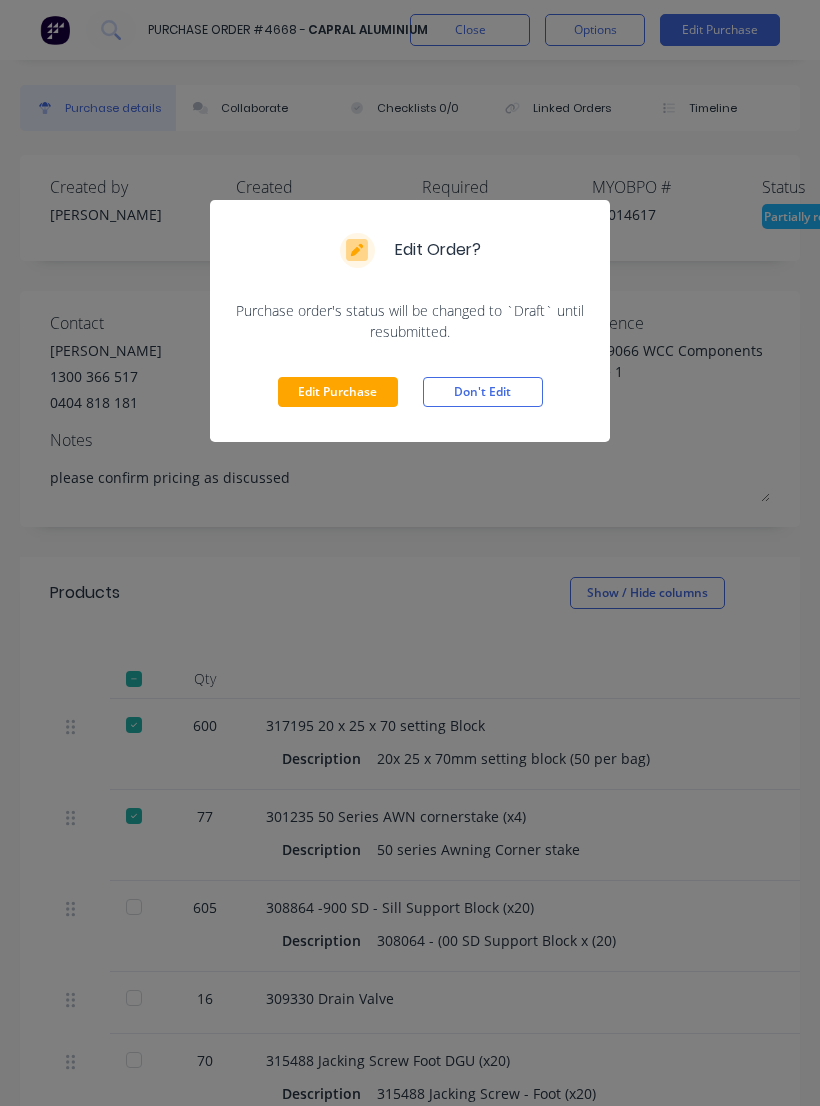 click on "Edit Purchase" at bounding box center (338, 392) 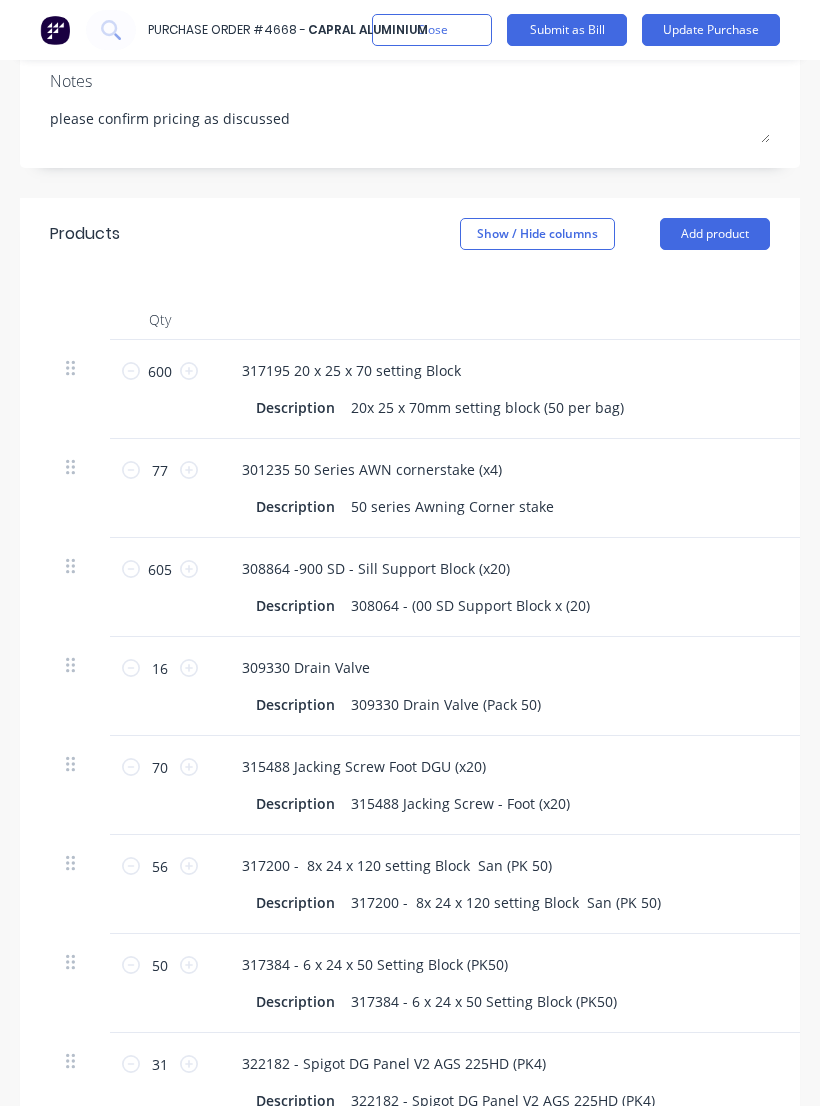 scroll, scrollTop: 364, scrollLeft: 0, axis: vertical 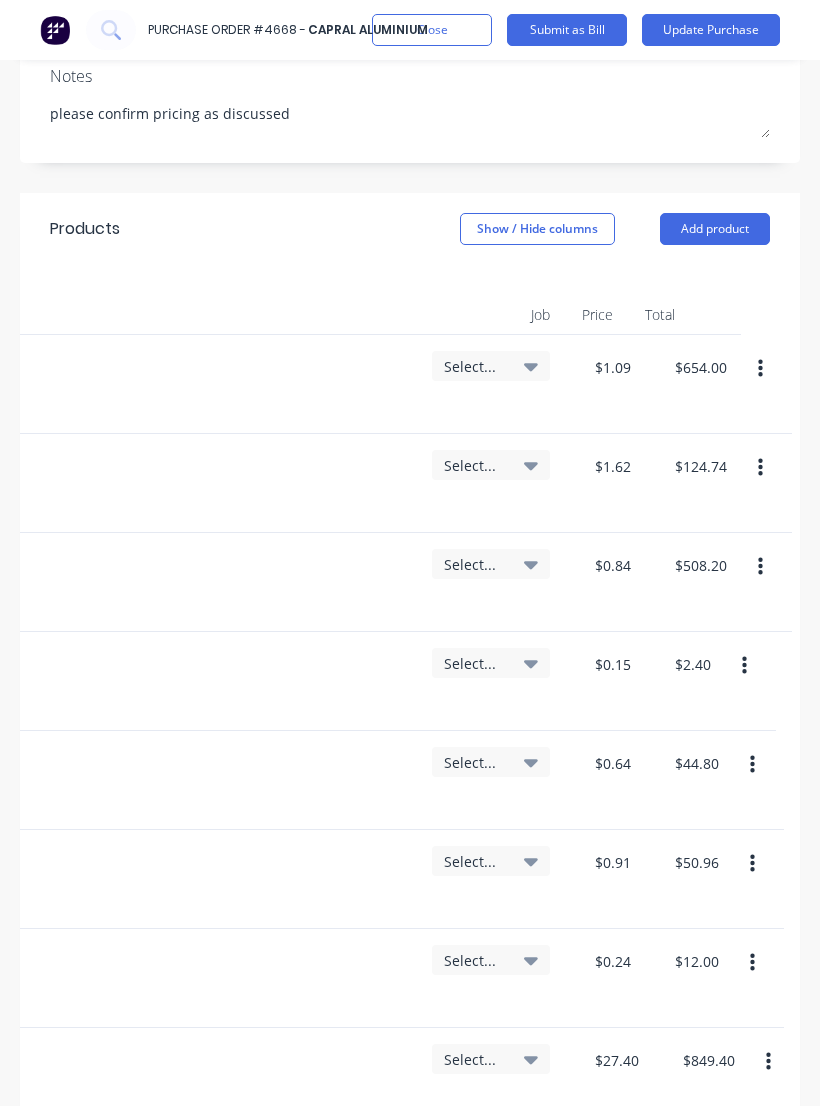click 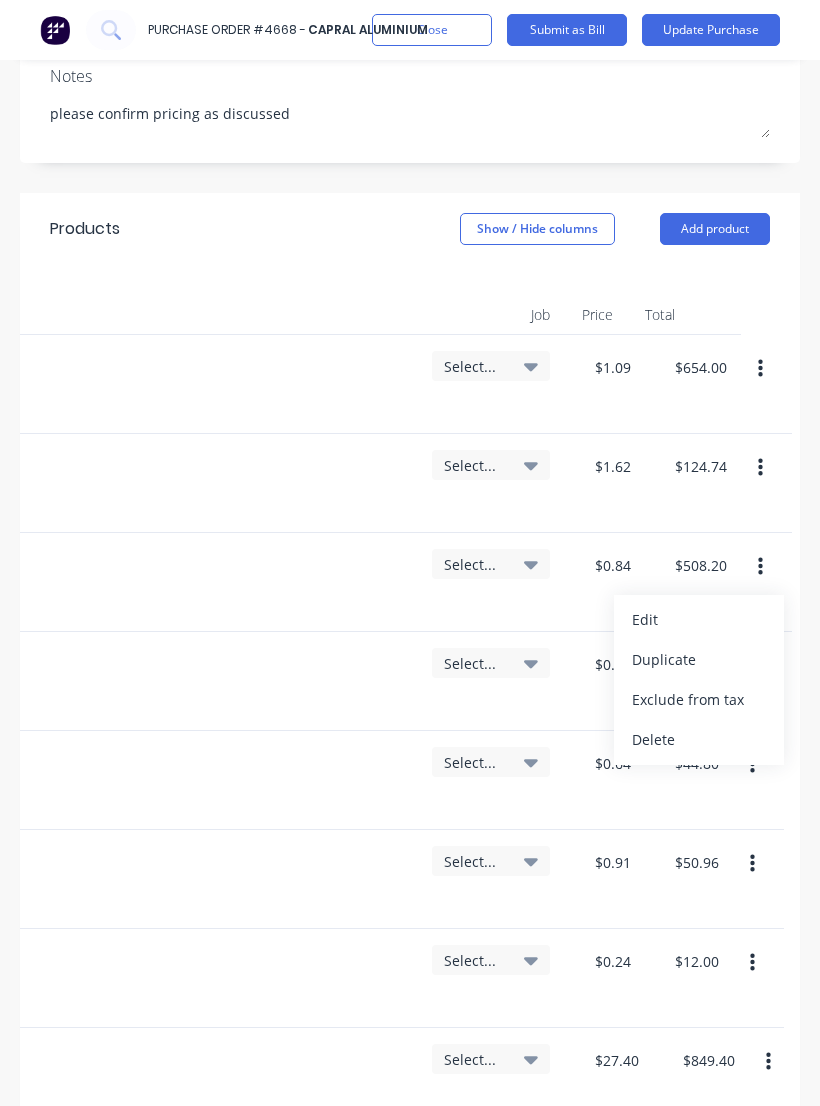 click on "Duplicate" at bounding box center (699, 660) 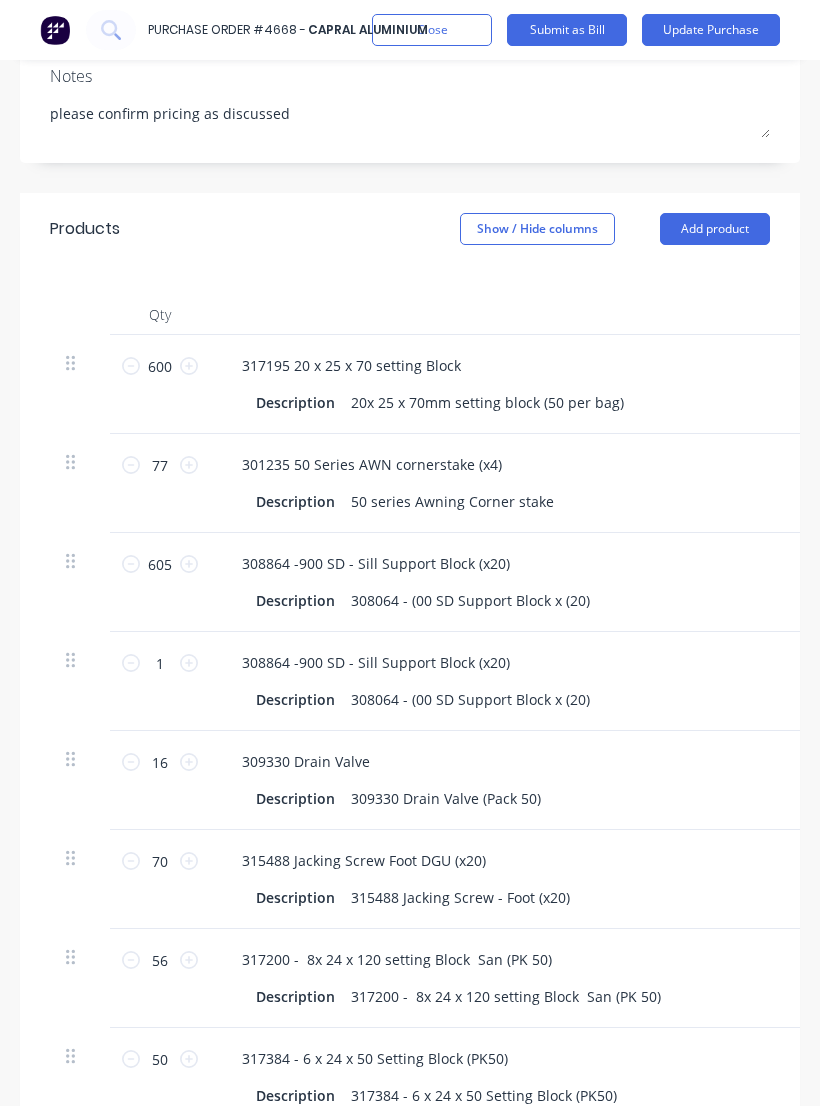 scroll, scrollTop: 0, scrollLeft: 0, axis: both 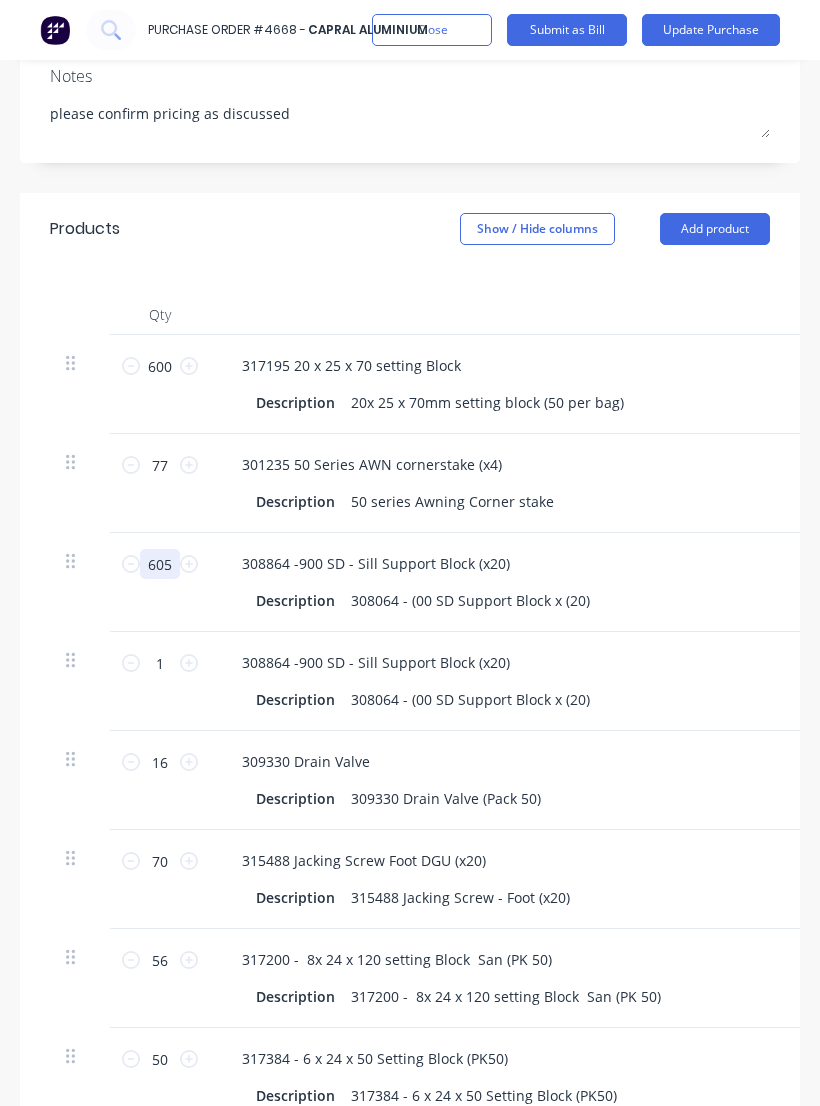 click on "605" at bounding box center [160, 564] 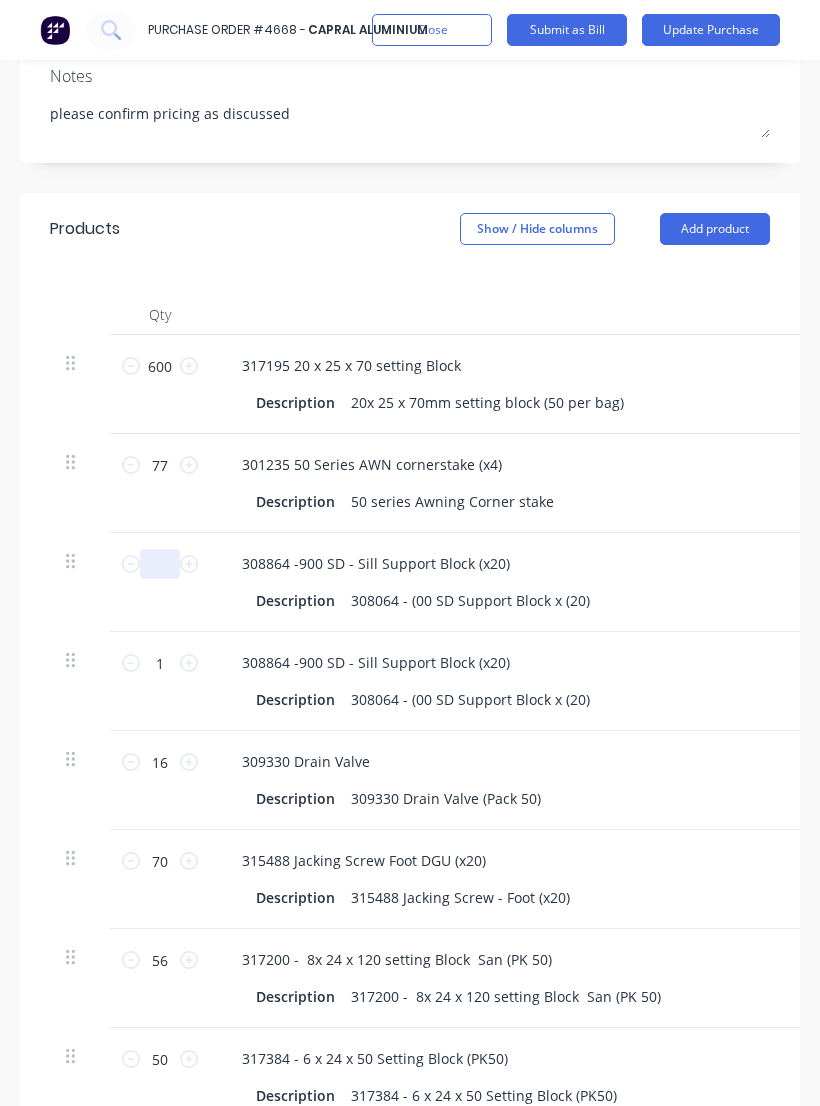 type on "4" 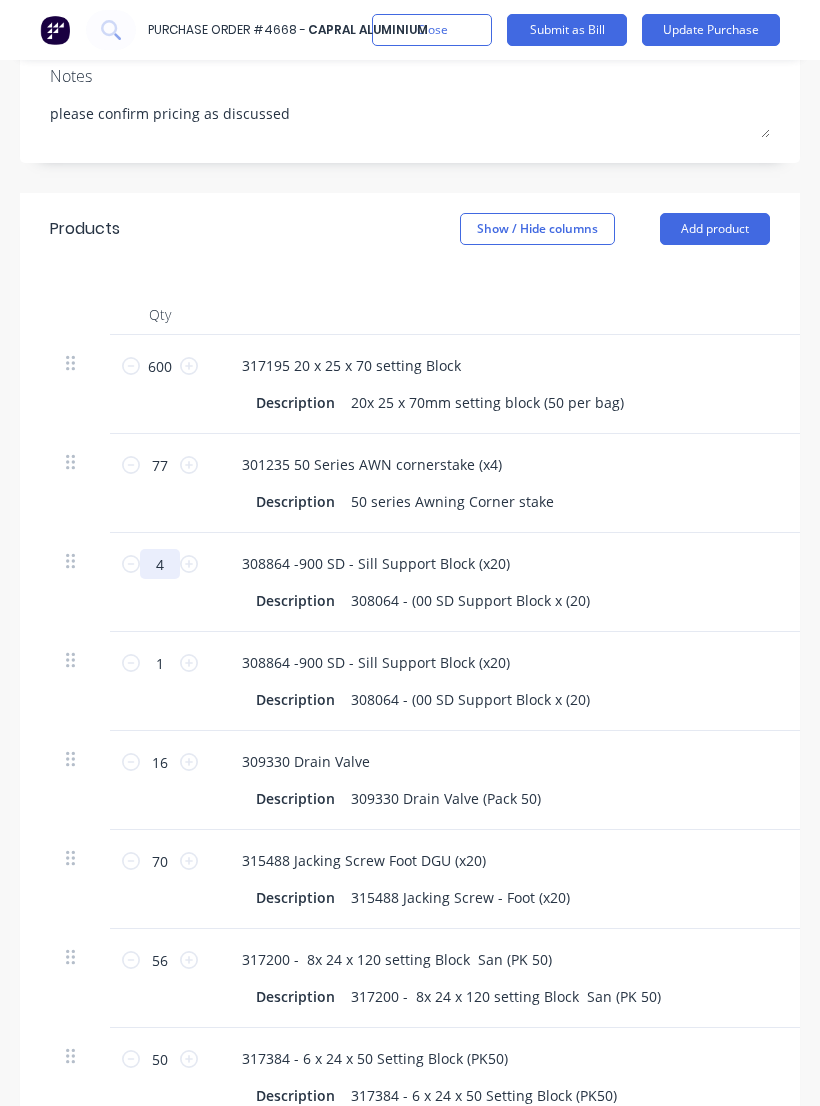 type on "x" 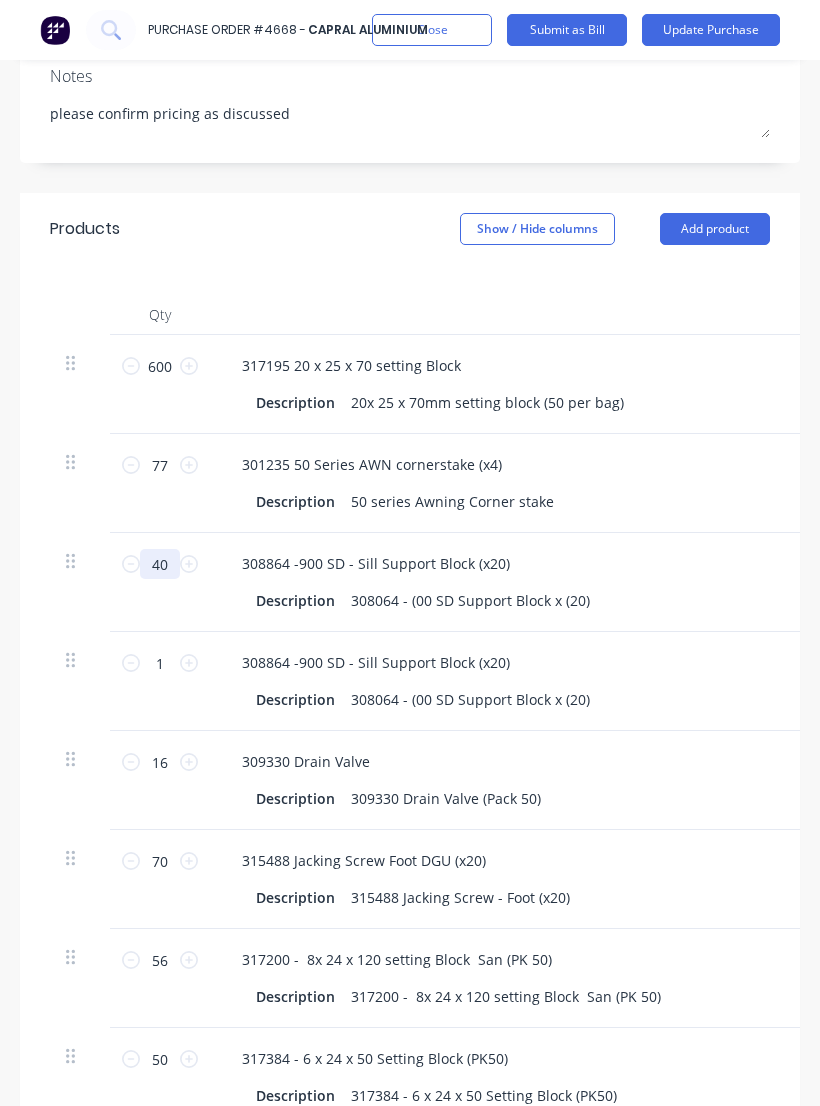 type on "x" 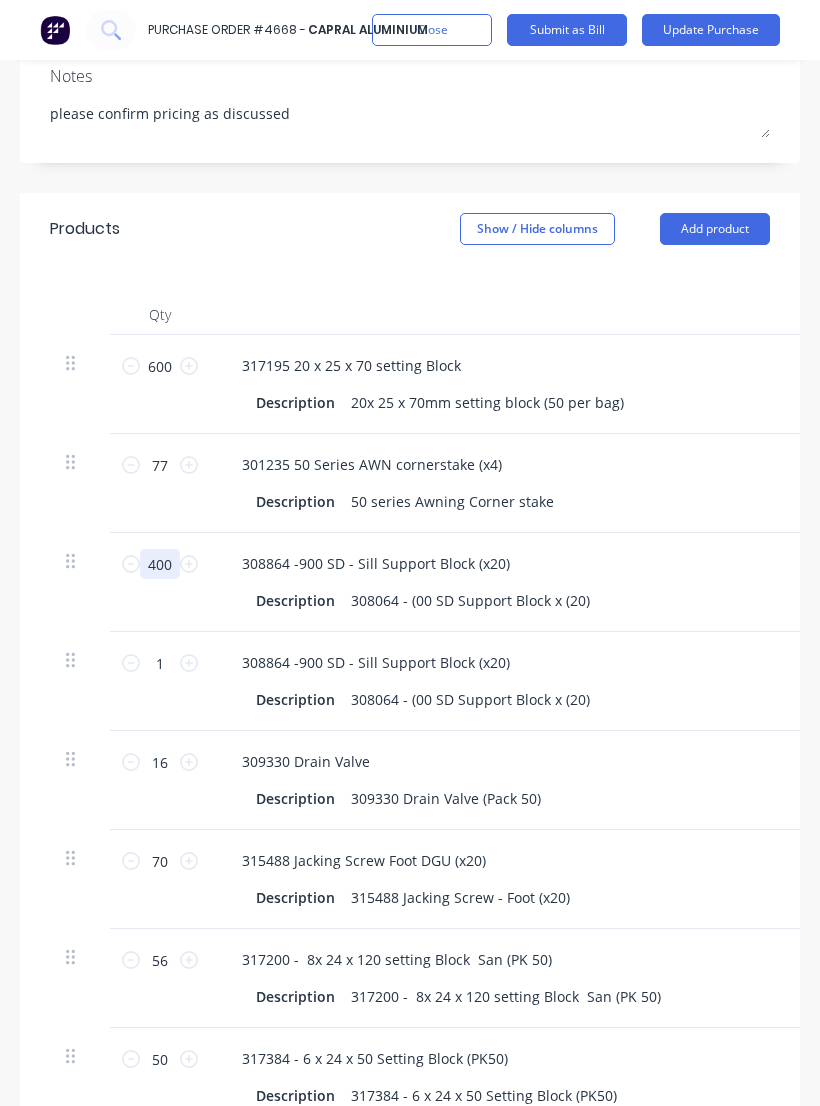 type on "x" 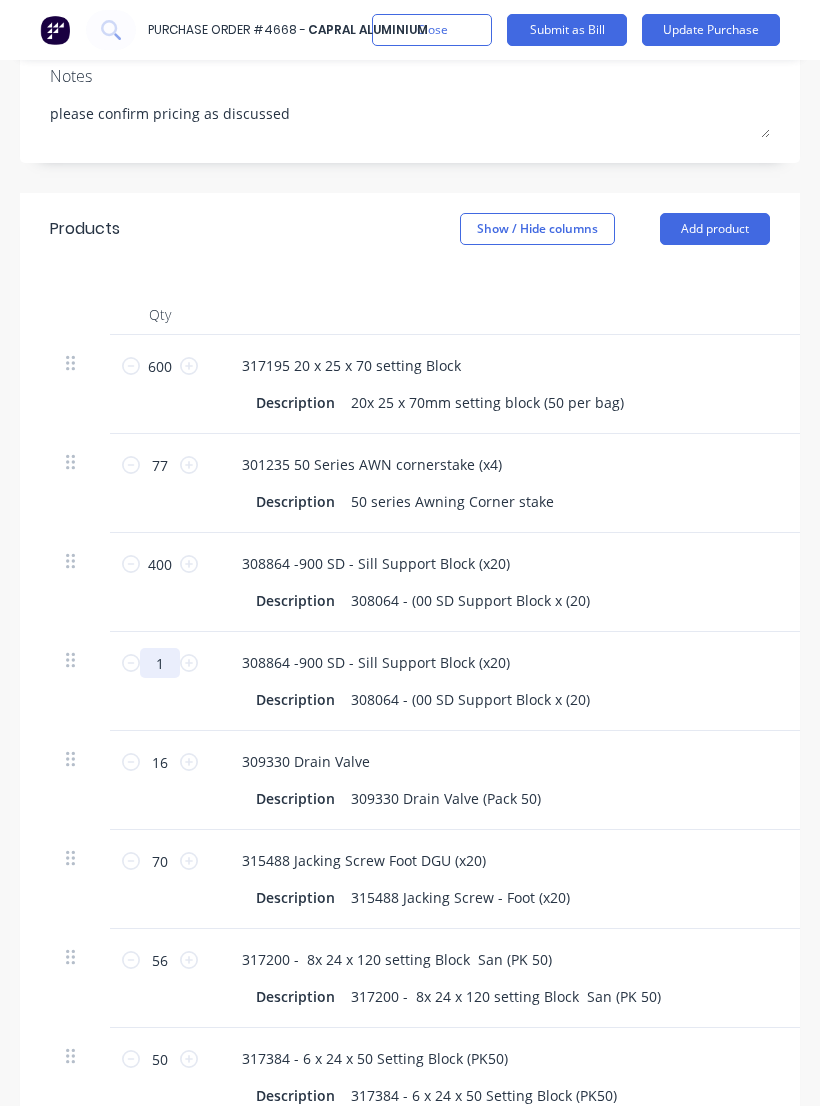 click on "1" at bounding box center (160, 663) 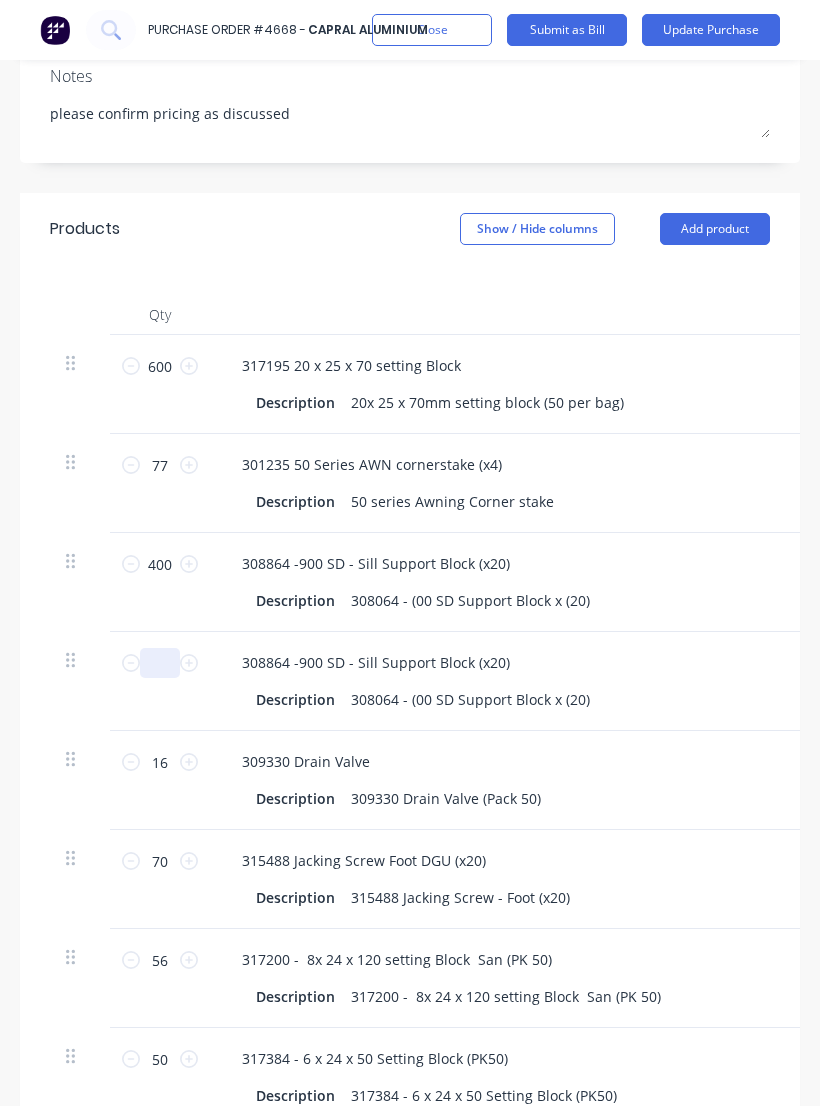 type on "2" 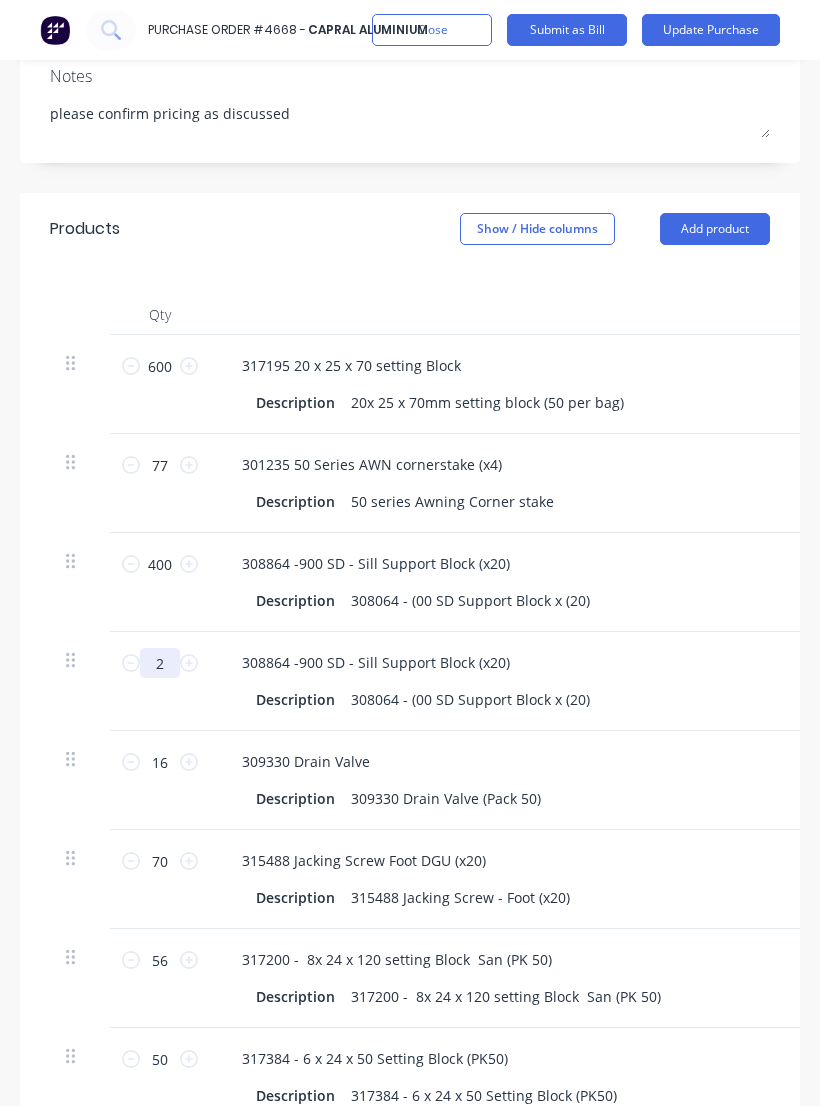 type on "x" 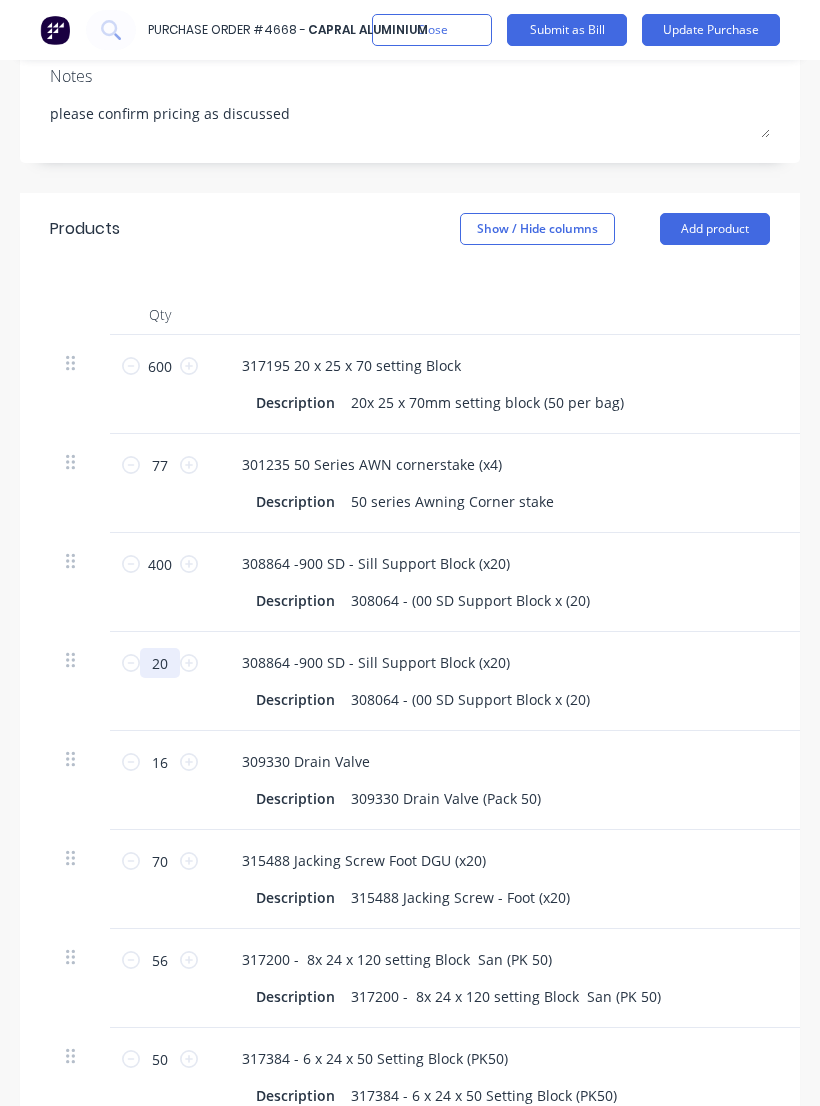 type on "x" 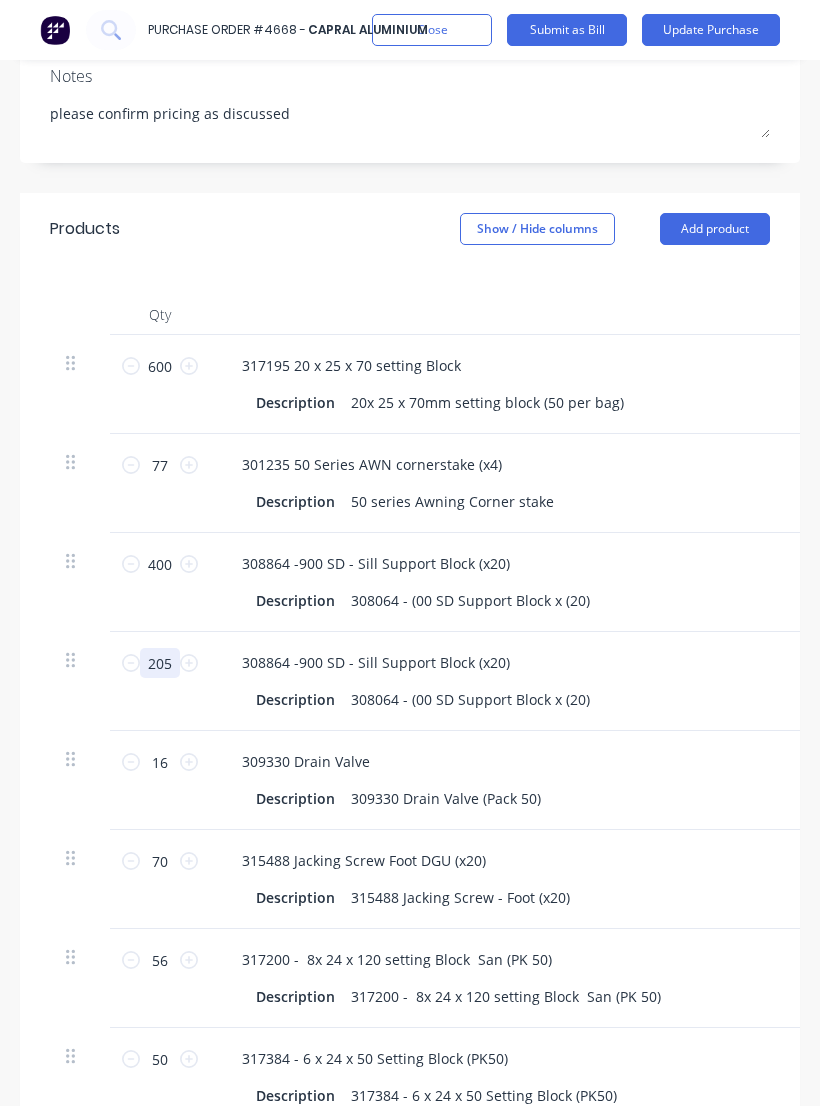 type on "x" 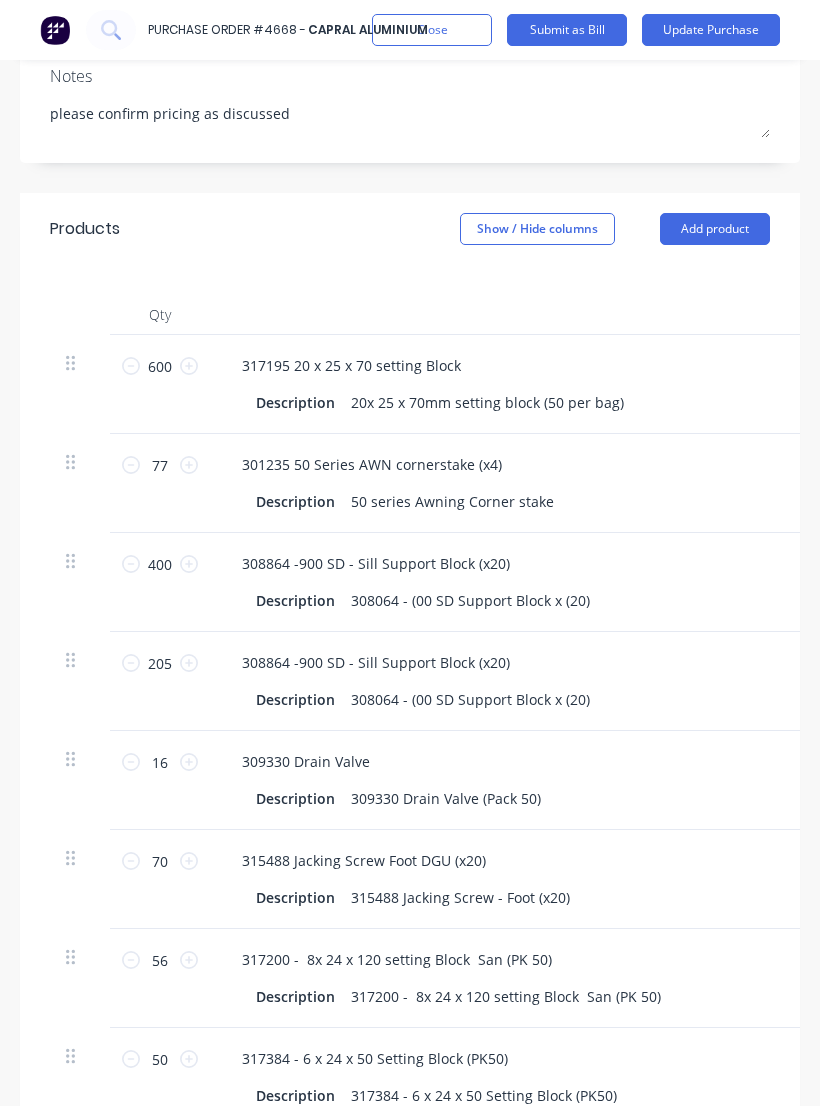 click on "308864 -900 SD - Sill Support Block (x20) Description 308064 - (00 SD Support Block x (20)" at bounding box center [660, 582] 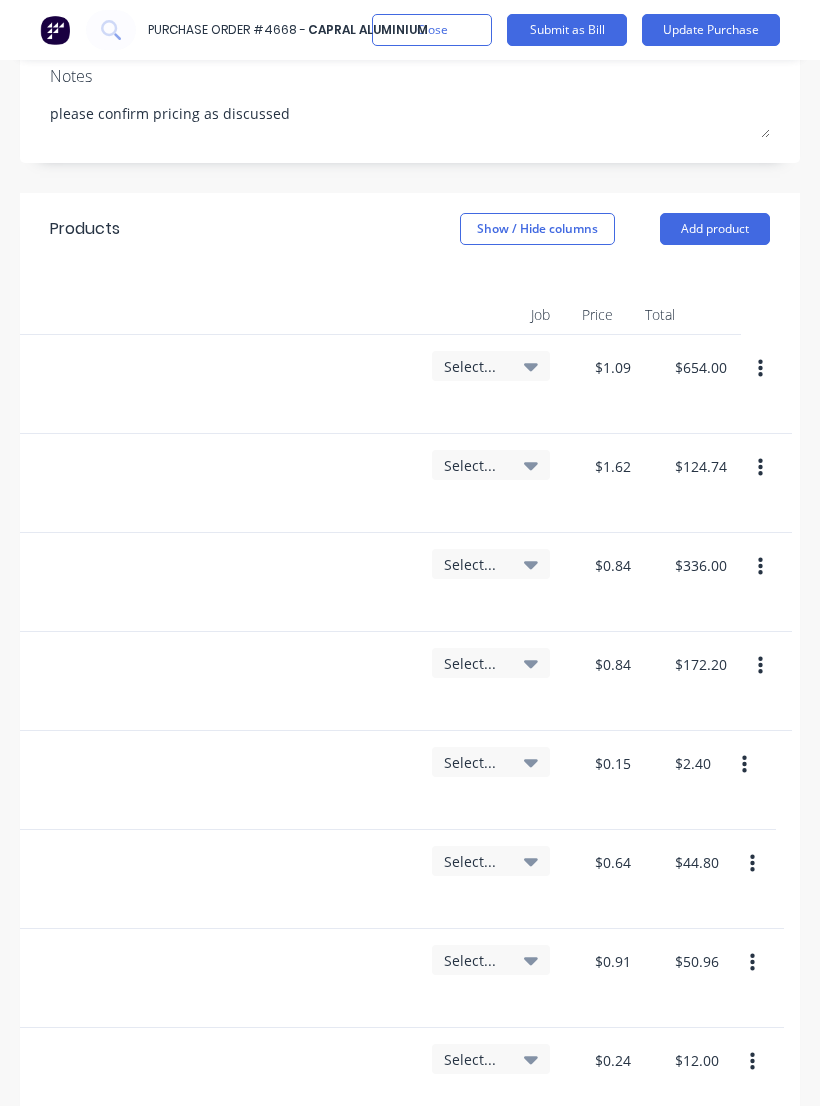 scroll, scrollTop: 0, scrollLeft: 694, axis: horizontal 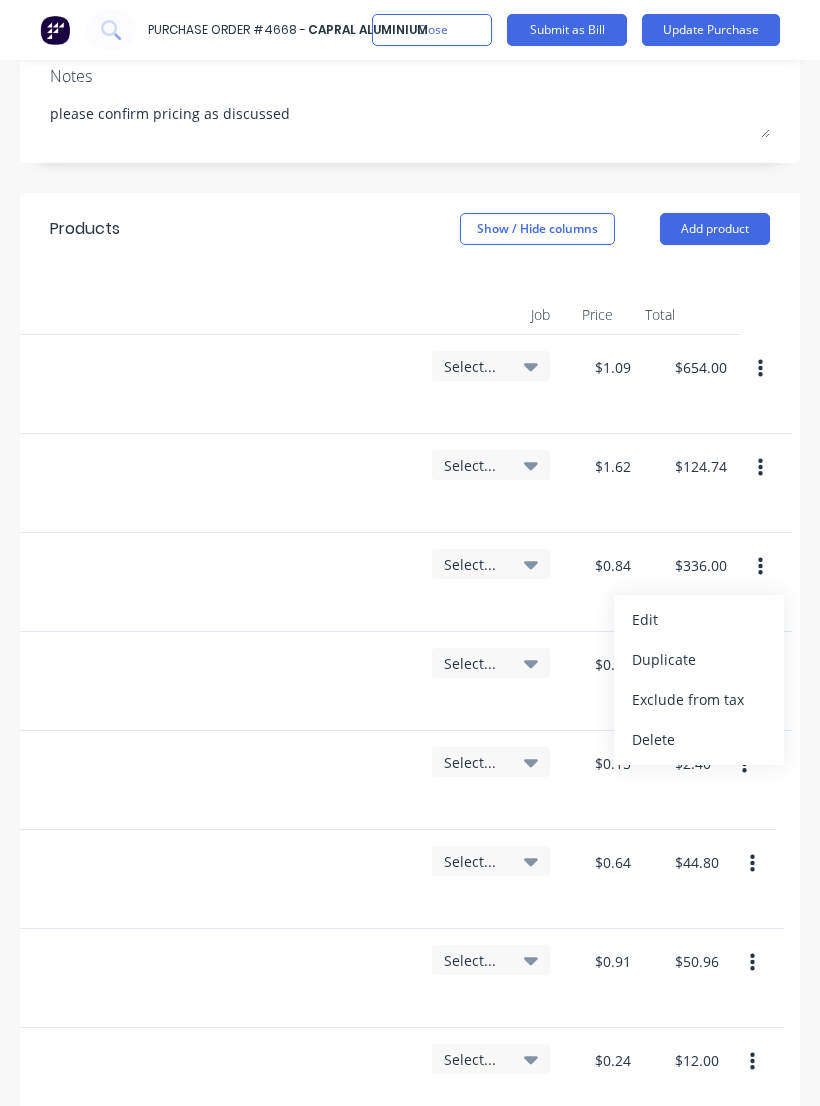click on "Description 308064 - (00 SD Support Block x (20)" at bounding box center [-38, 600] 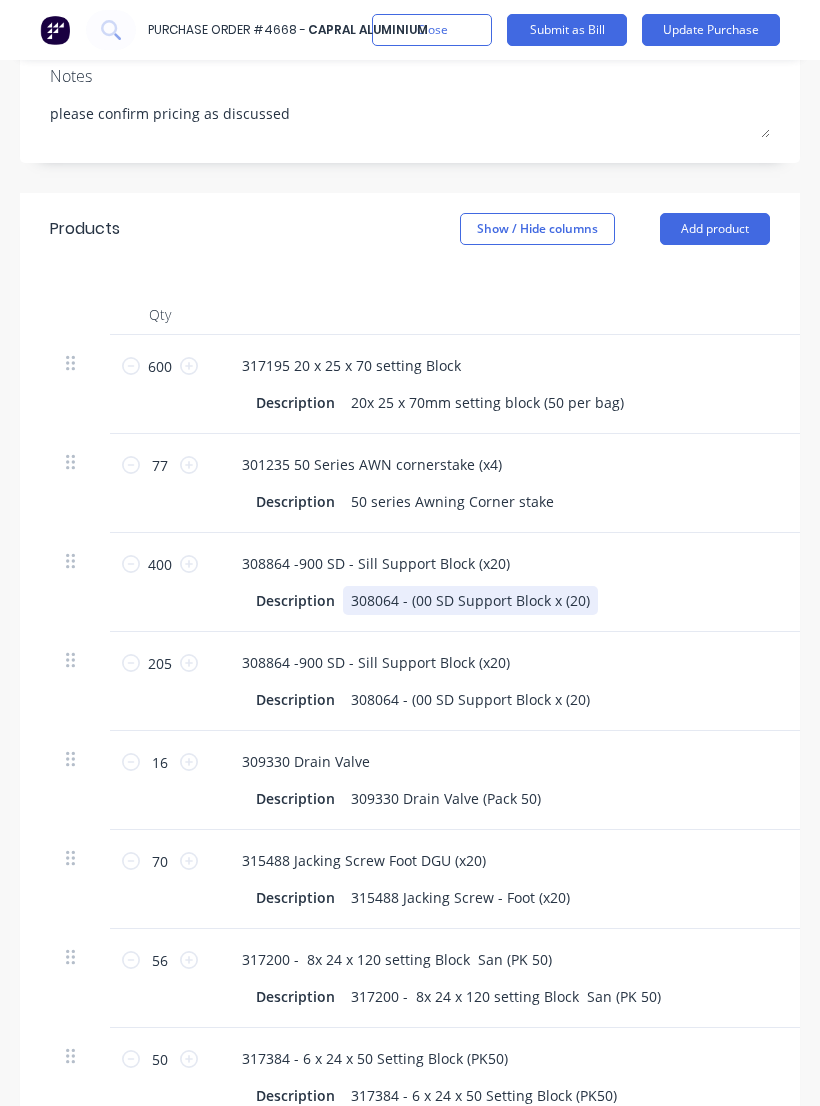 scroll, scrollTop: 0, scrollLeft: 0, axis: both 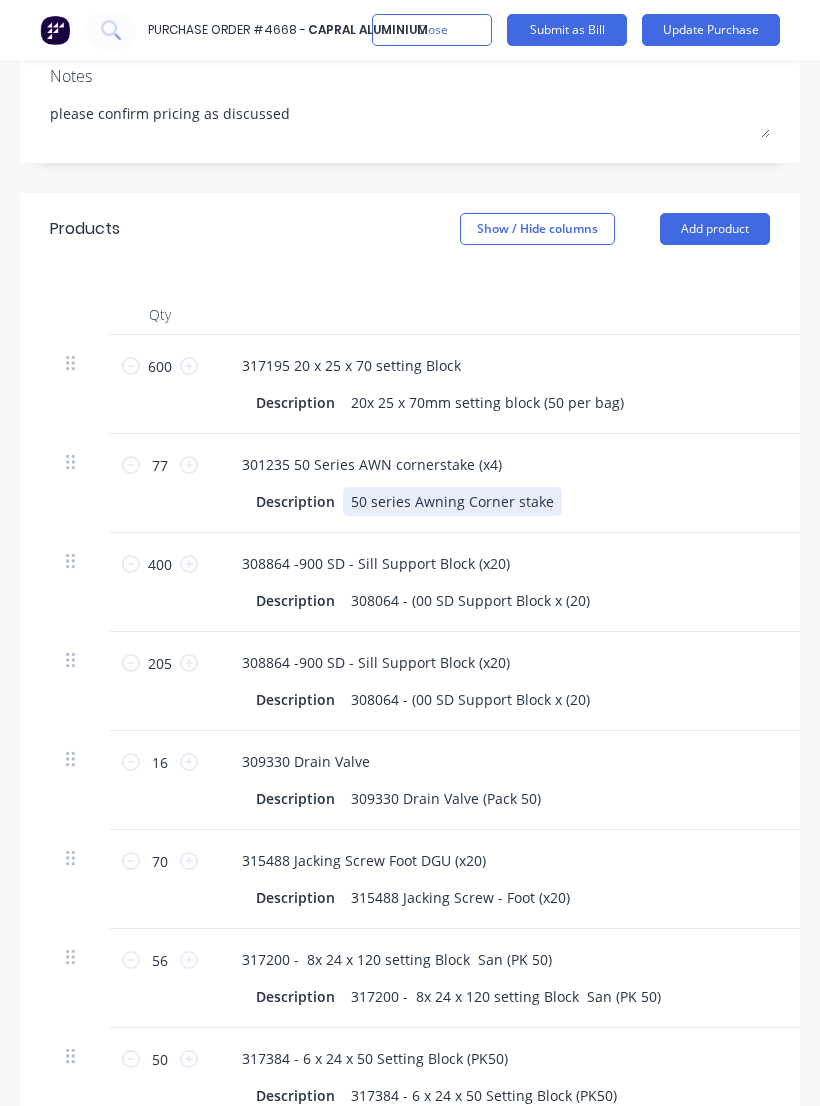 click on "Description 50 series Awning Corner stake" at bounding box center (656, 501) 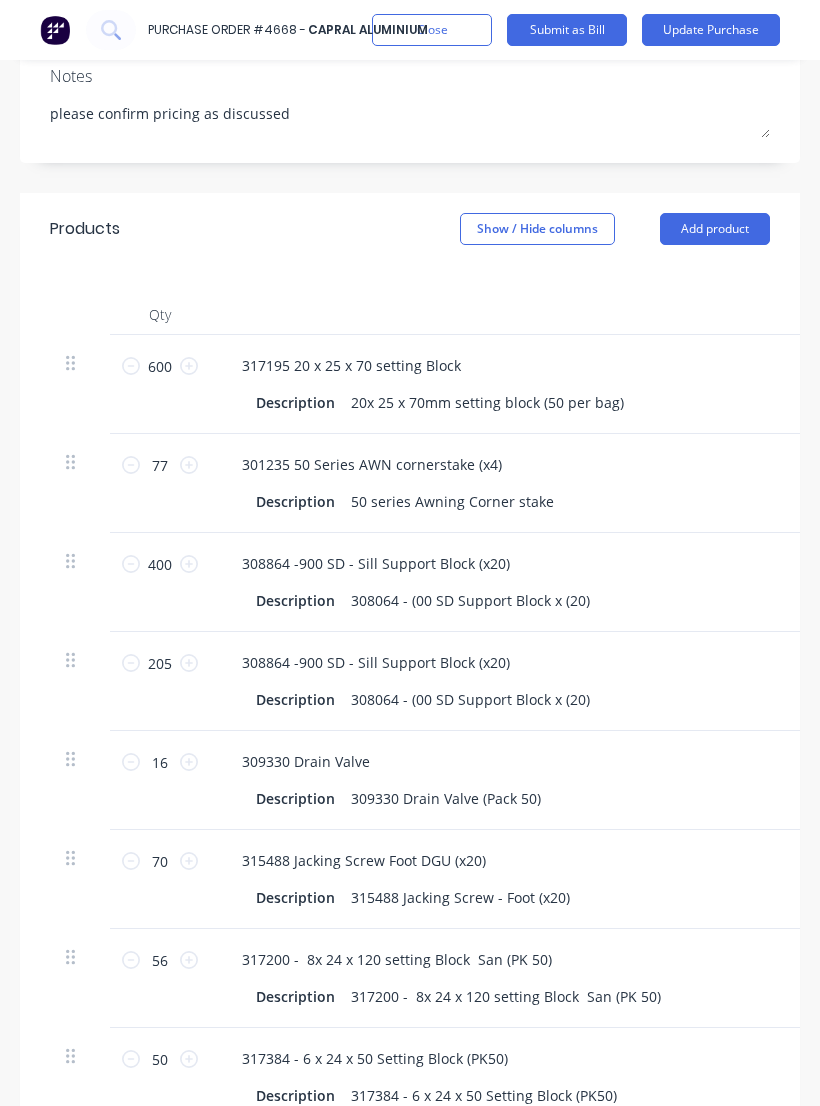 click on "Submit as Bill" at bounding box center (567, 30) 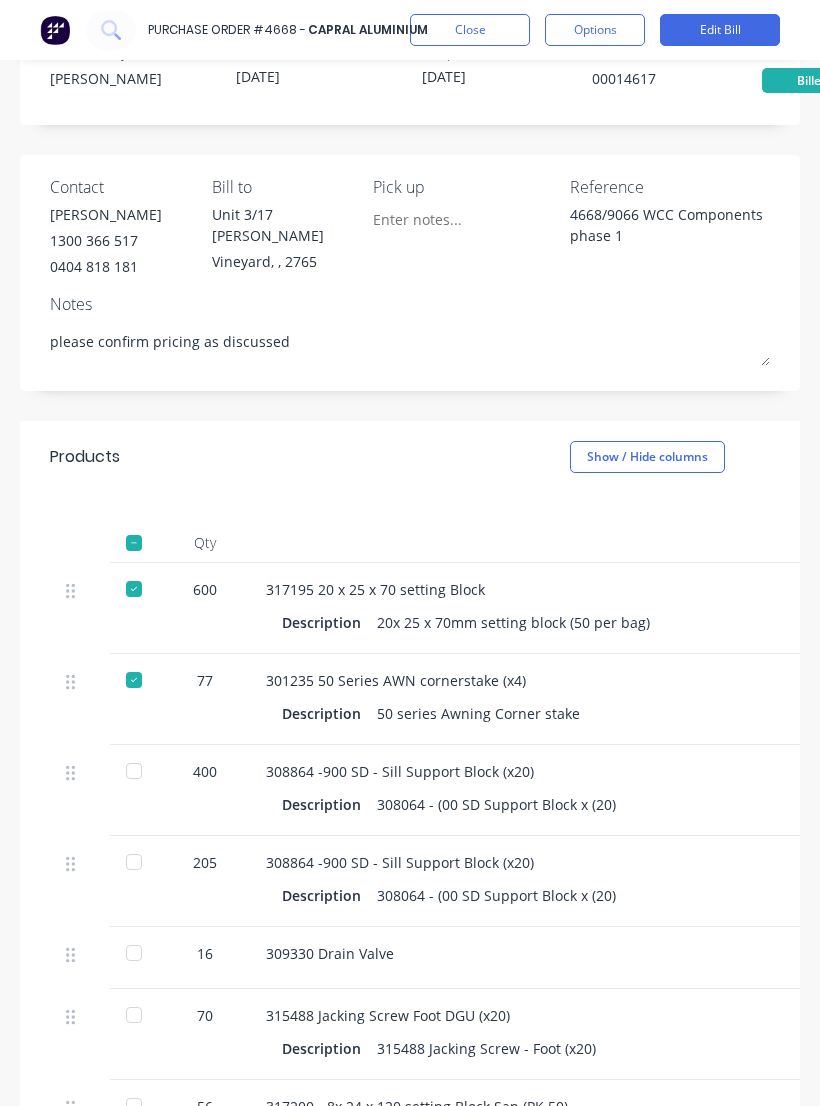 scroll, scrollTop: 368, scrollLeft: 7, axis: both 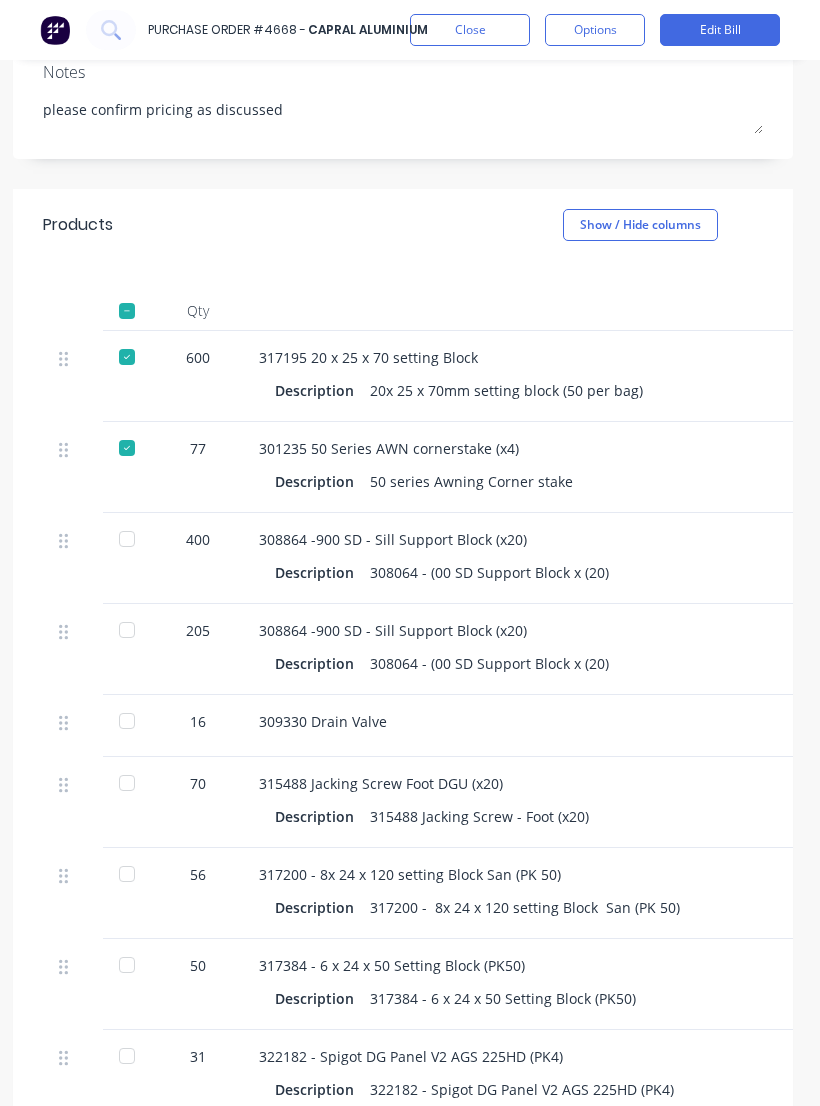 click at bounding box center [127, 539] 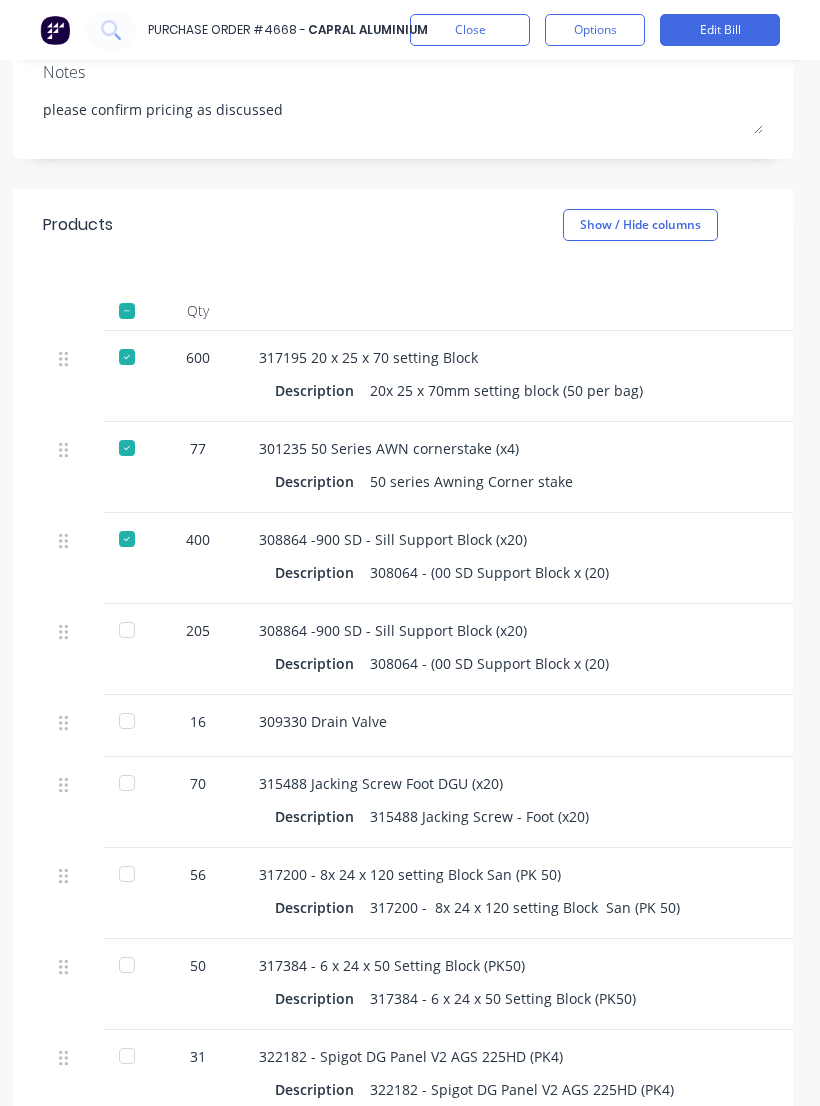 click at bounding box center [127, 783] 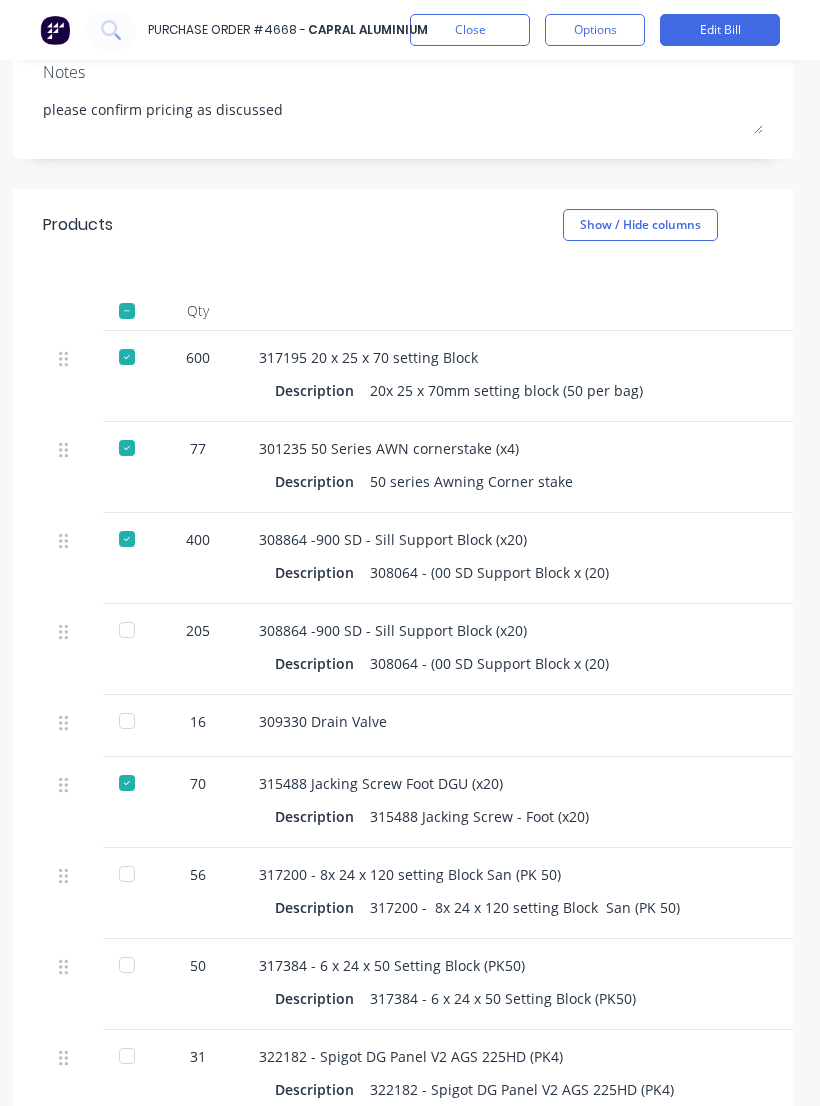 click at bounding box center [127, 783] 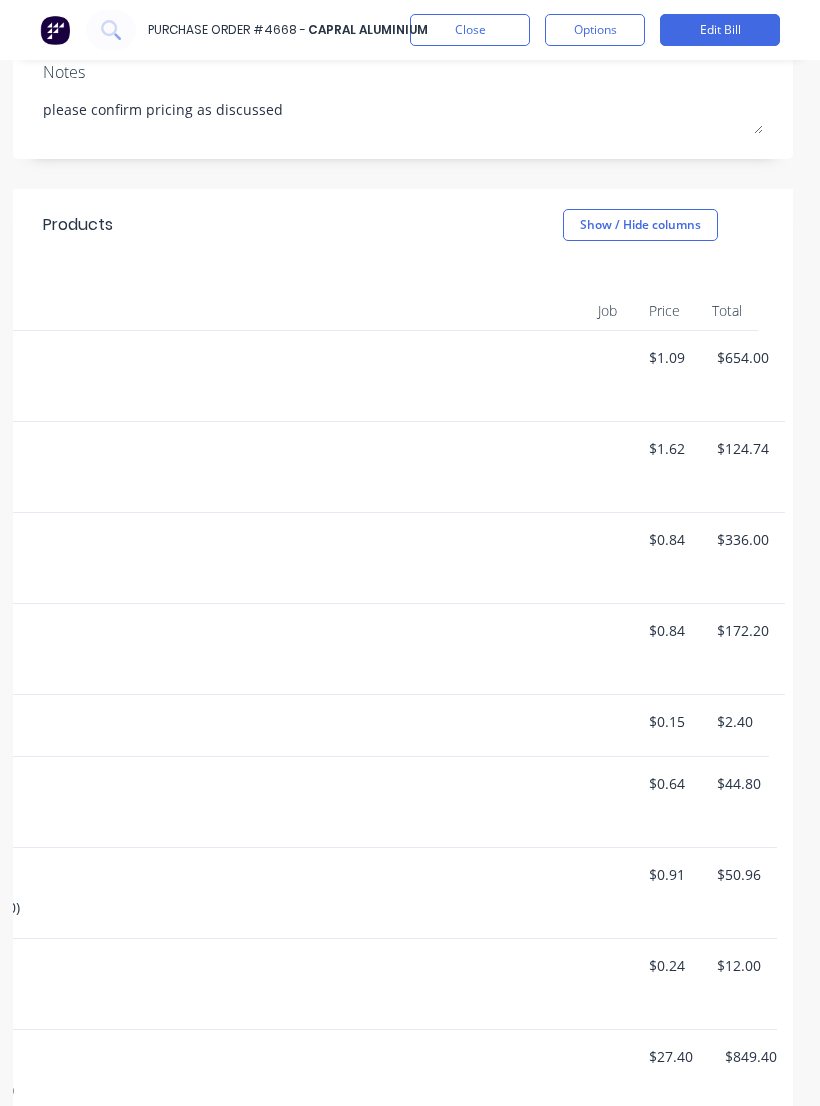 scroll, scrollTop: 0, scrollLeft: 660, axis: horizontal 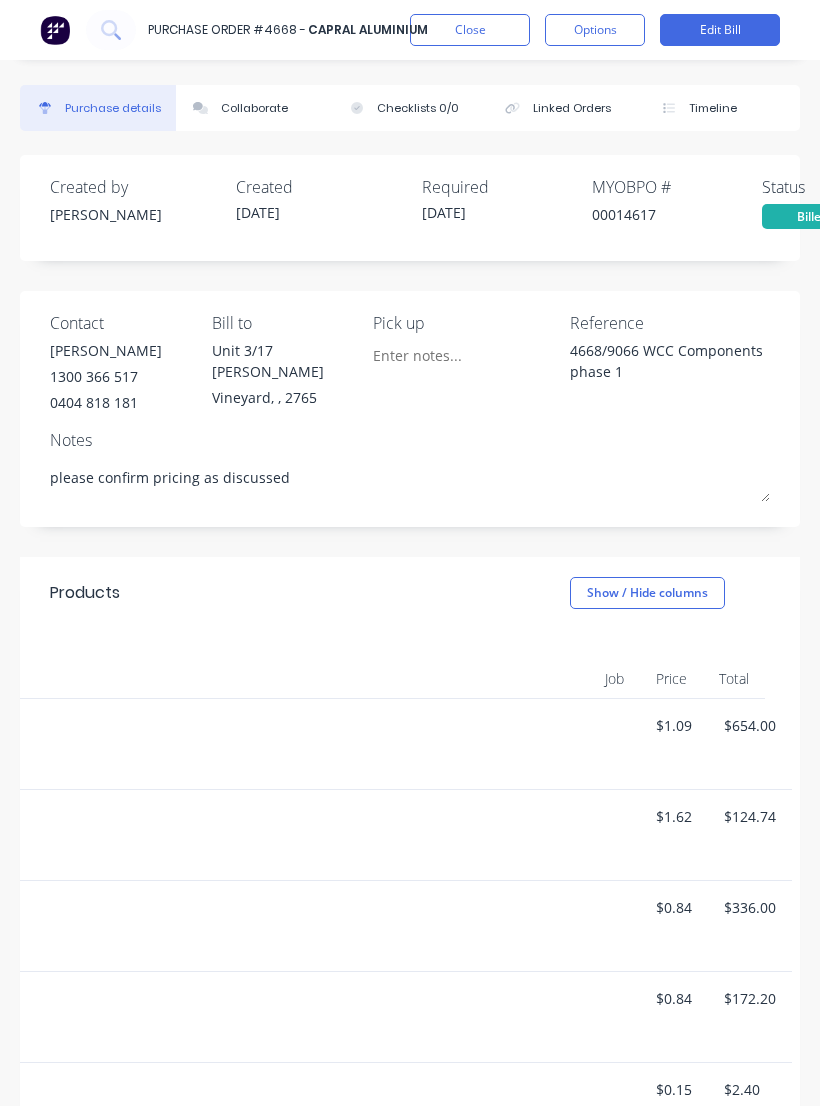 click on "Description 50 series Awning Corner stake" at bounding box center [40, 849] 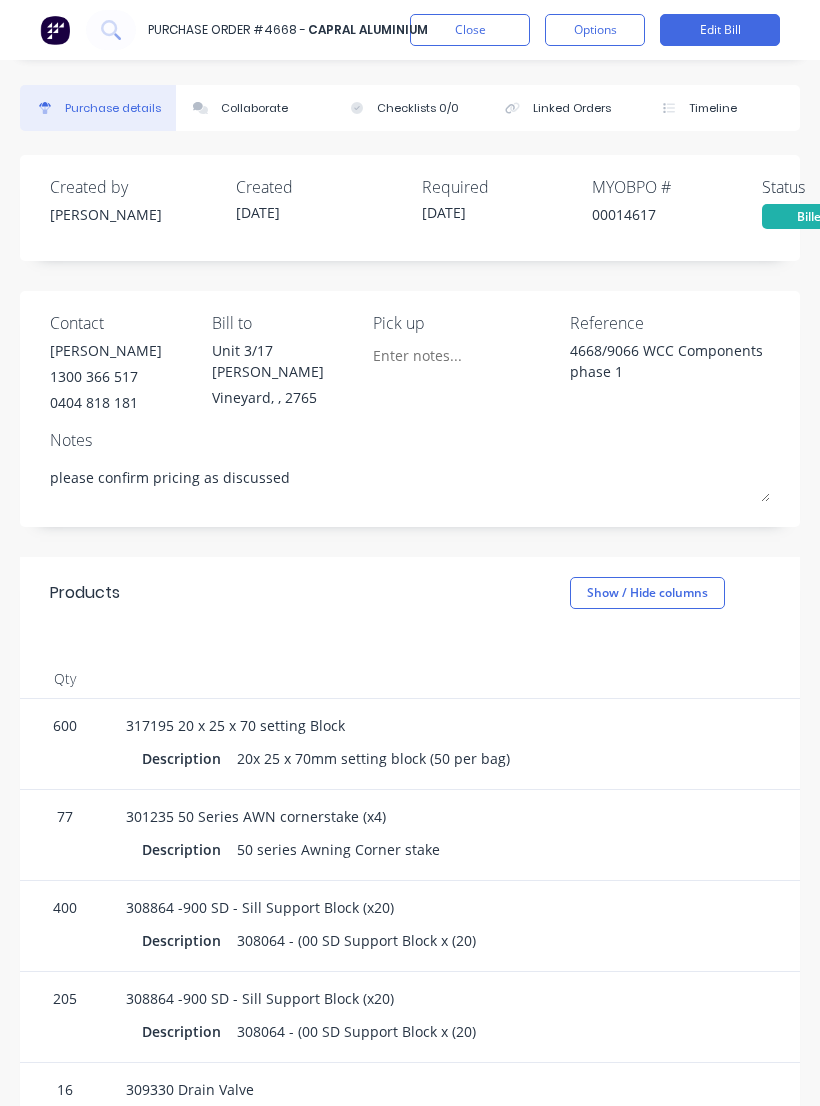 scroll, scrollTop: 0, scrollLeft: 138, axis: horizontal 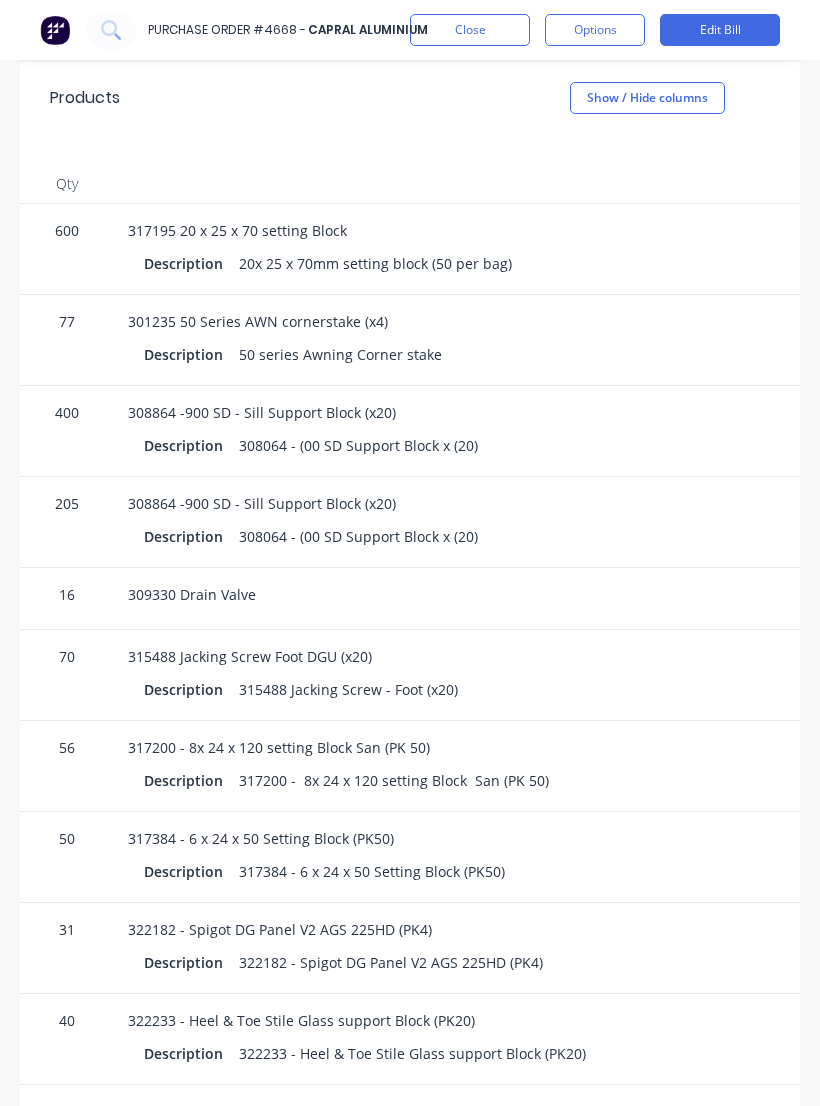click on "77" at bounding box center (67, 340) 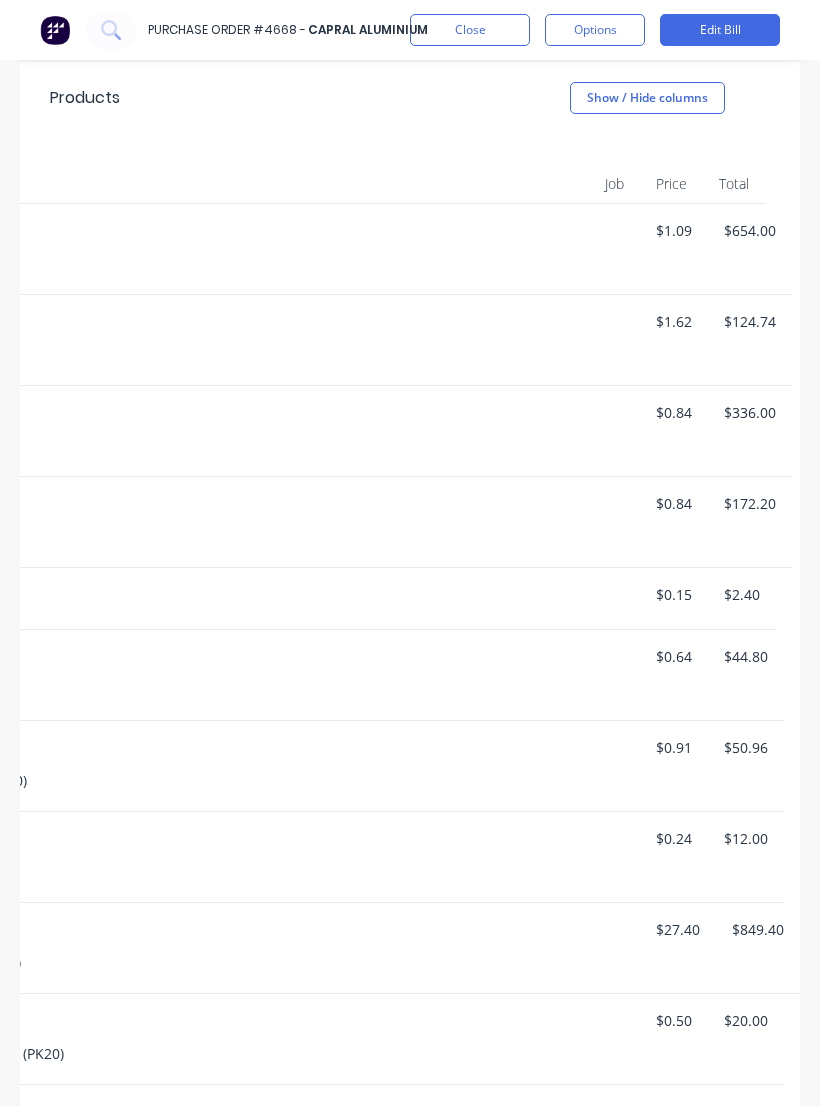 scroll, scrollTop: 0, scrollLeft: 660, axis: horizontal 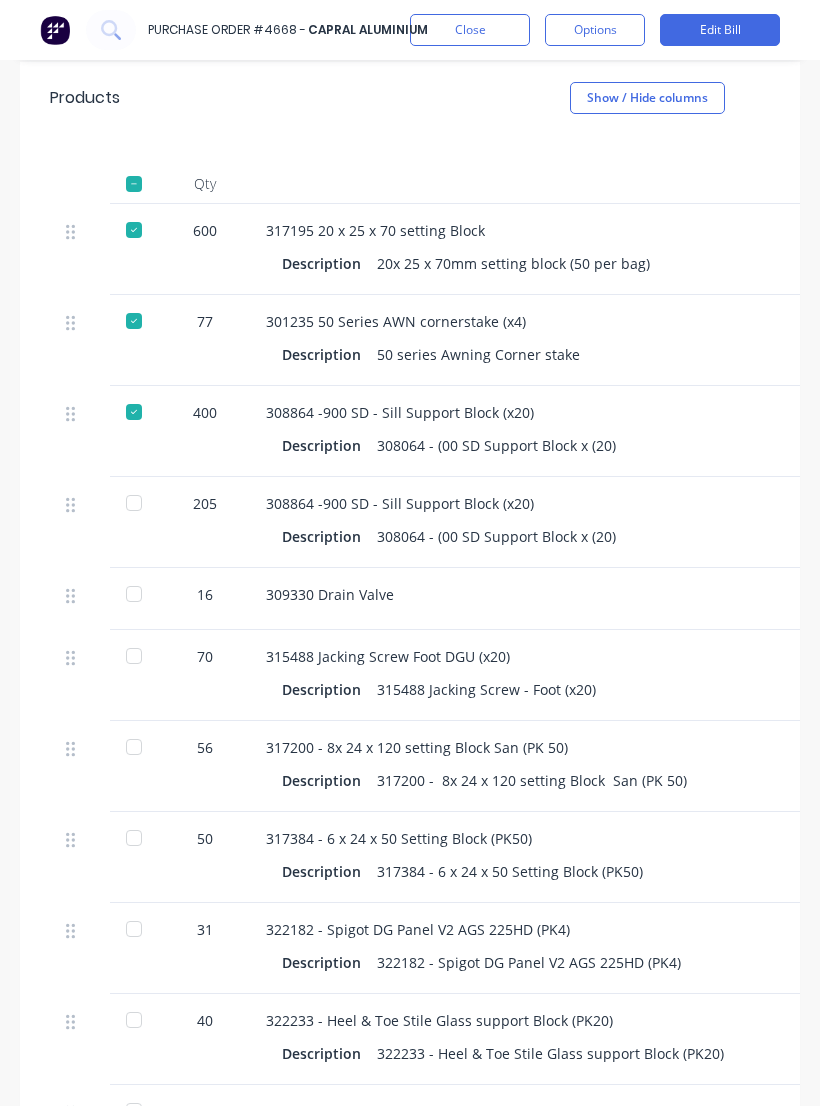 click on "315488 Jacking Screw Foot DGU (x20) Description 315488 Jacking Screw - Foot (x20)" at bounding box center (700, 675) 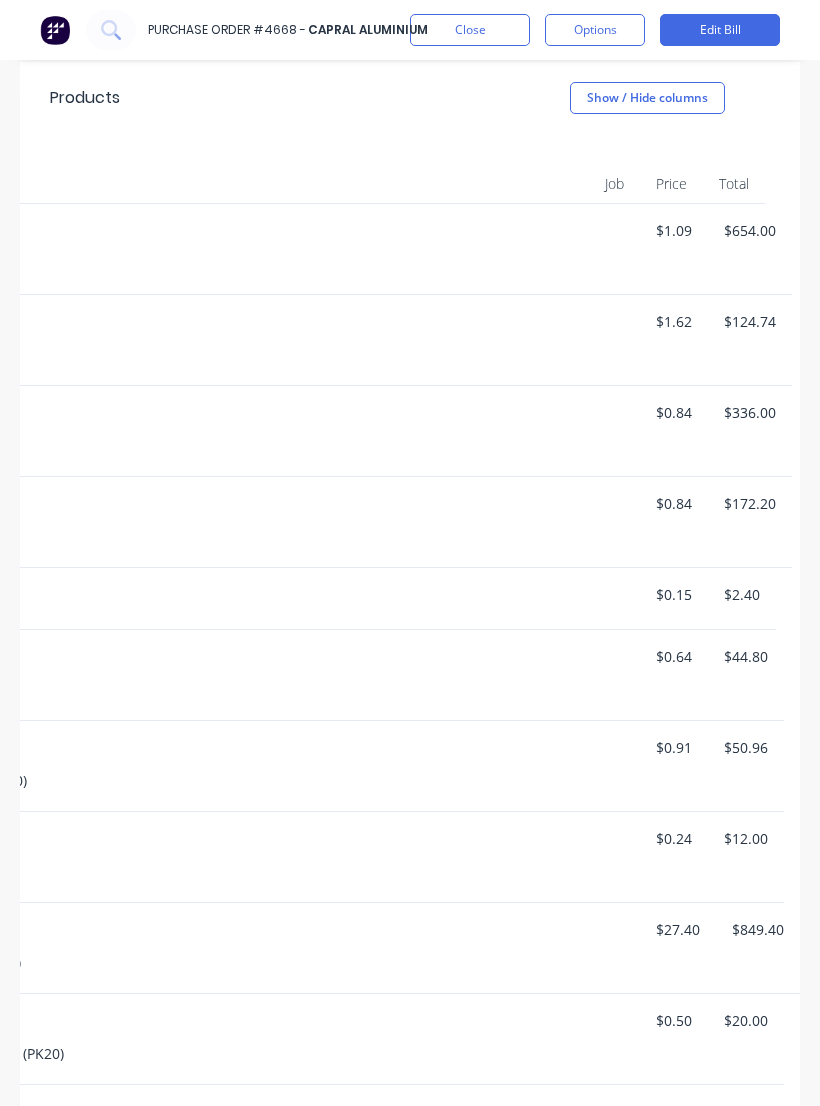 scroll, scrollTop: 0, scrollLeft: 660, axis: horizontal 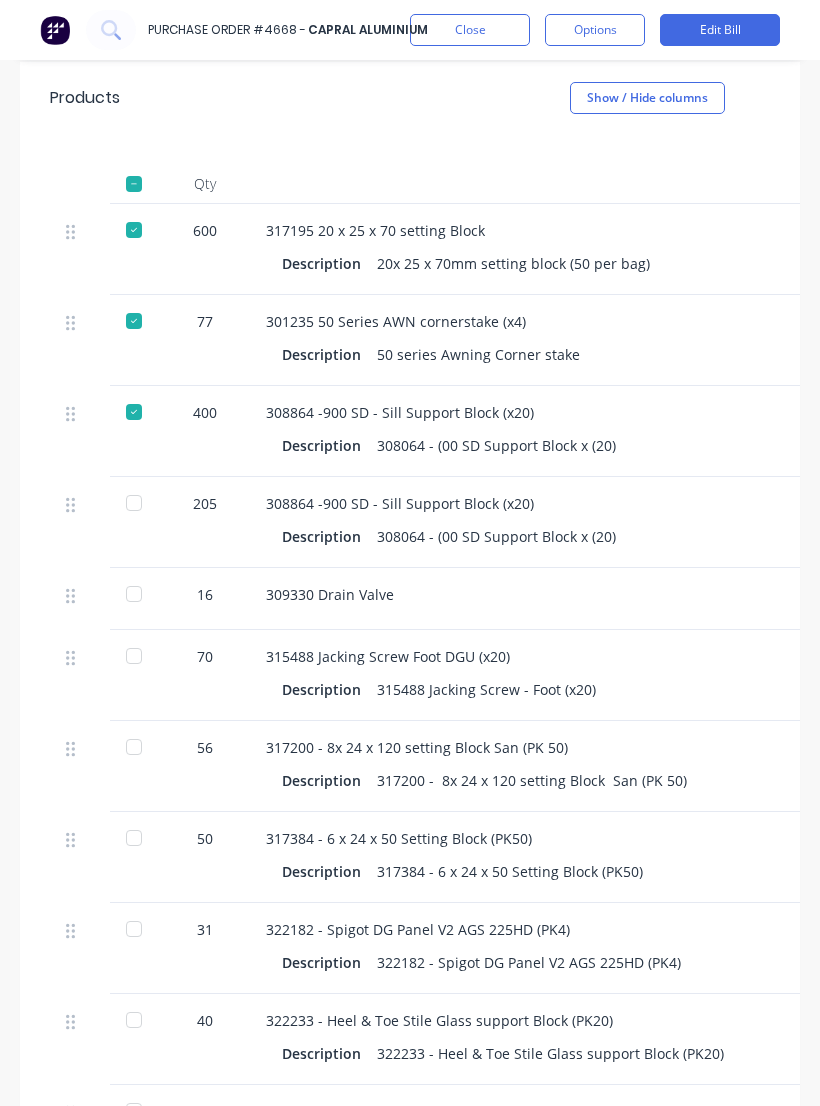 click at bounding box center (80, 658) 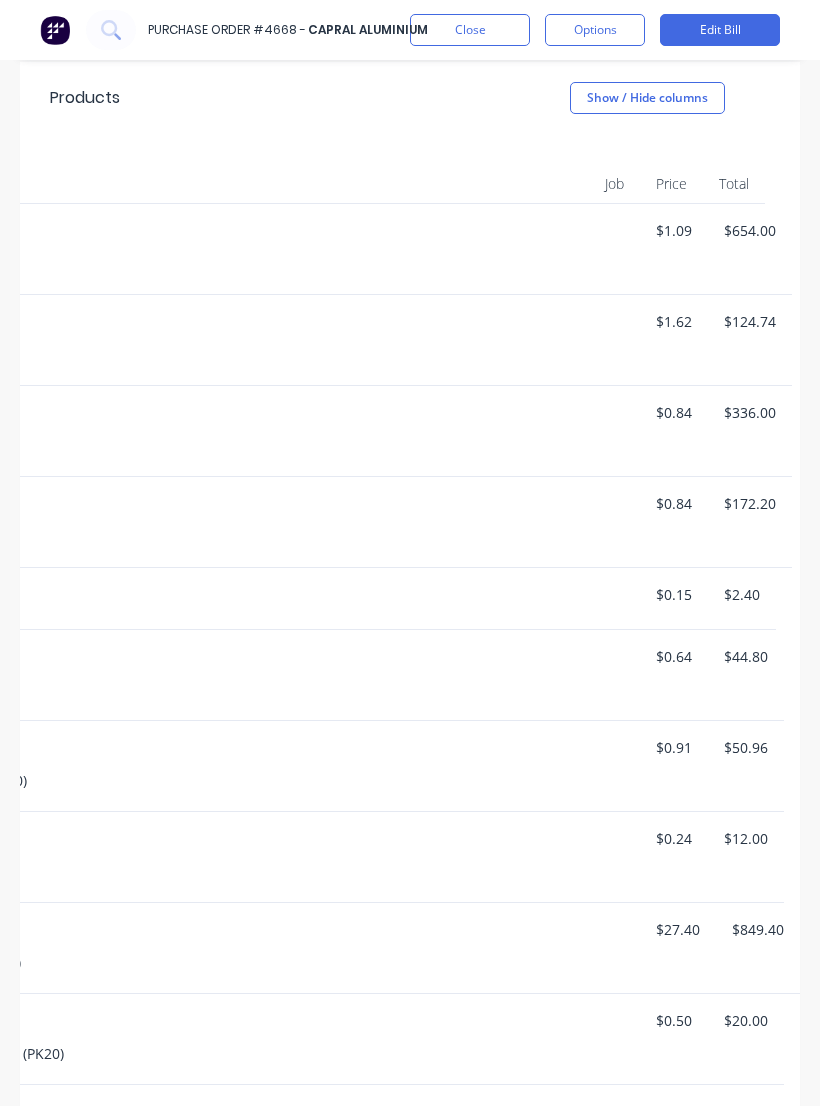 scroll, scrollTop: 0, scrollLeft: 660, axis: horizontal 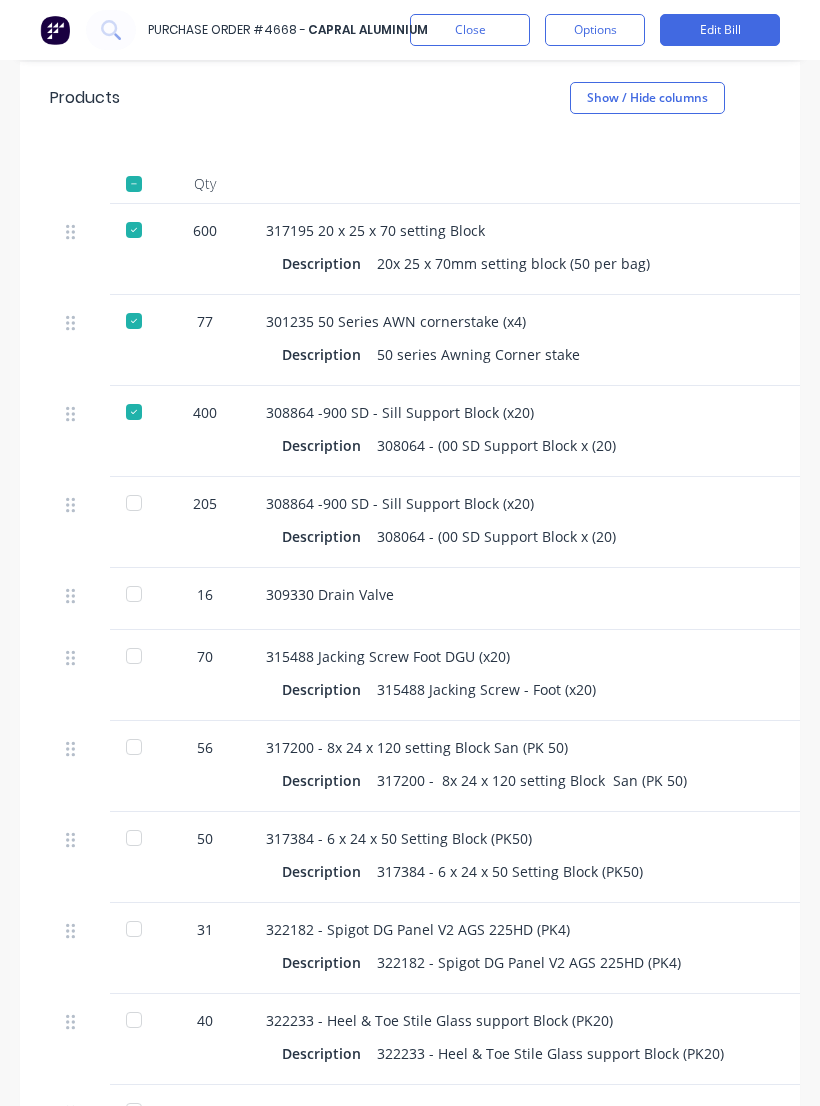 click at bounding box center (80, 658) 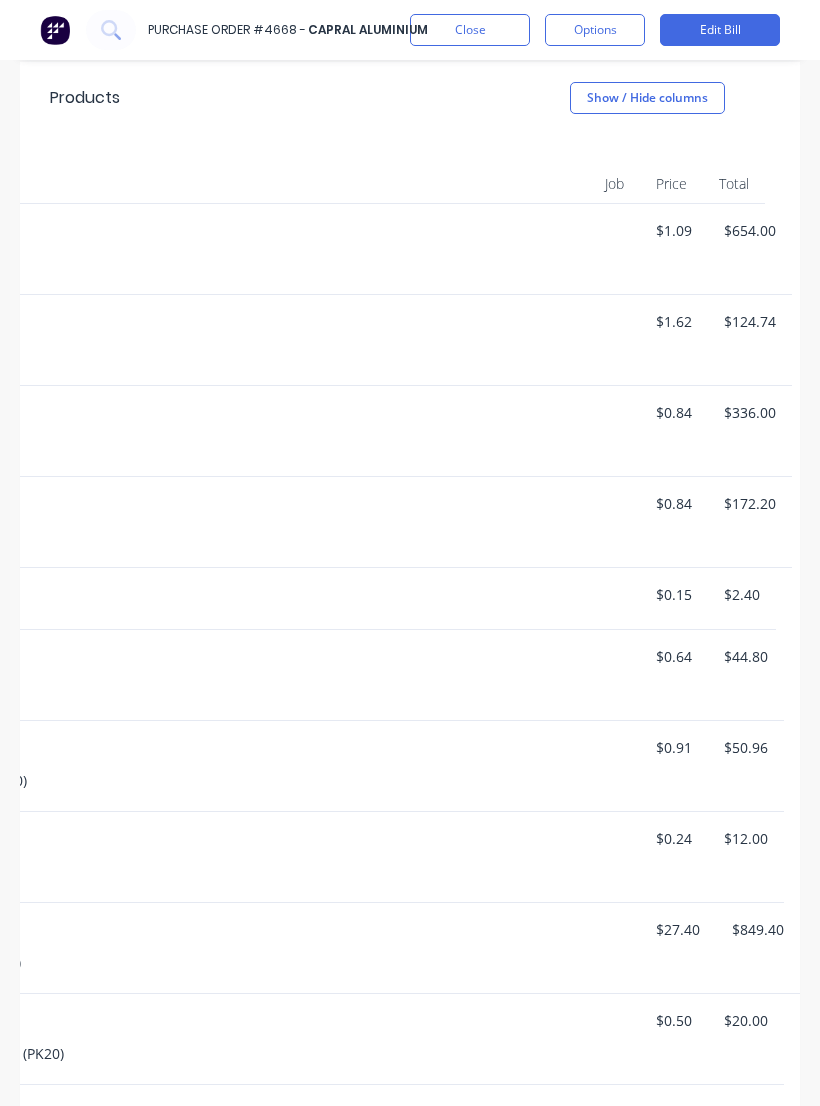 scroll, scrollTop: 0, scrollLeft: 660, axis: horizontal 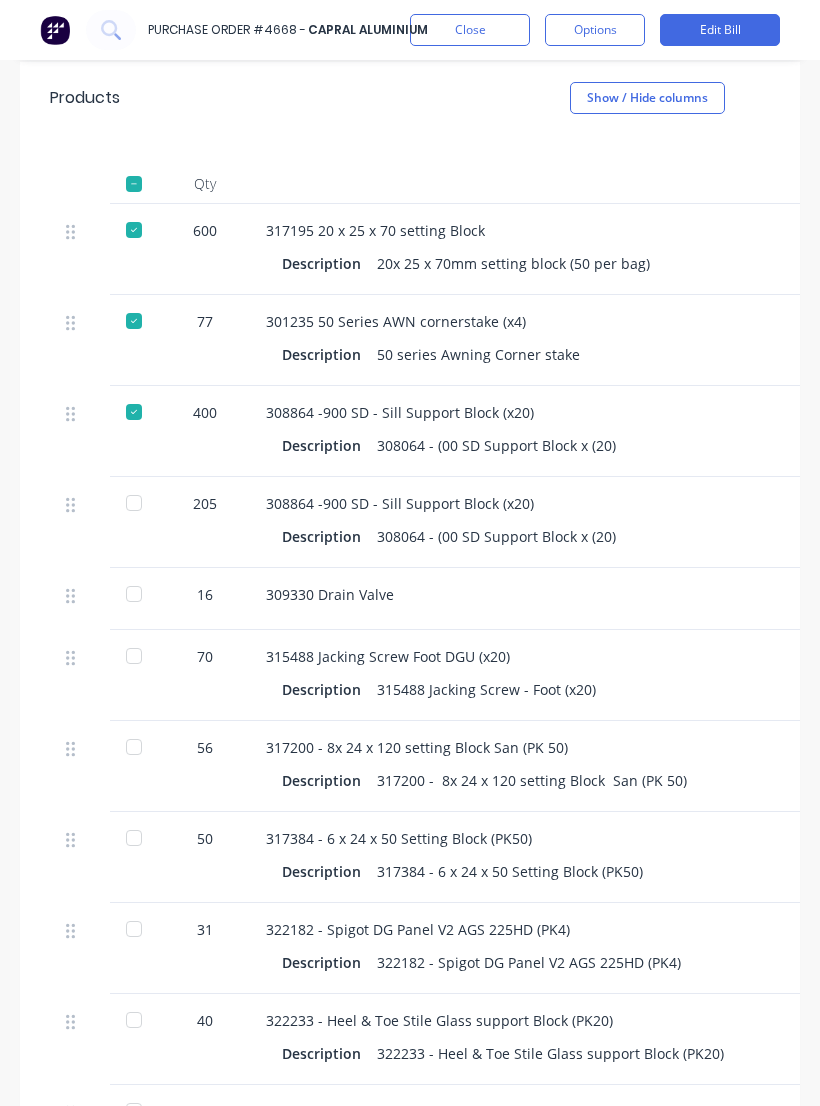 click on "315488 Jacking Screw Foot DGU (x20) Description 315488 Jacking Screw - Foot (x20)" at bounding box center [700, 675] 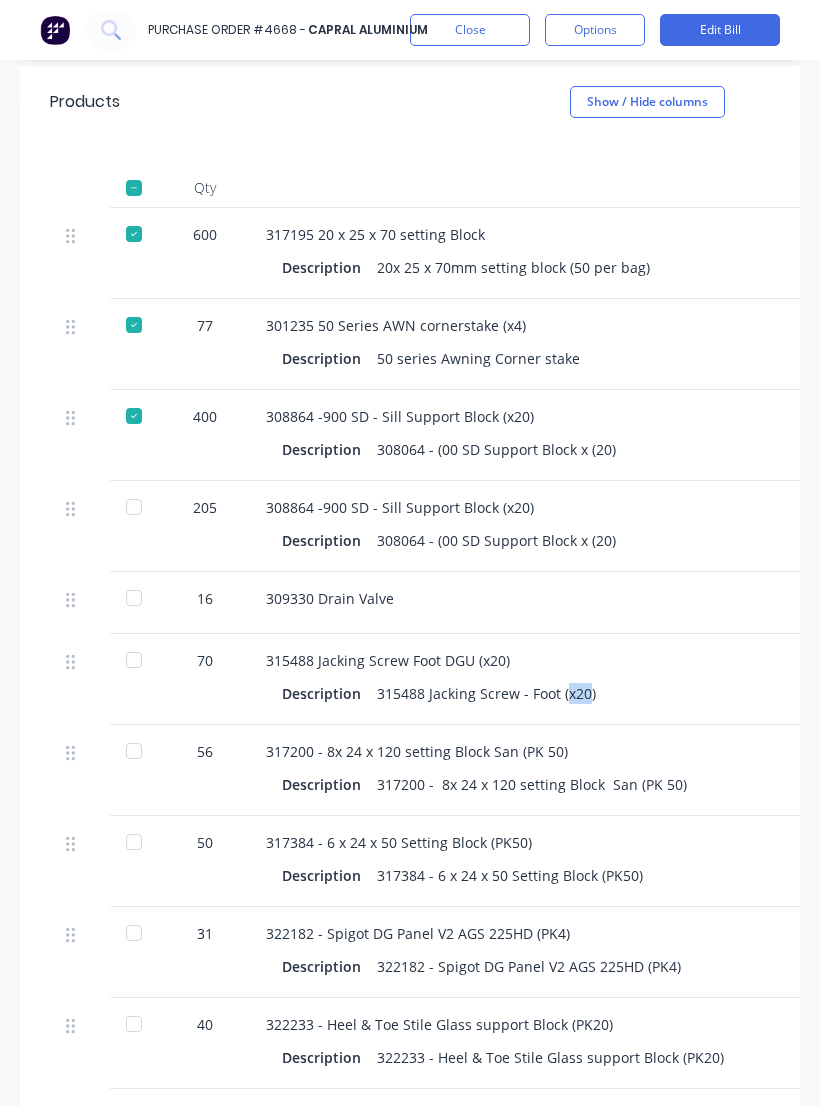 click on "315488 Jacking Screw Foot DGU (x20)" at bounding box center [700, 660] 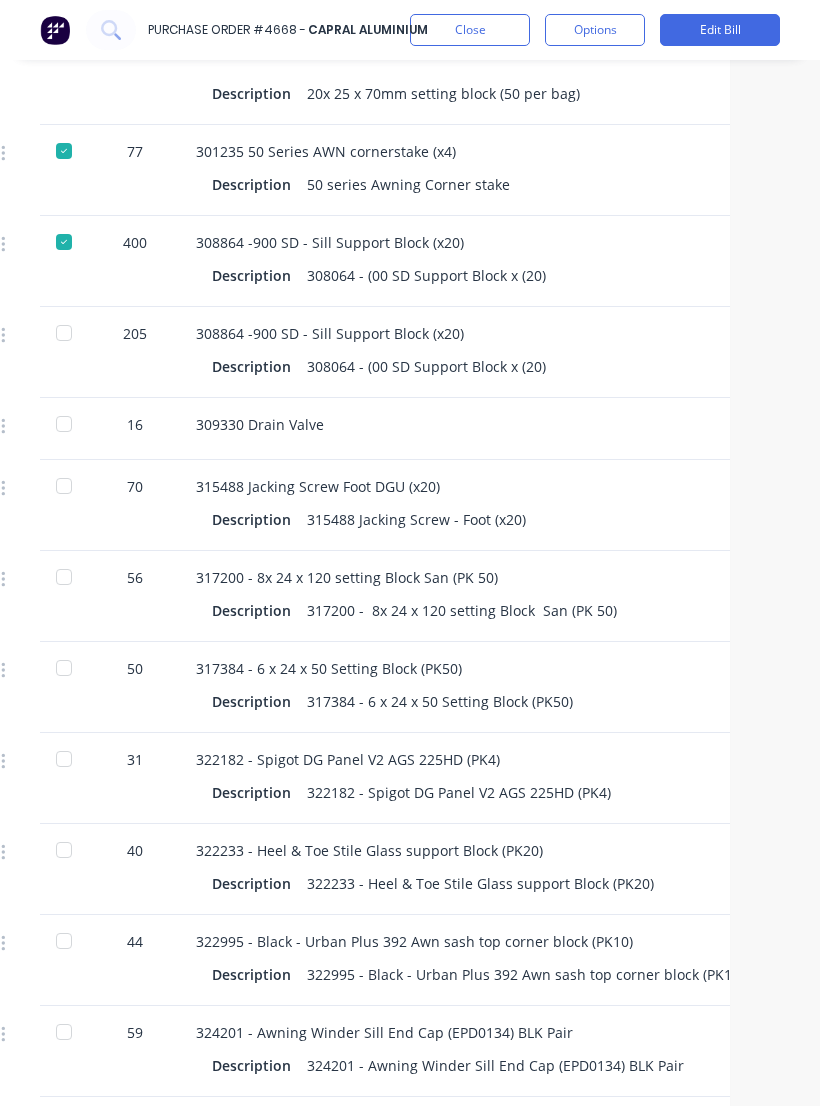 scroll, scrollTop: 664, scrollLeft: 70, axis: both 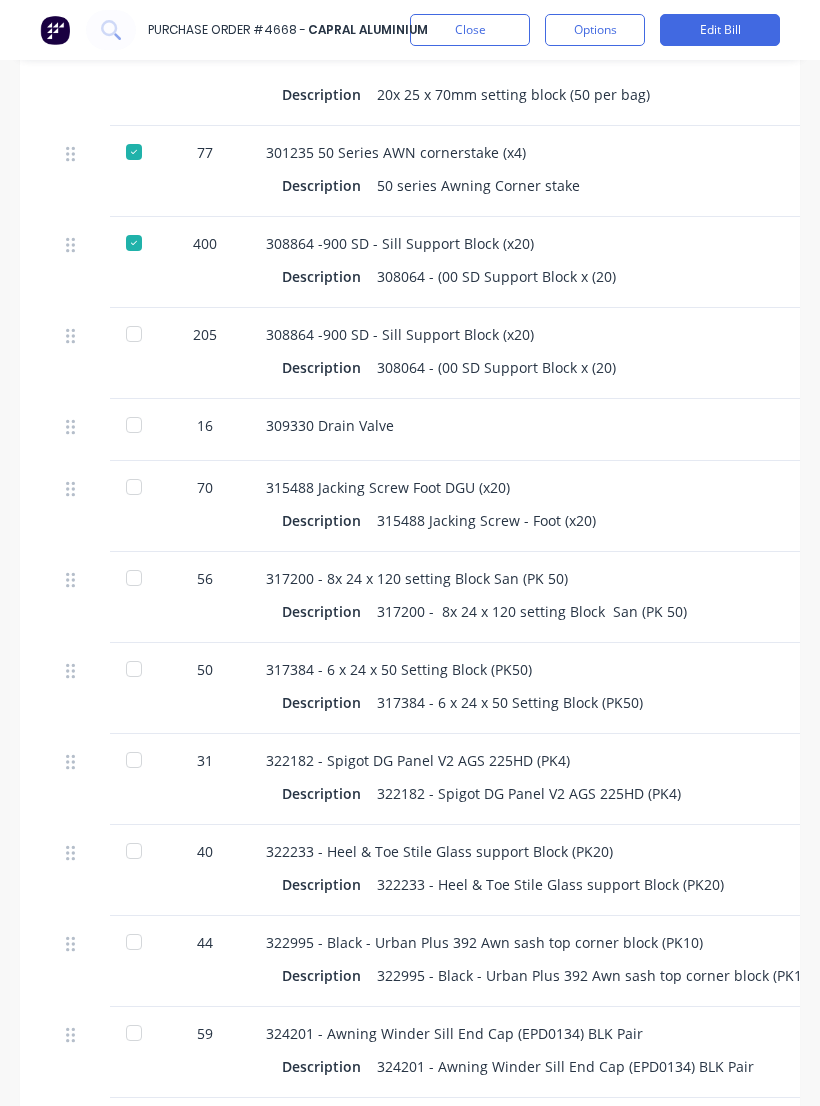 click at bounding box center (80, 506) 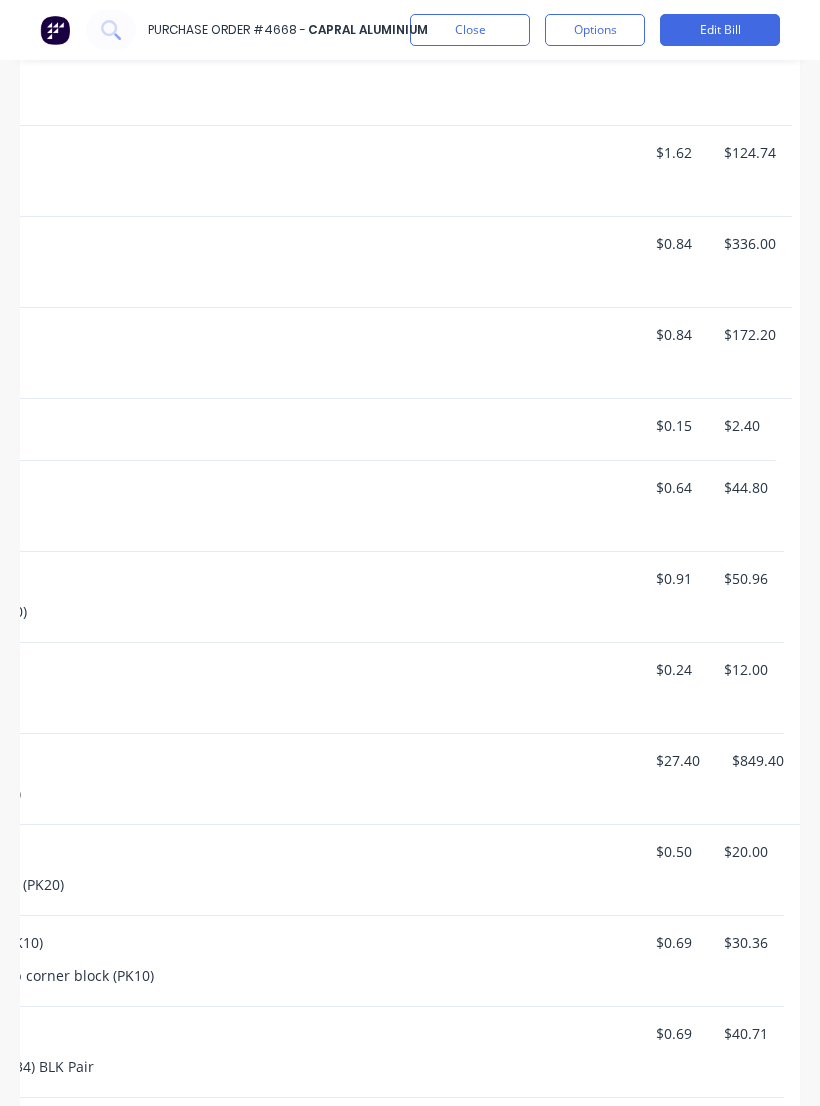 scroll, scrollTop: 0, scrollLeft: 660, axis: horizontal 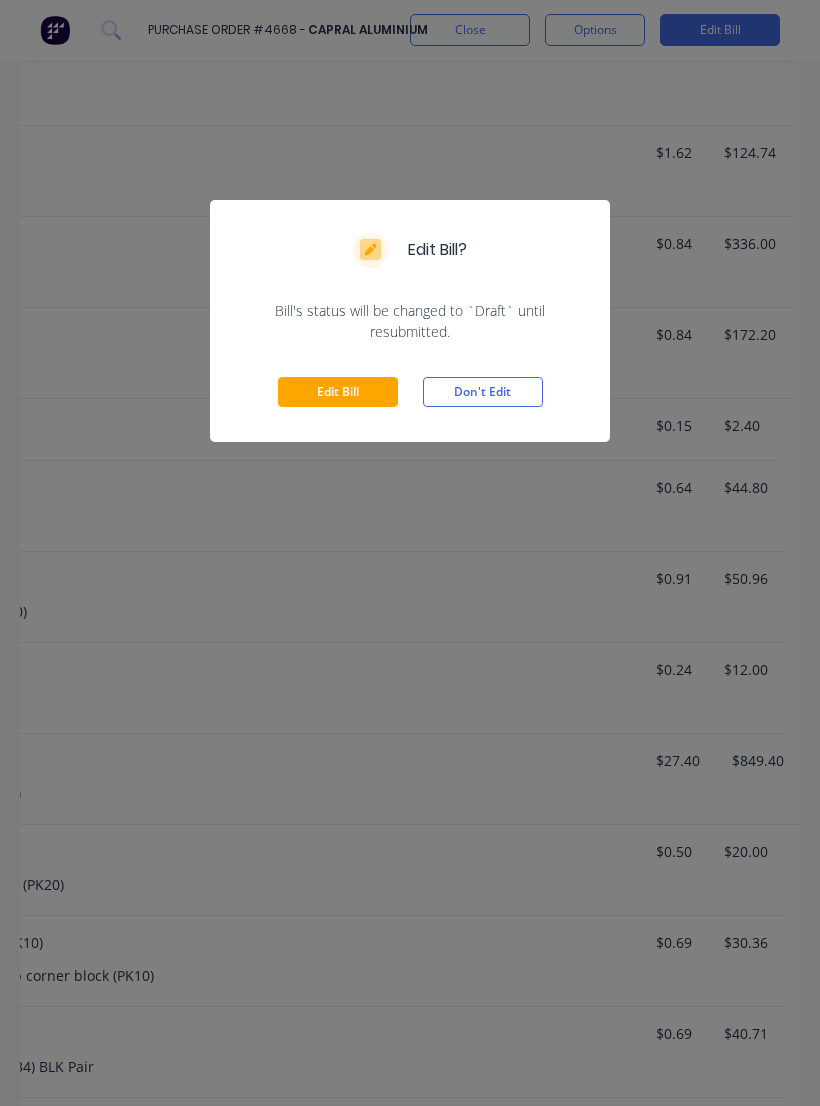 click on "Edit Bill" at bounding box center [338, 392] 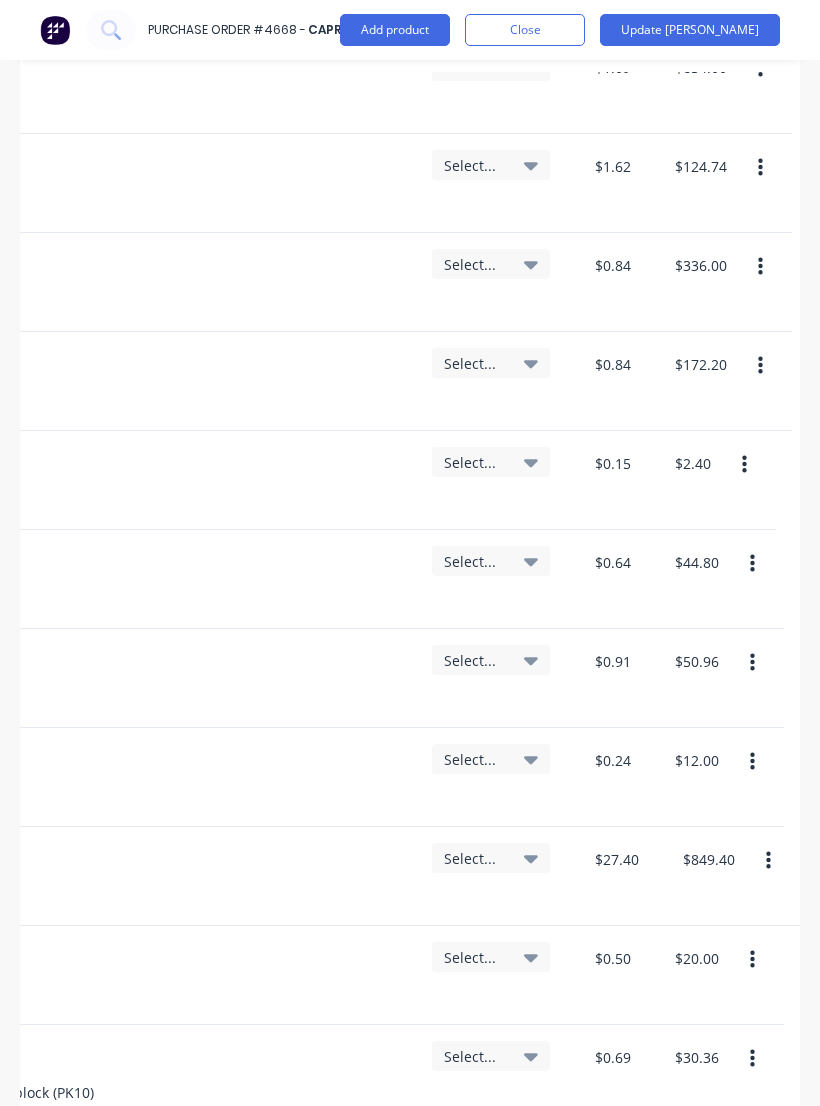 scroll, scrollTop: 0, scrollLeft: 694, axis: horizontal 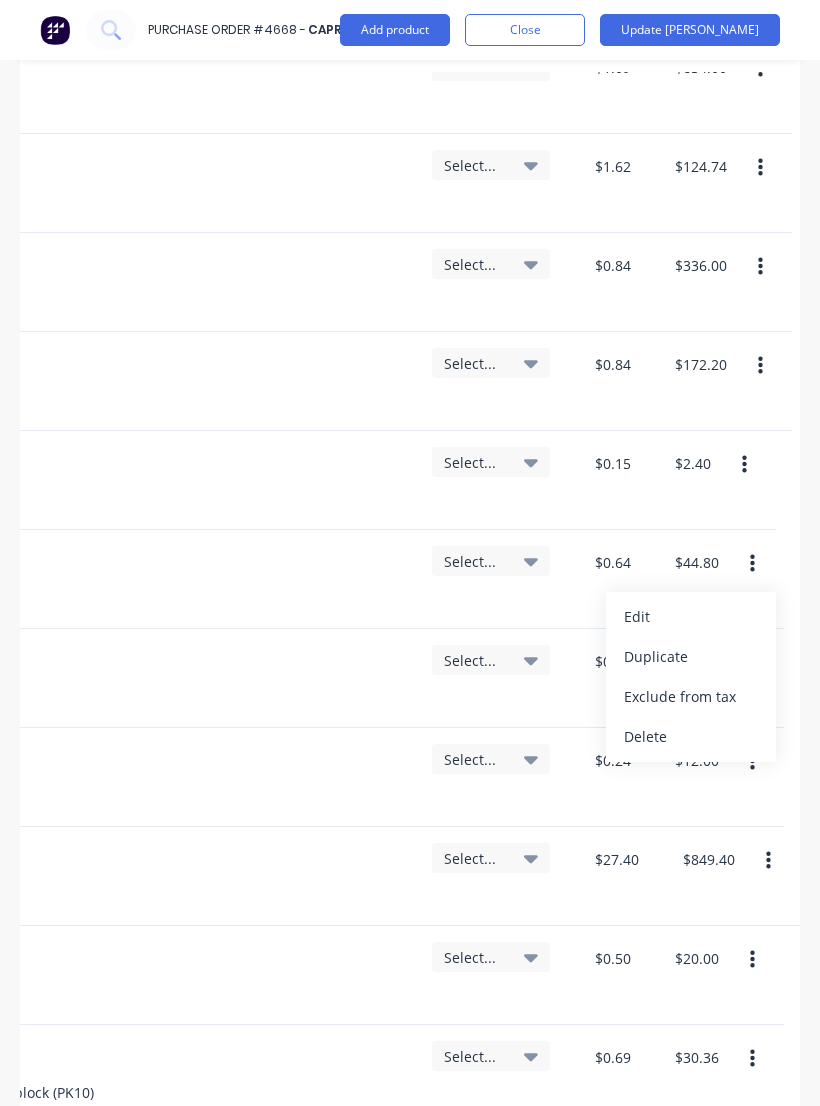 click on "Duplicate" at bounding box center [691, 657] 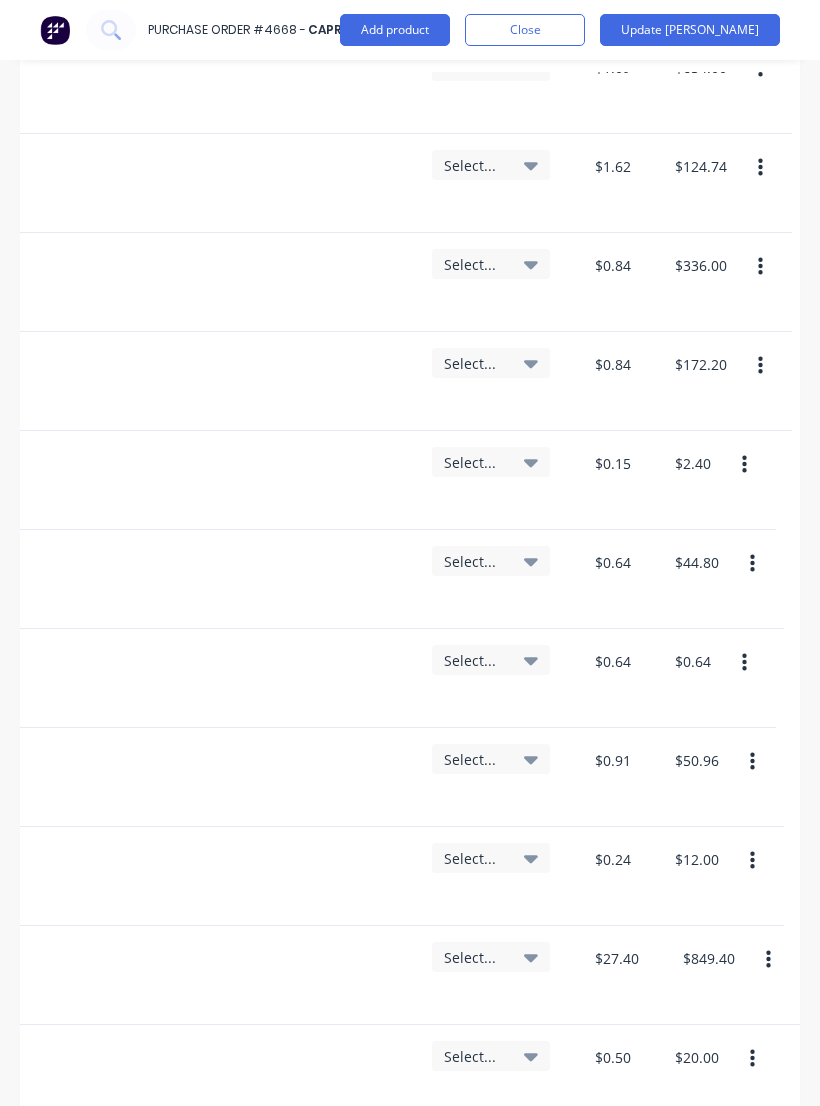 scroll, scrollTop: 0, scrollLeft: 694, axis: horizontal 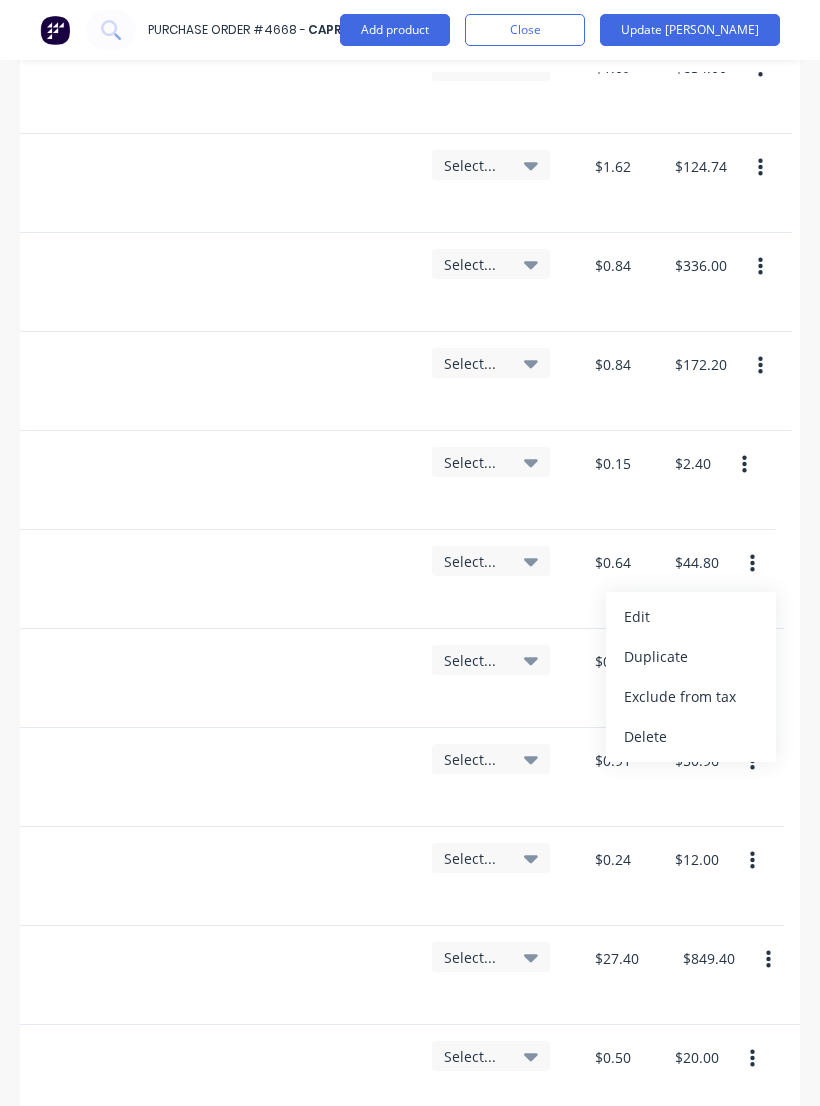 click on "Duplicate" at bounding box center (691, 657) 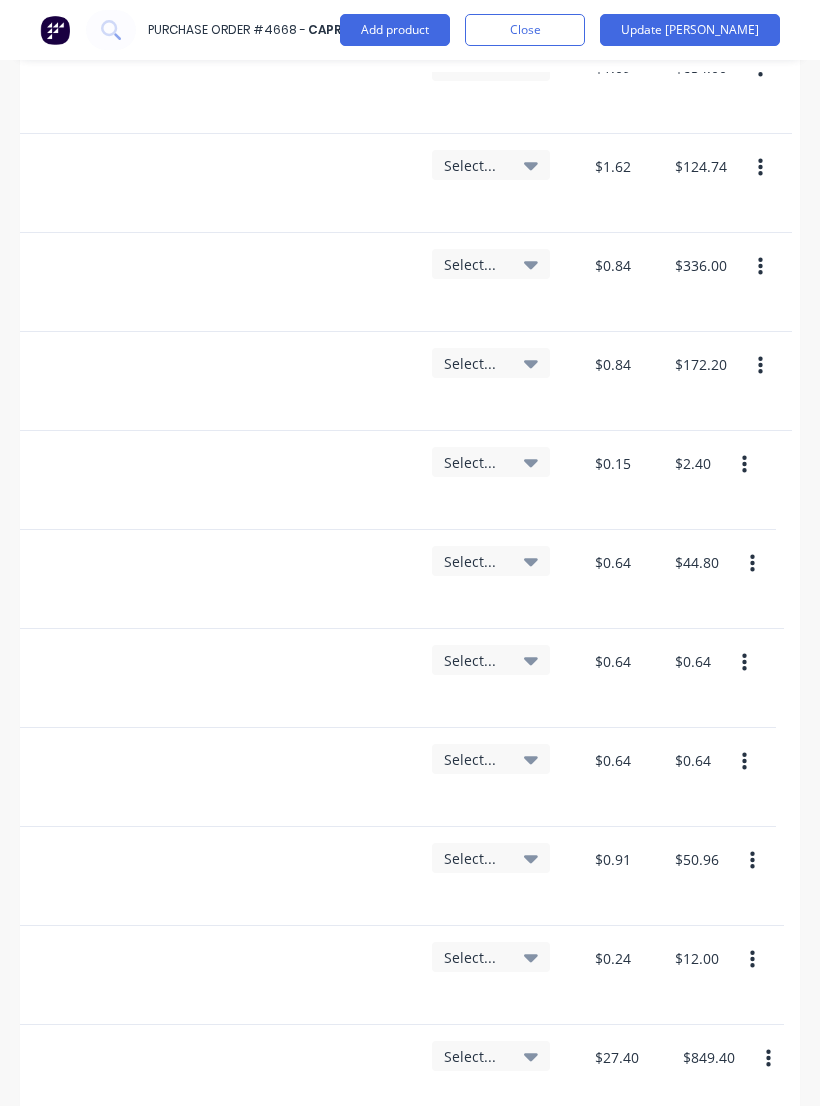 scroll, scrollTop: 0, scrollLeft: 694, axis: horizontal 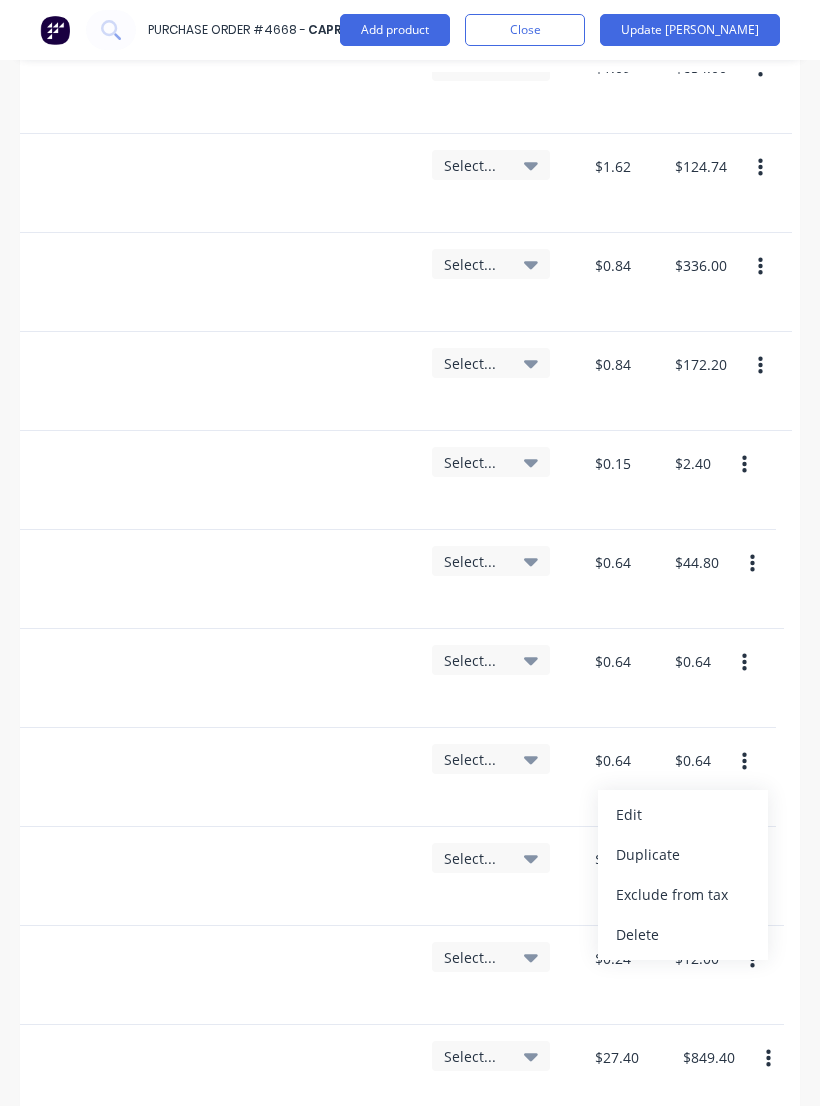 click on "Delete" at bounding box center (683, 935) 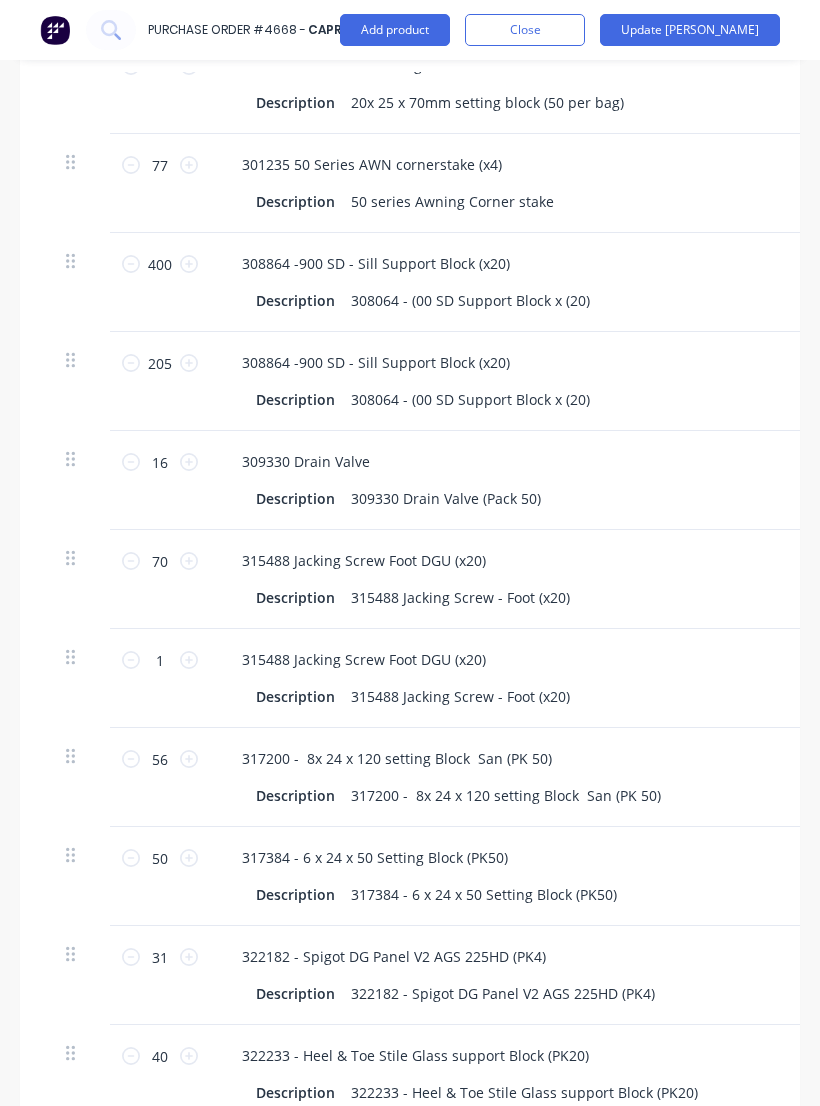 scroll, scrollTop: 0, scrollLeft: 0, axis: both 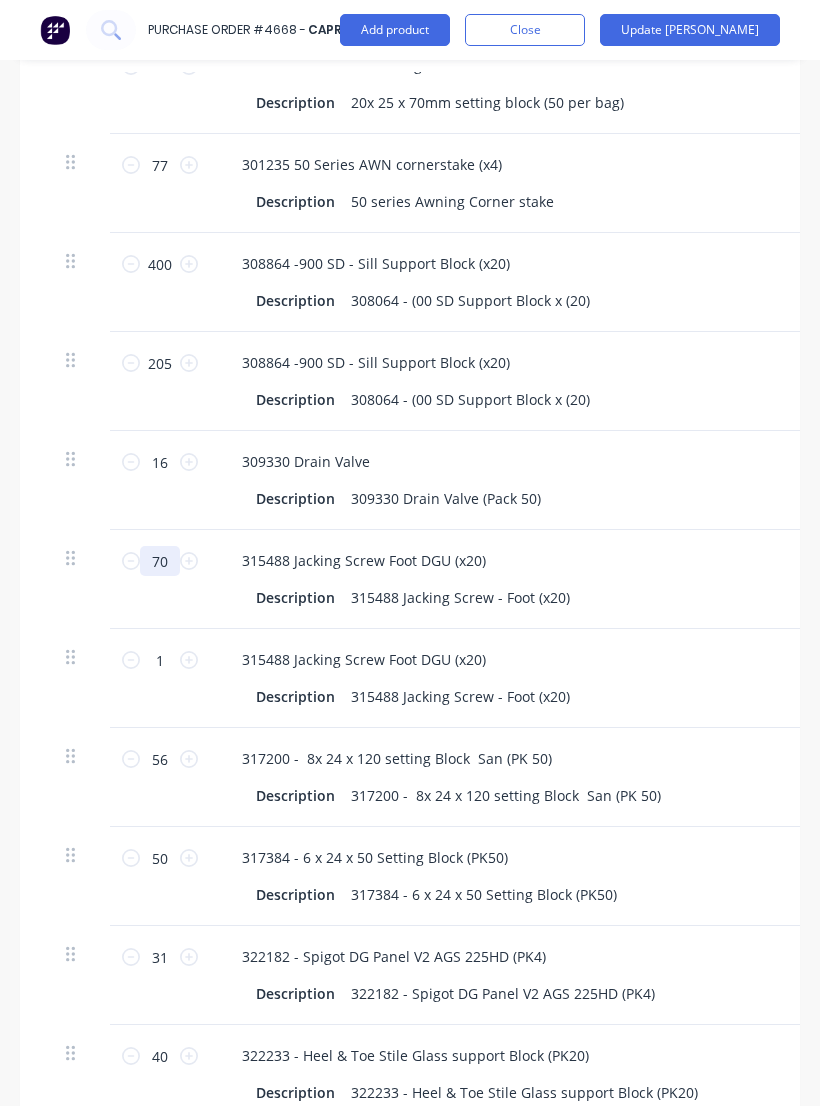 click on "70" at bounding box center (160, 561) 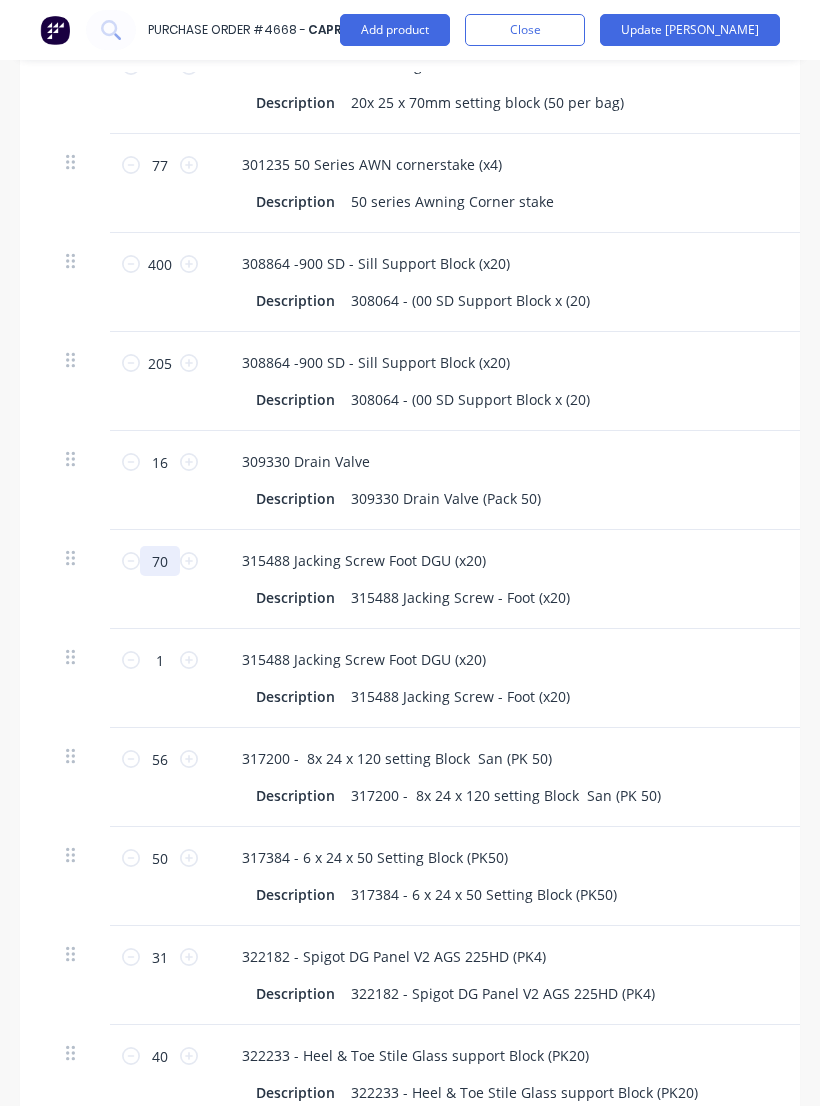 type on "4" 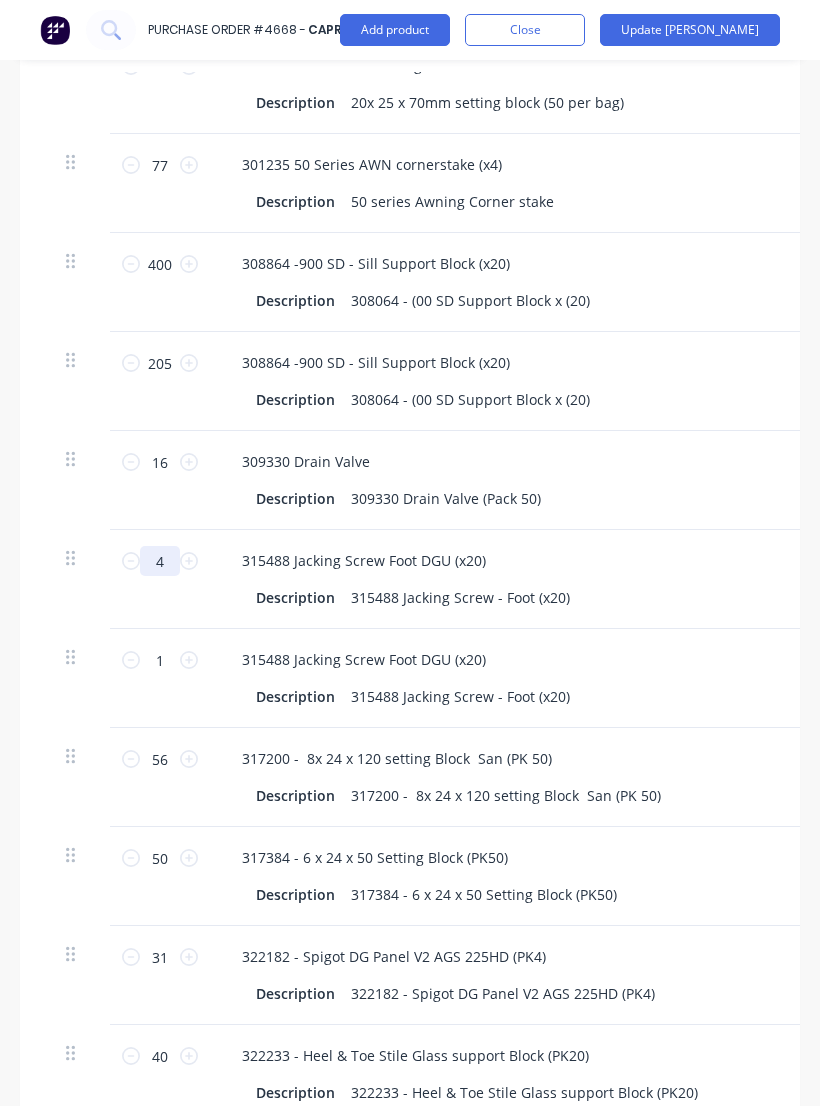 type on "x" 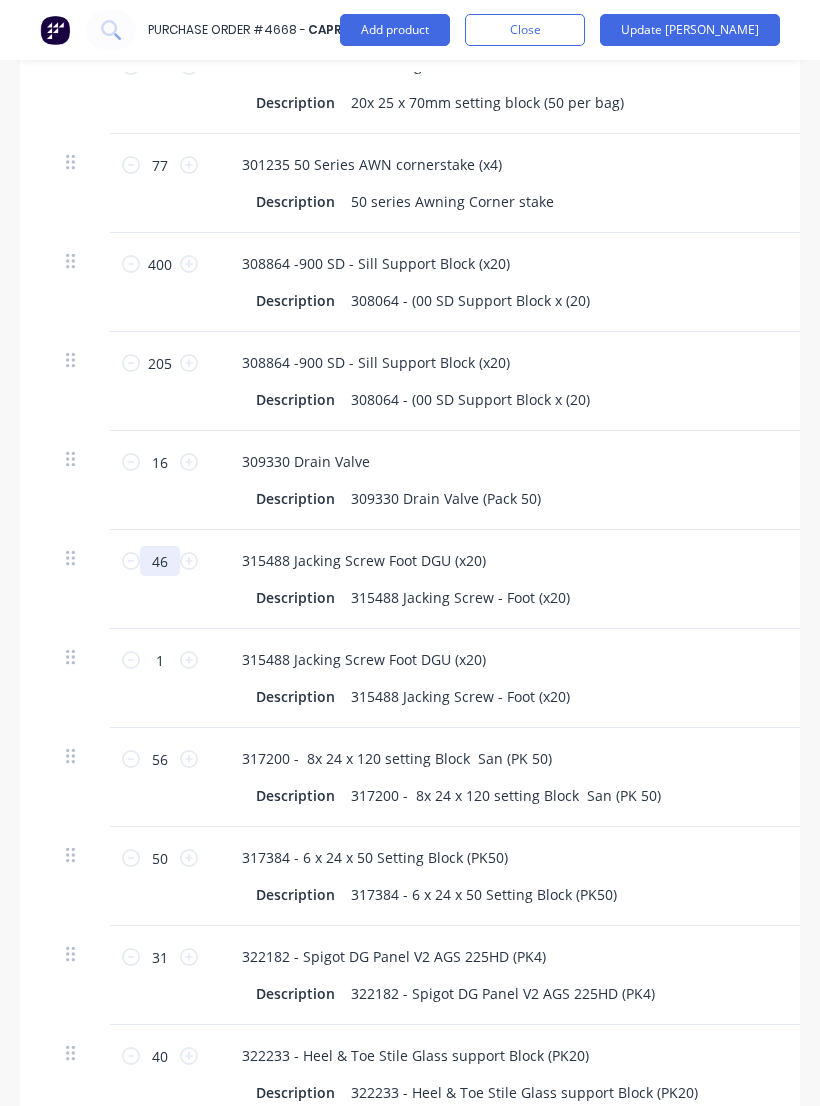 type on "x" 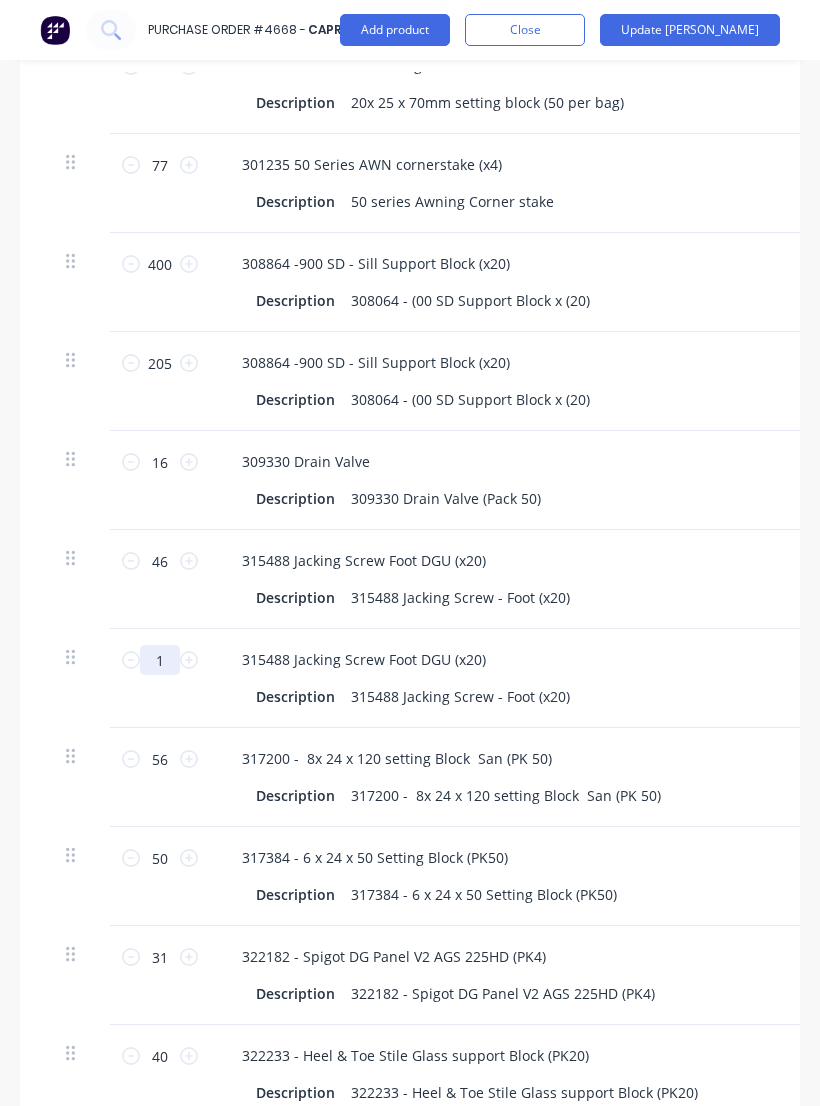 click on "1" at bounding box center [160, 660] 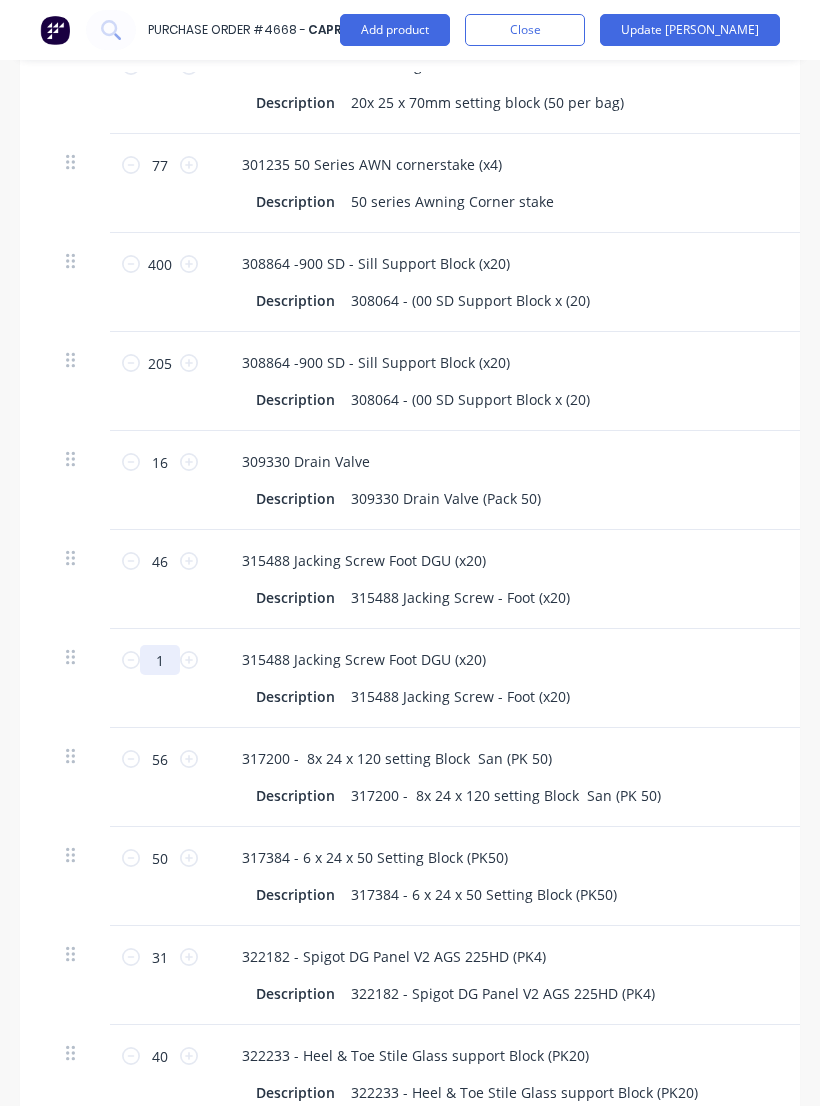 type on "2" 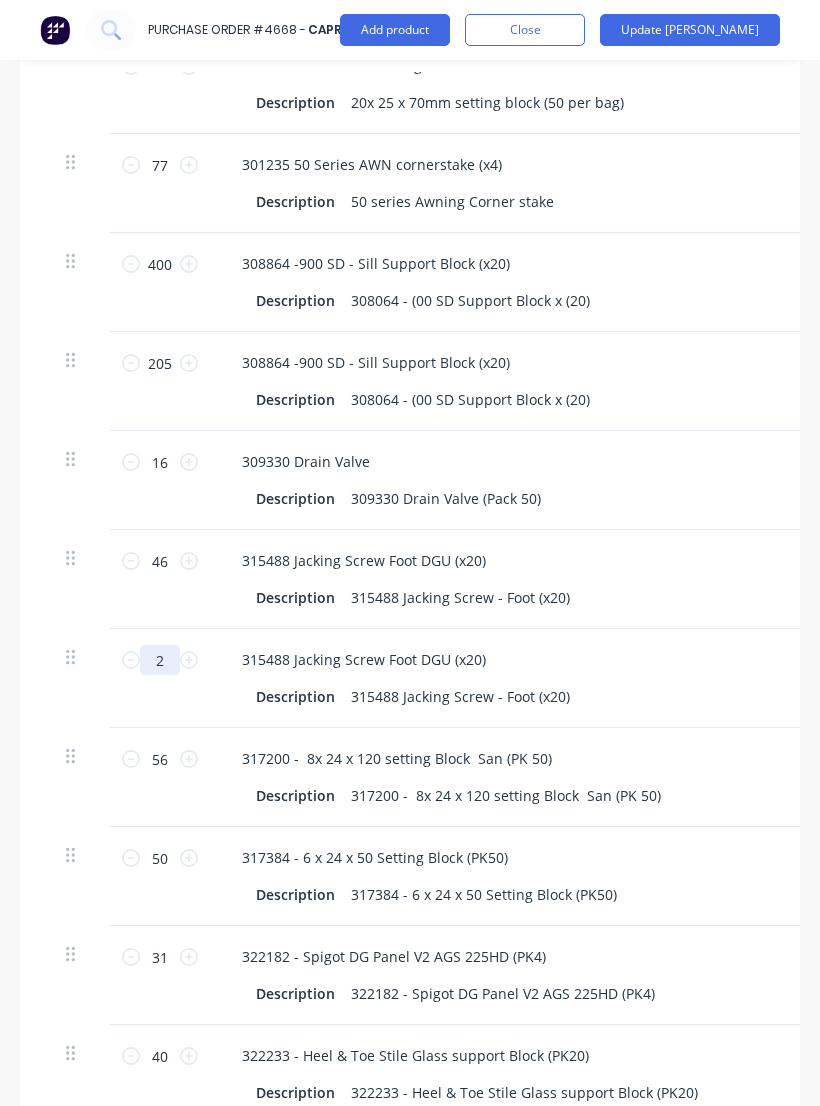 type on "x" 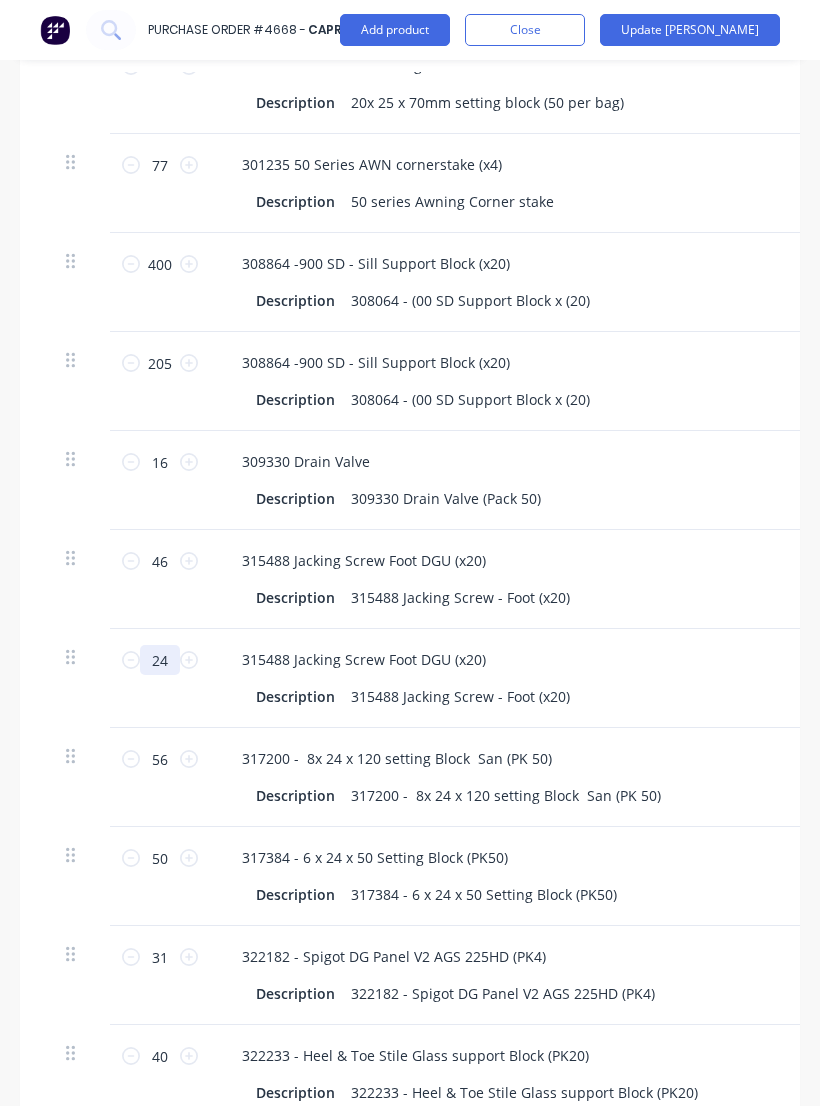 type on "x" 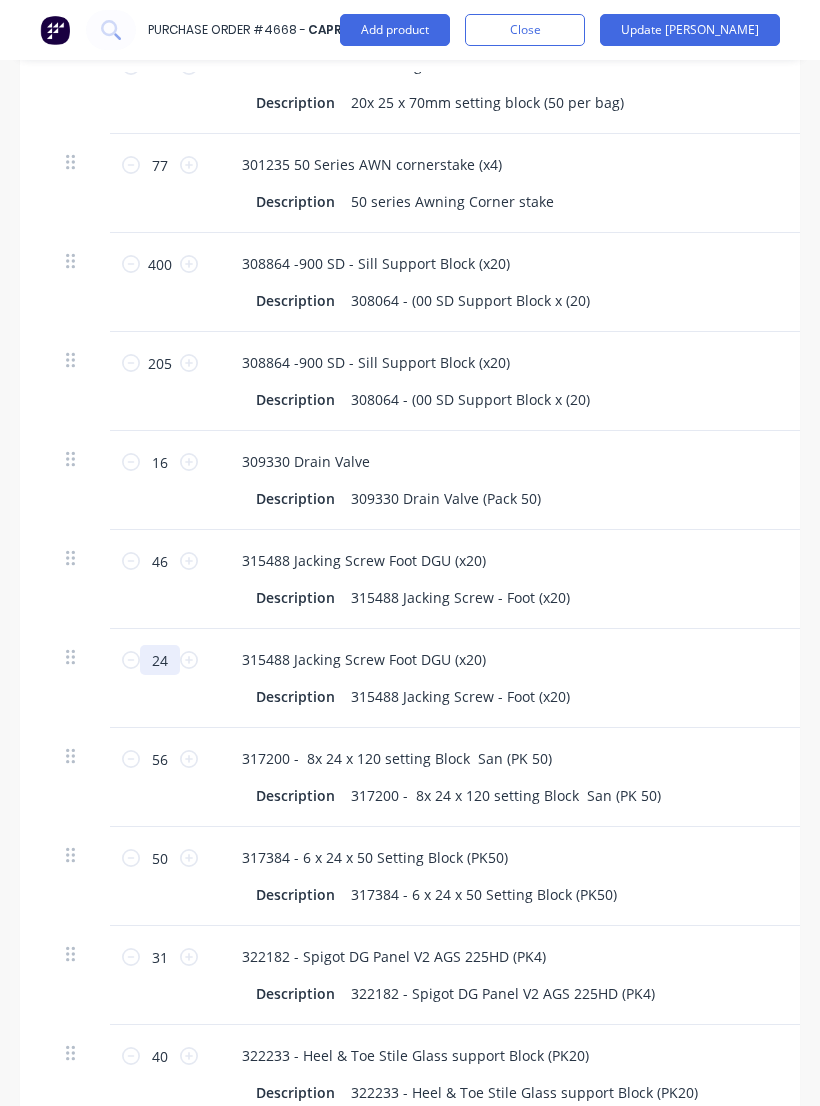 type on "x" 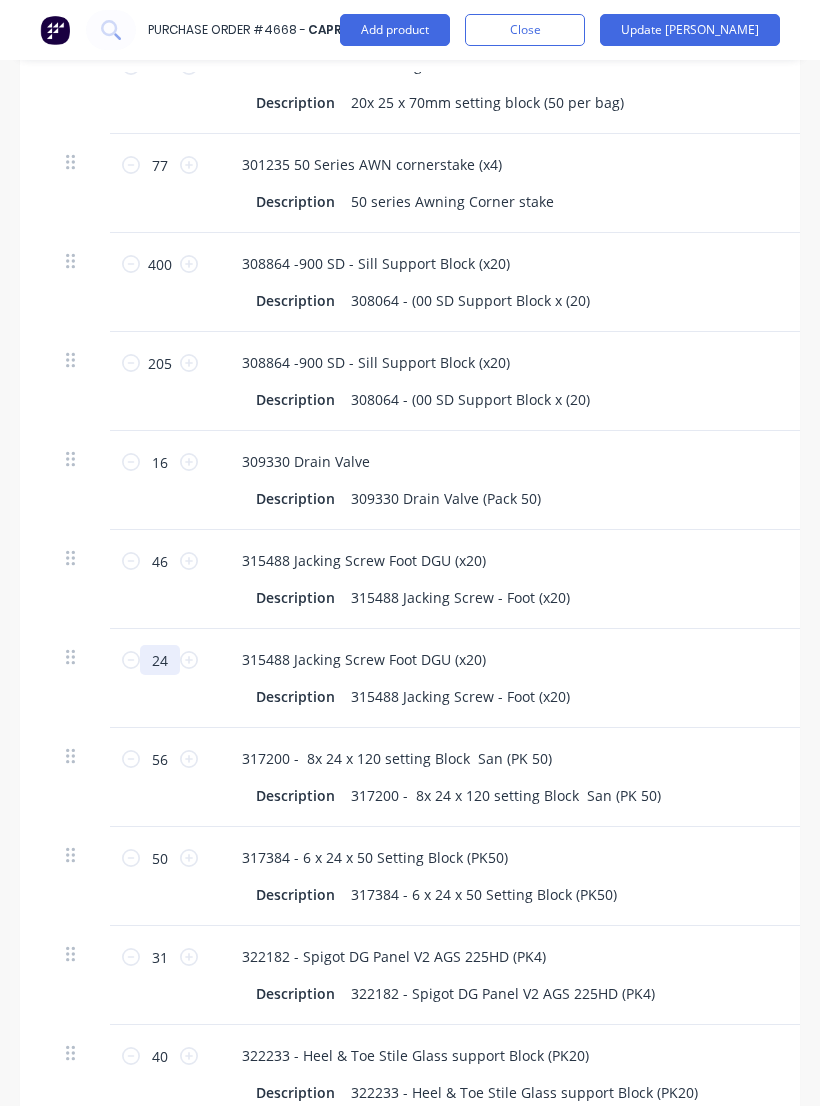 type on "24" 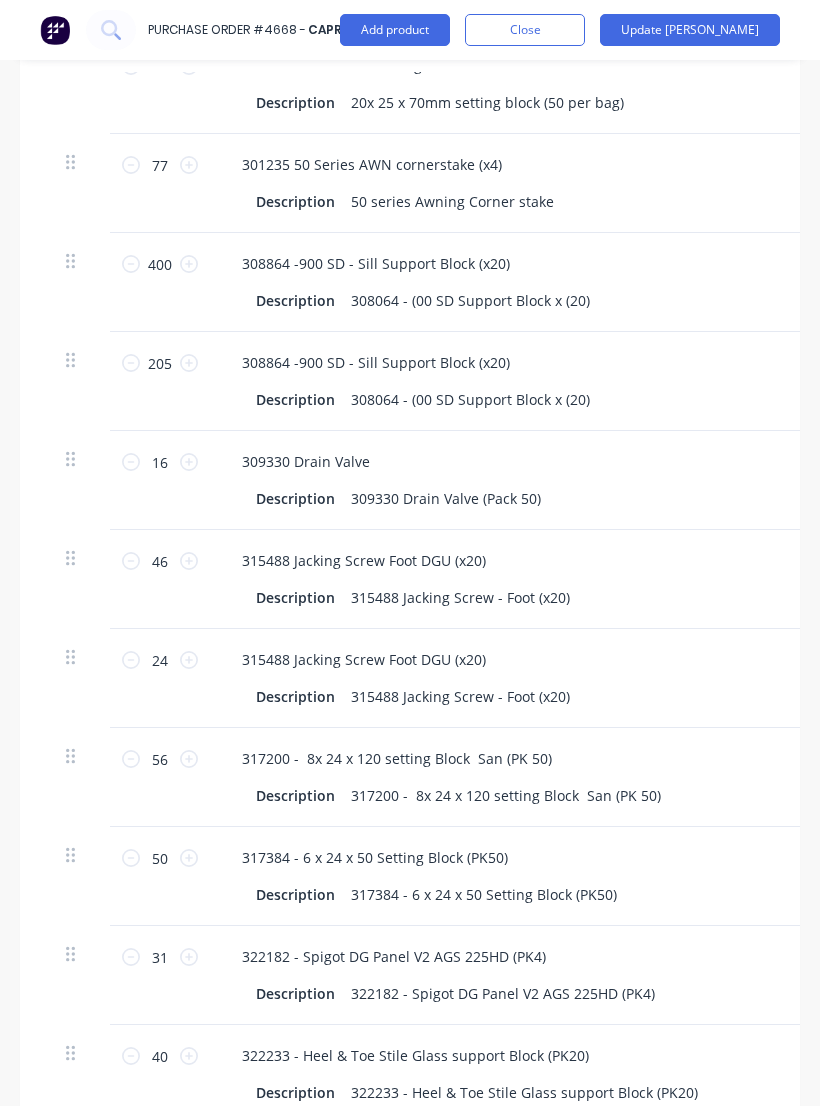 click on "Update [PERSON_NAME]" at bounding box center (690, 30) 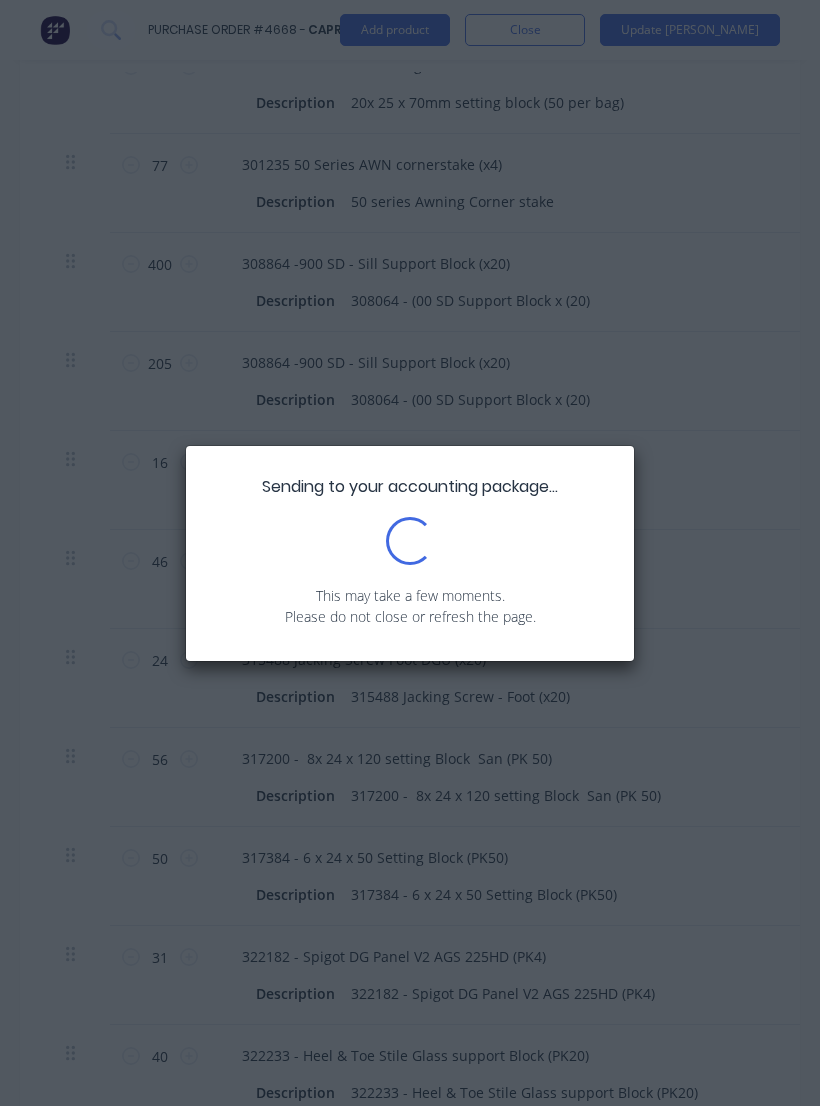 scroll, scrollTop: 0, scrollLeft: 0, axis: both 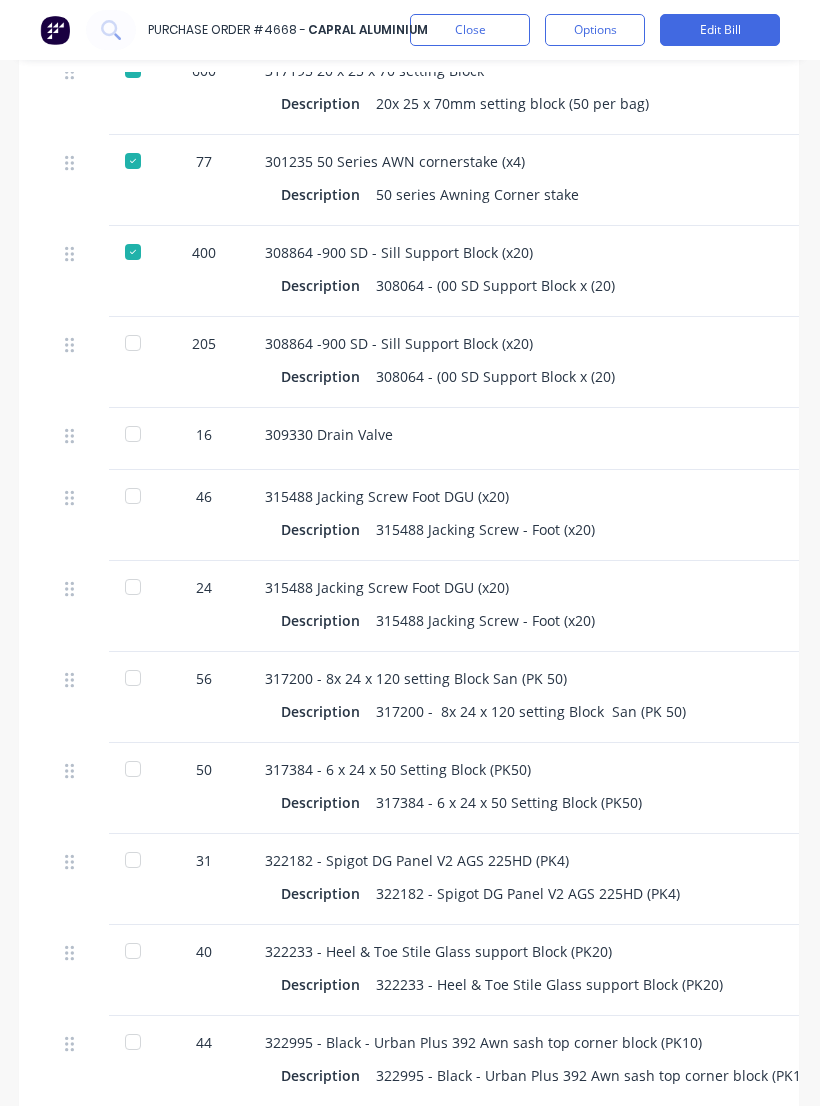 click on "322182 - Spigot DG Panel V2 AGS 225HD (PK4)" at bounding box center (699, 860) 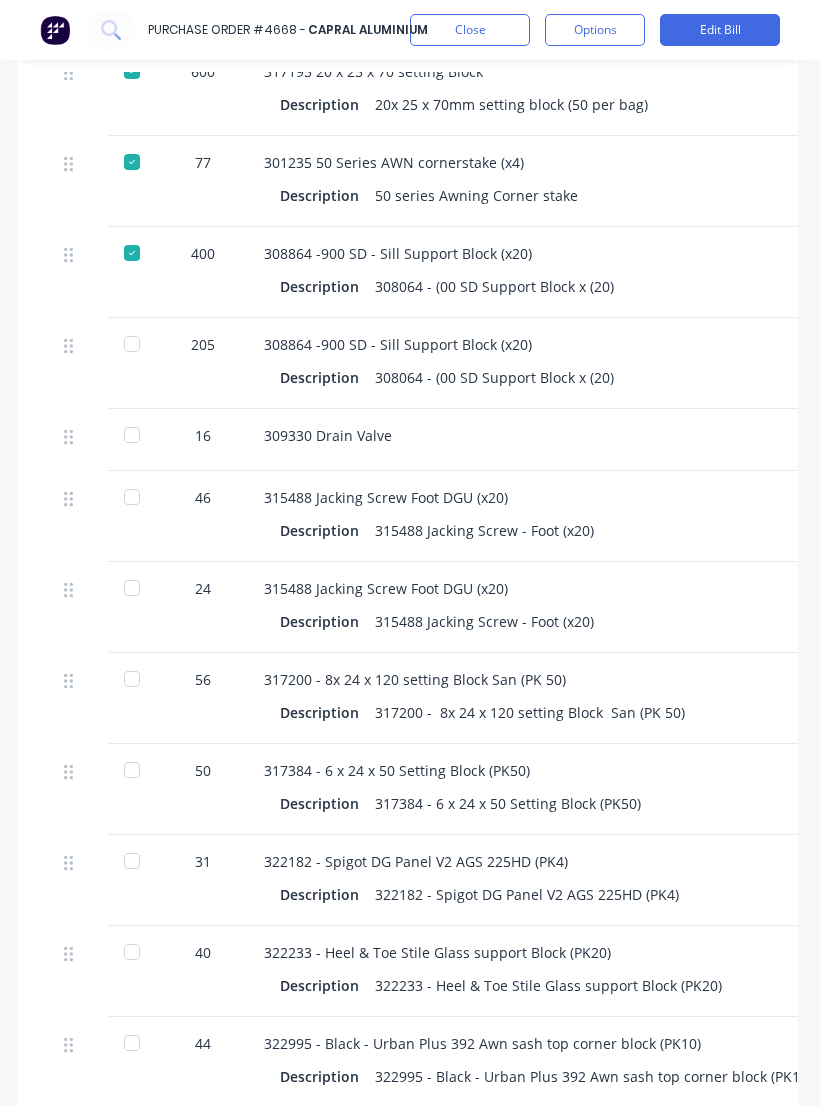 click at bounding box center [132, 497] 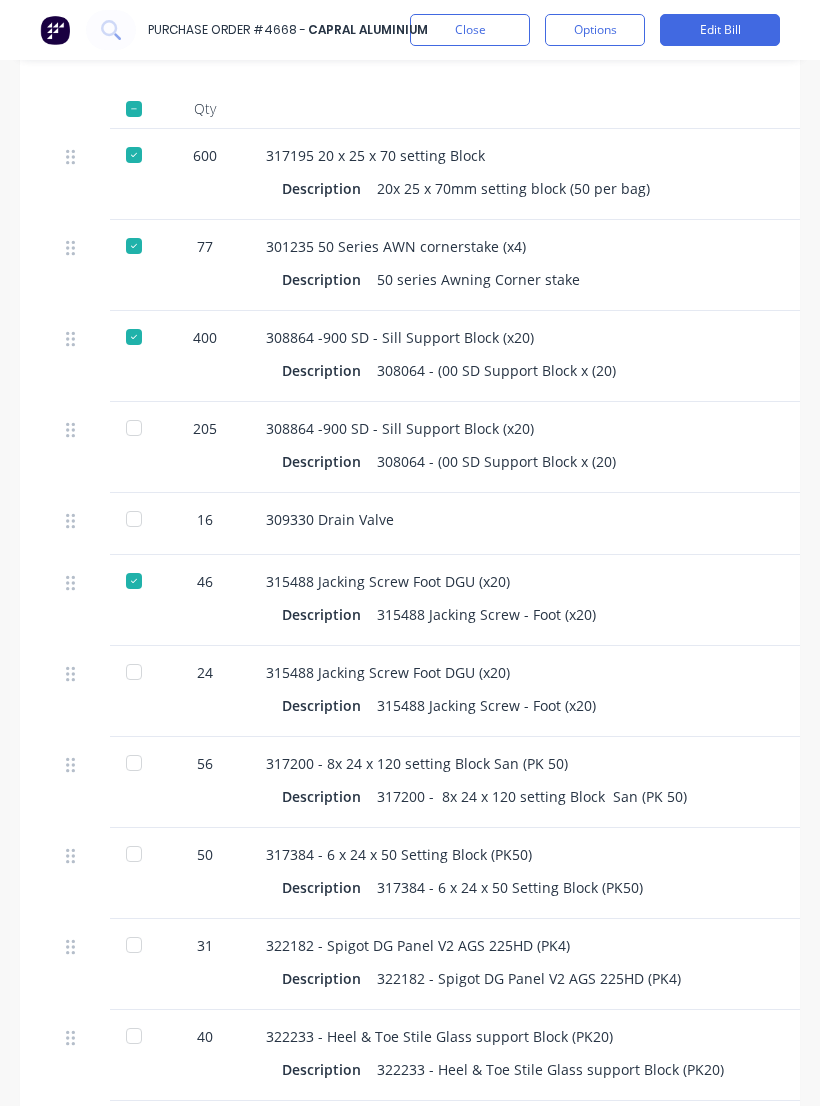 scroll, scrollTop: 569, scrollLeft: 0, axis: vertical 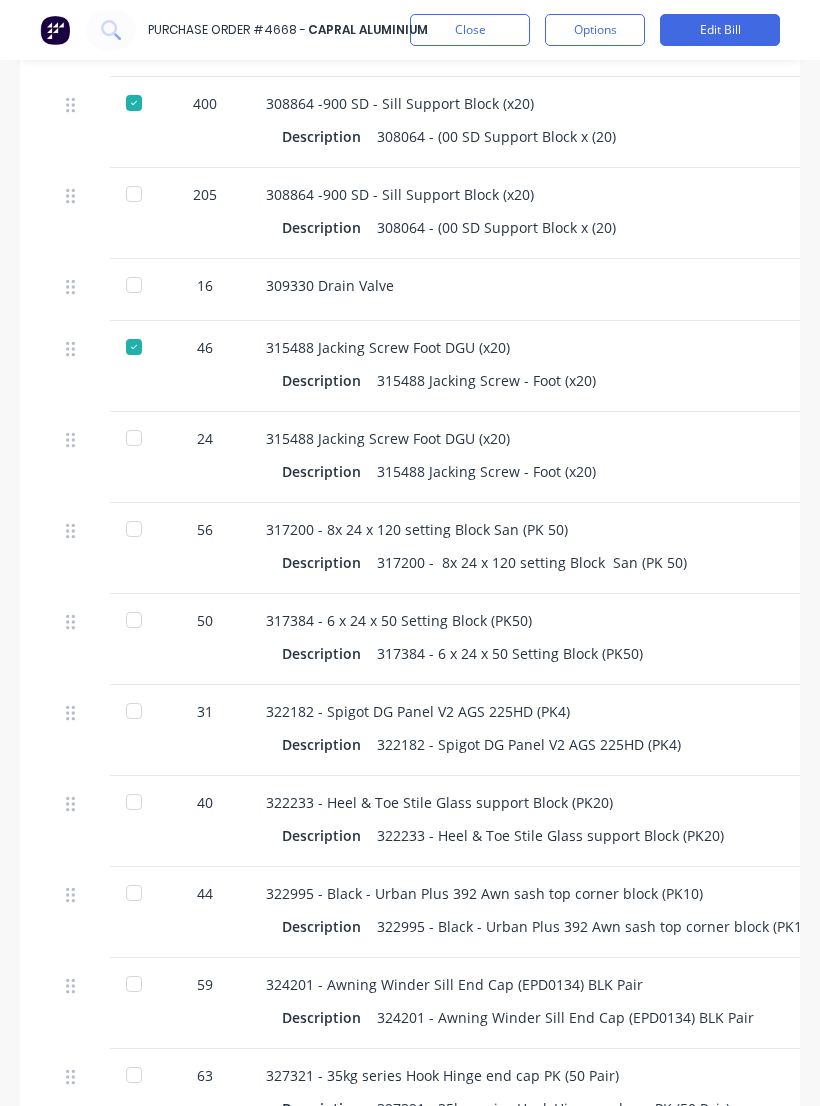 click on "Edit Bill" at bounding box center (720, 30) 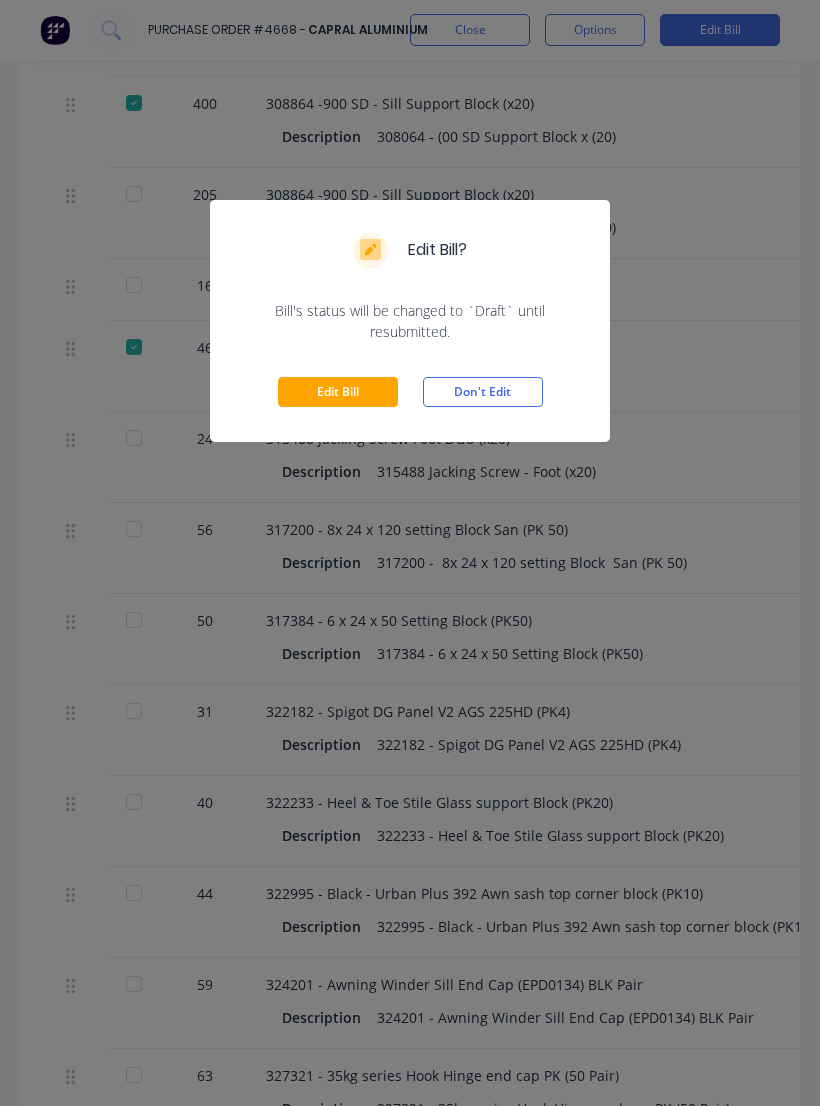 click on "Edit Bill" at bounding box center (338, 392) 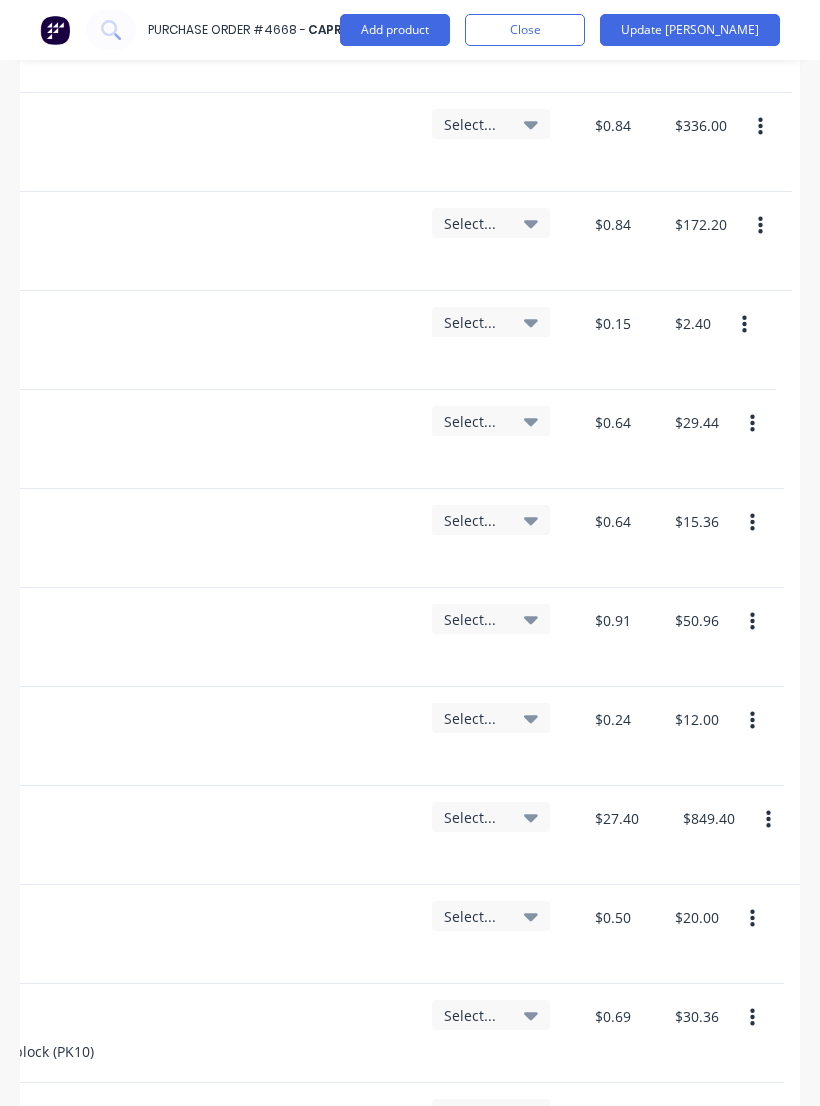 scroll, scrollTop: 0, scrollLeft: 694, axis: horizontal 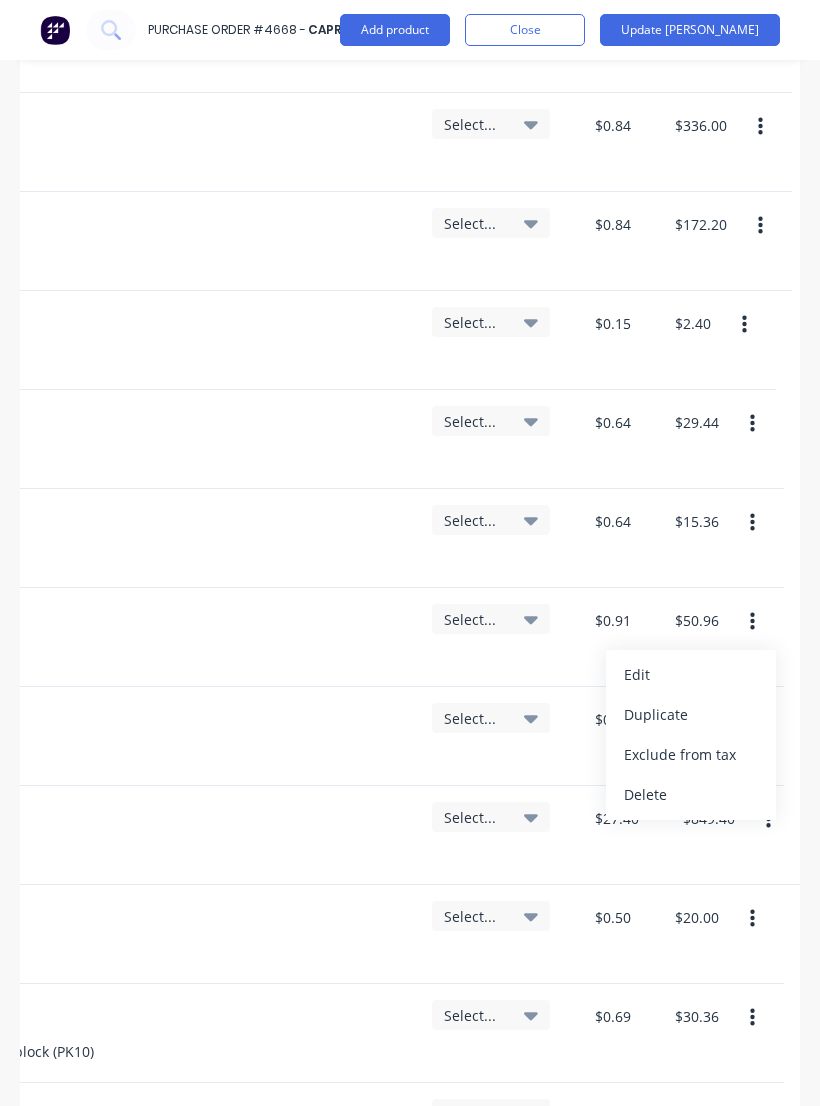 click on "Duplicate" at bounding box center (691, 715) 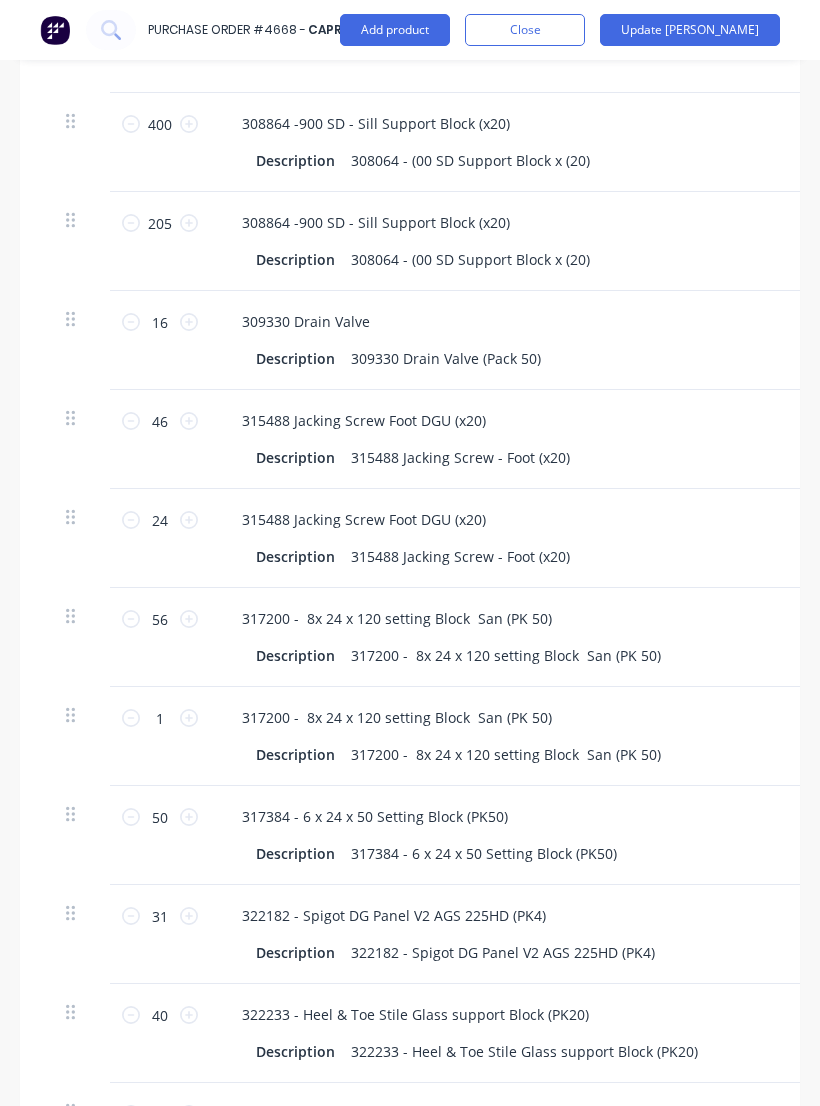 scroll, scrollTop: 0, scrollLeft: 0, axis: both 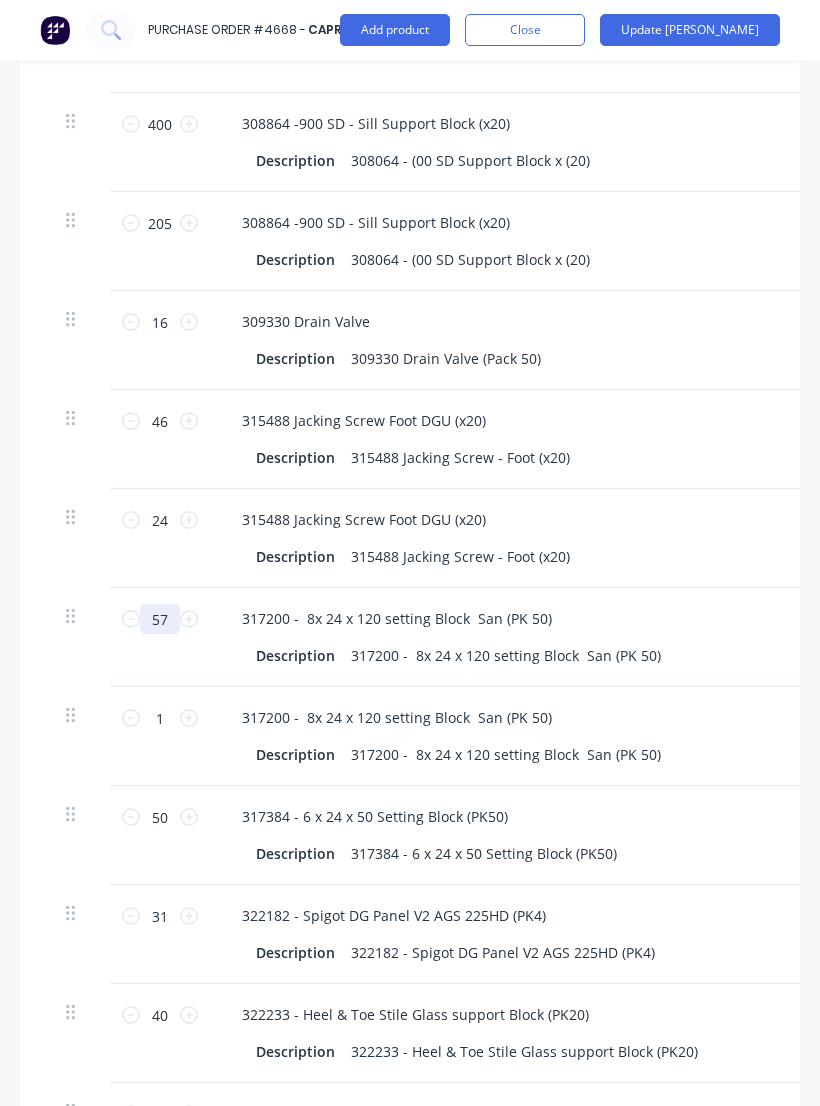 click on "57" at bounding box center (160, 619) 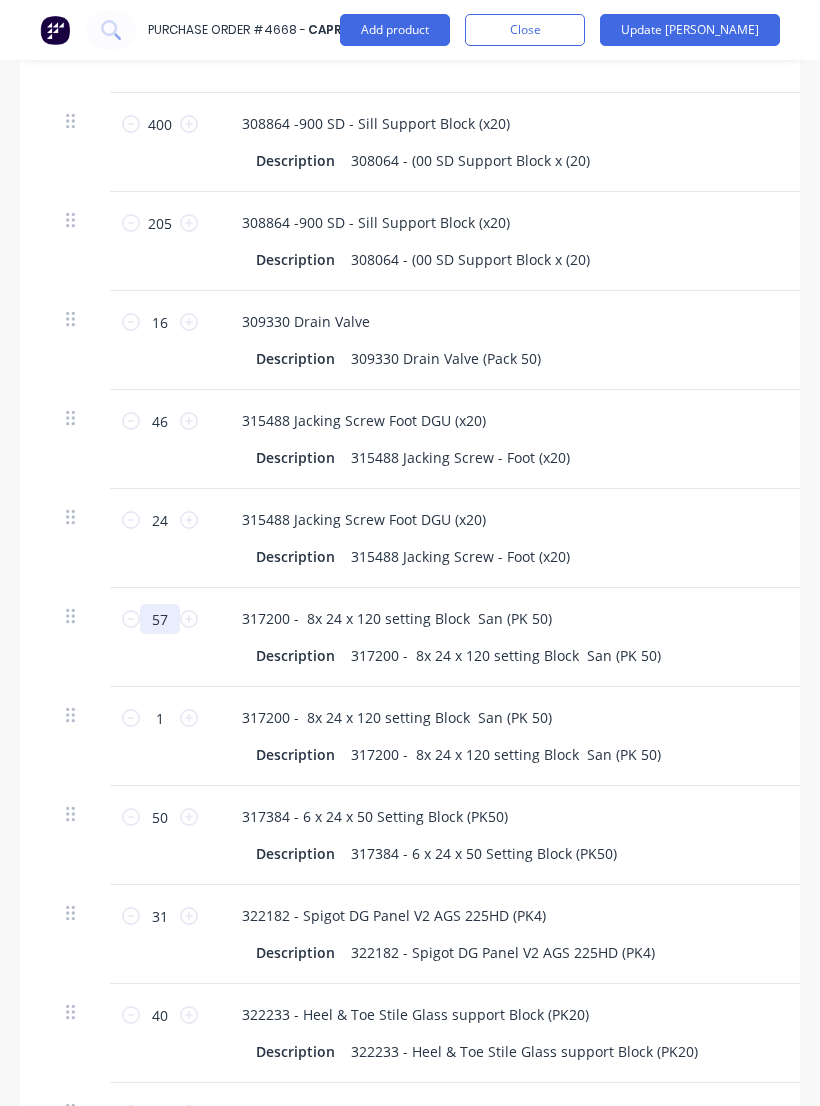 type on "1" 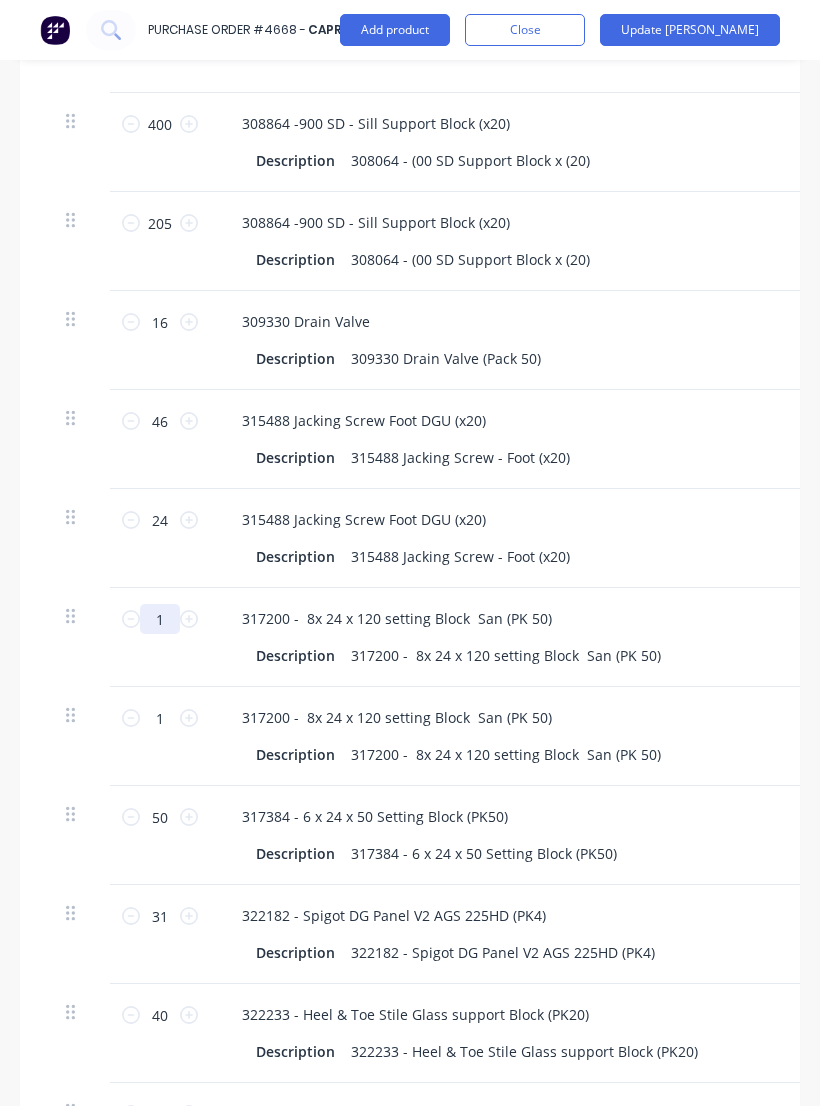 type on "x" 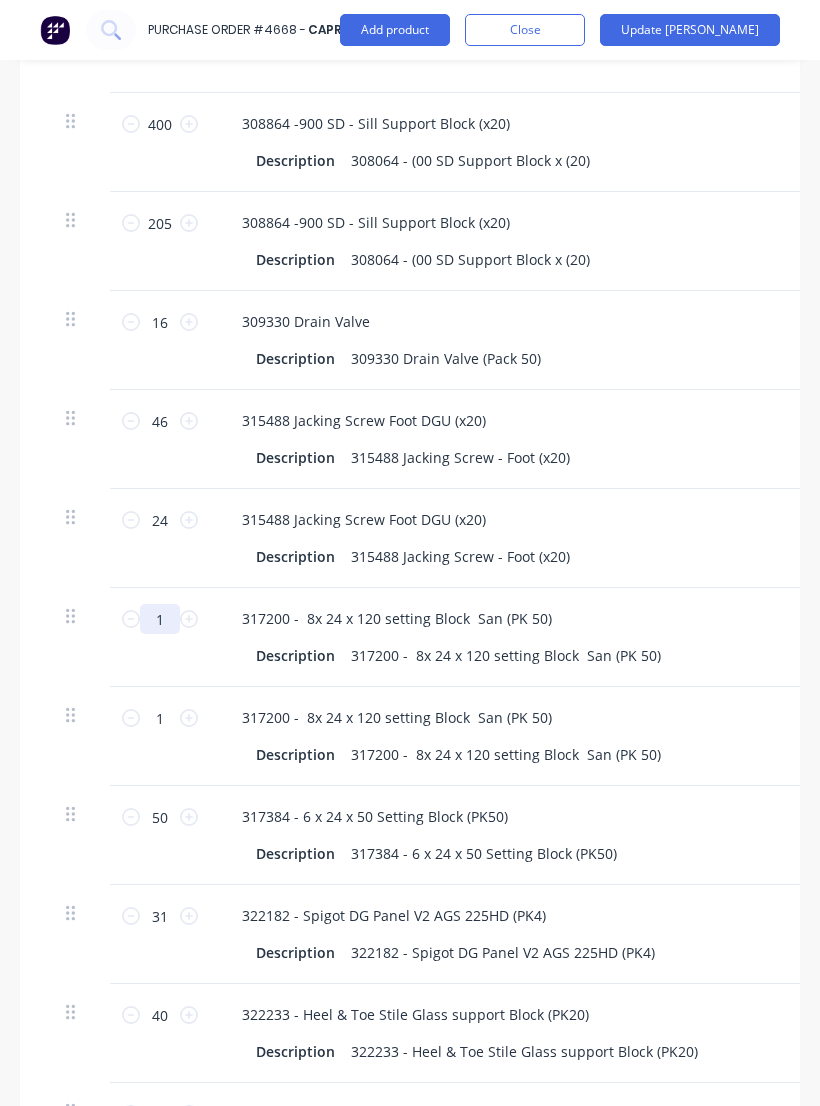 type on "10" 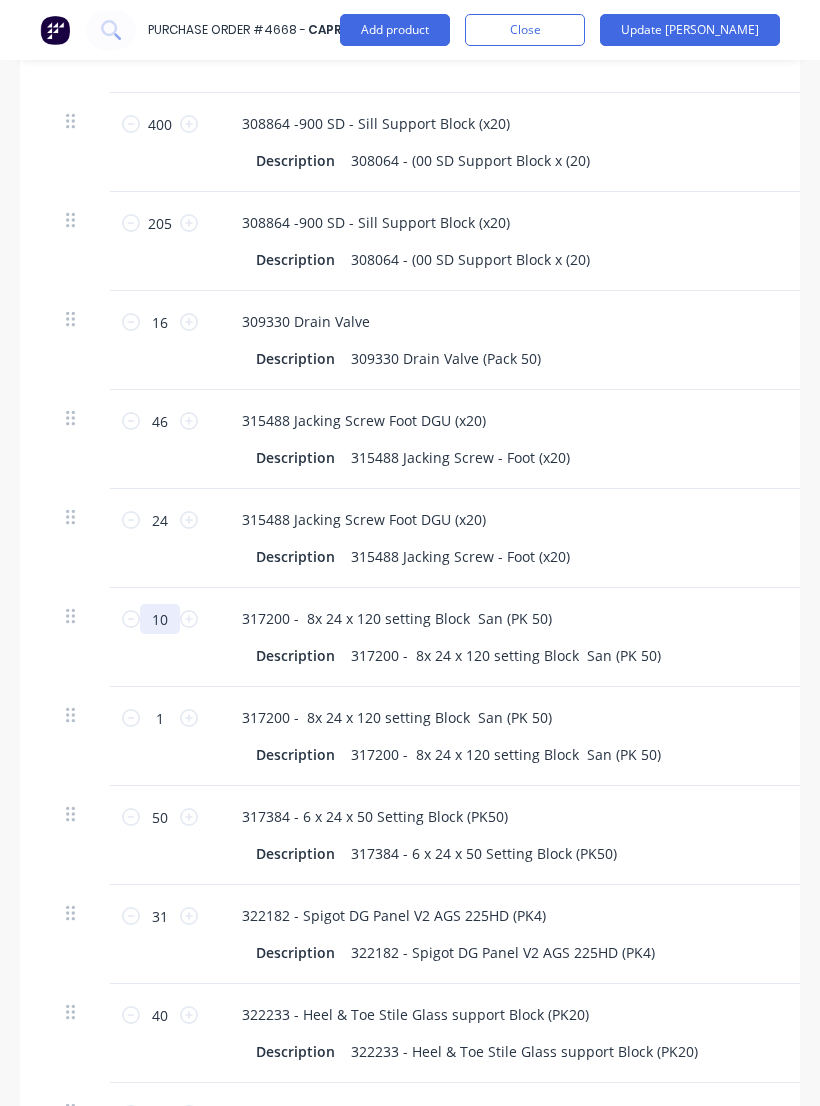 type on "x" 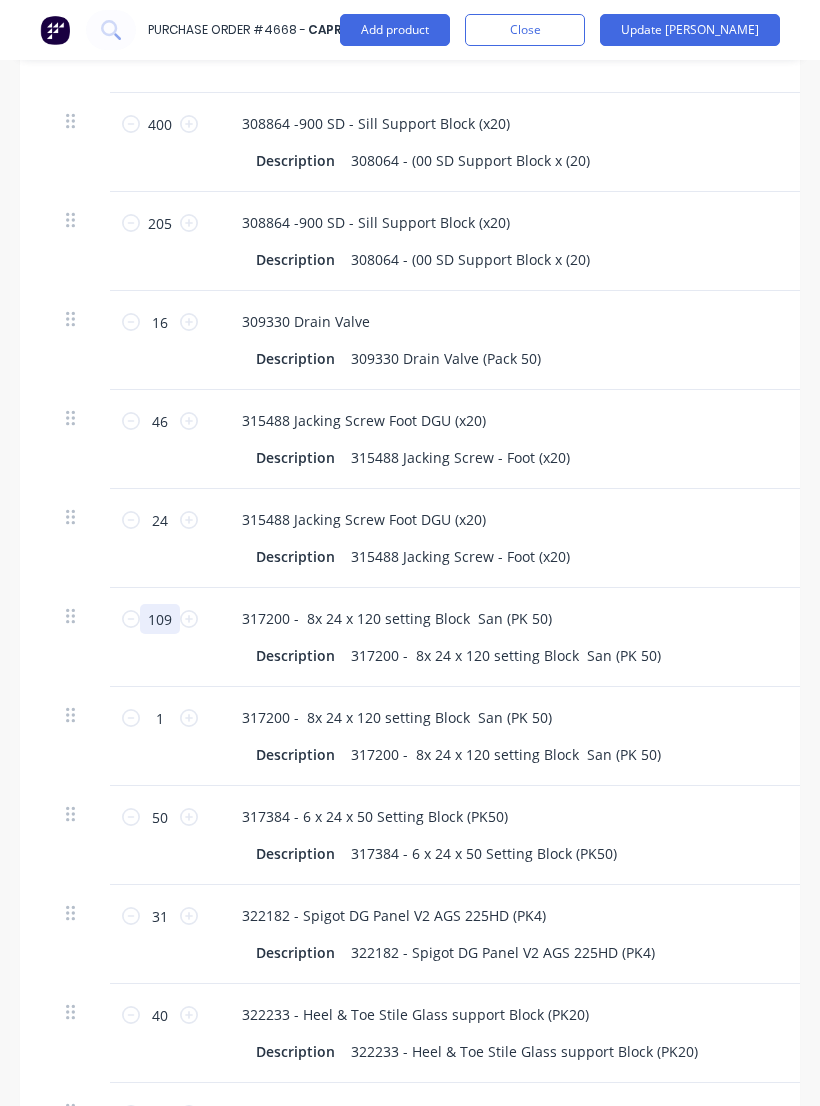 type on "x" 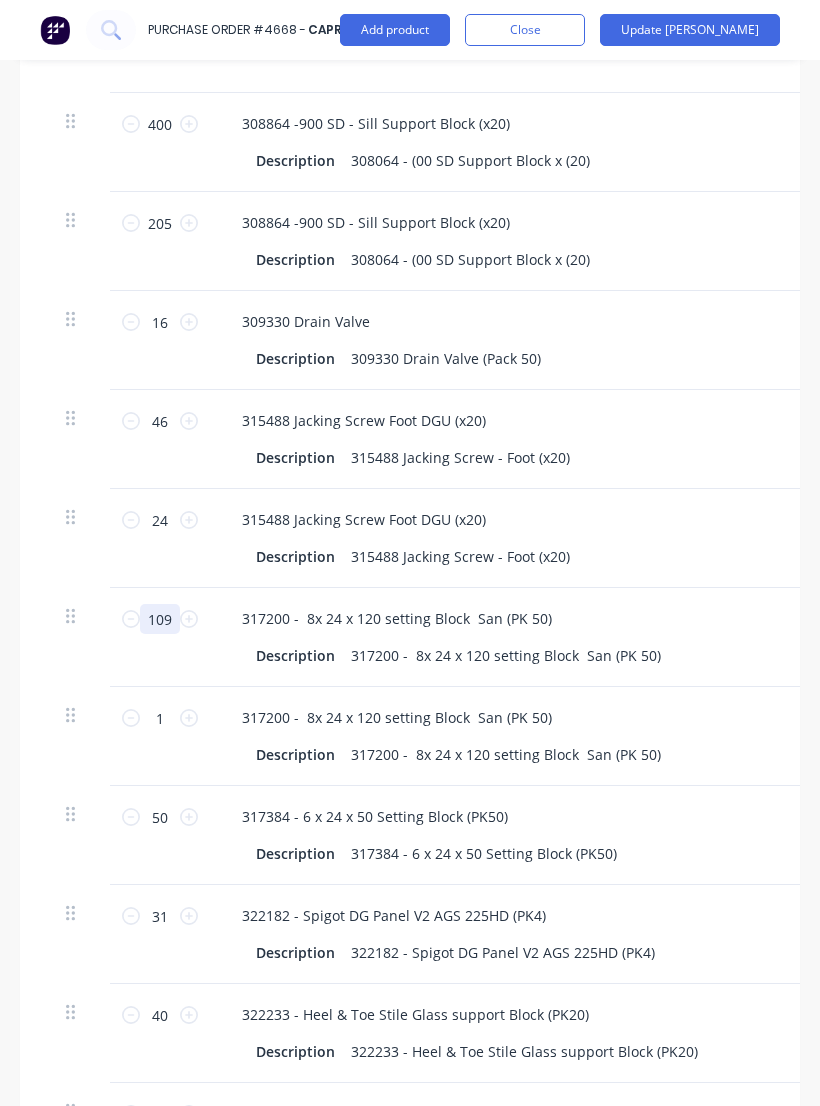 type on "1090" 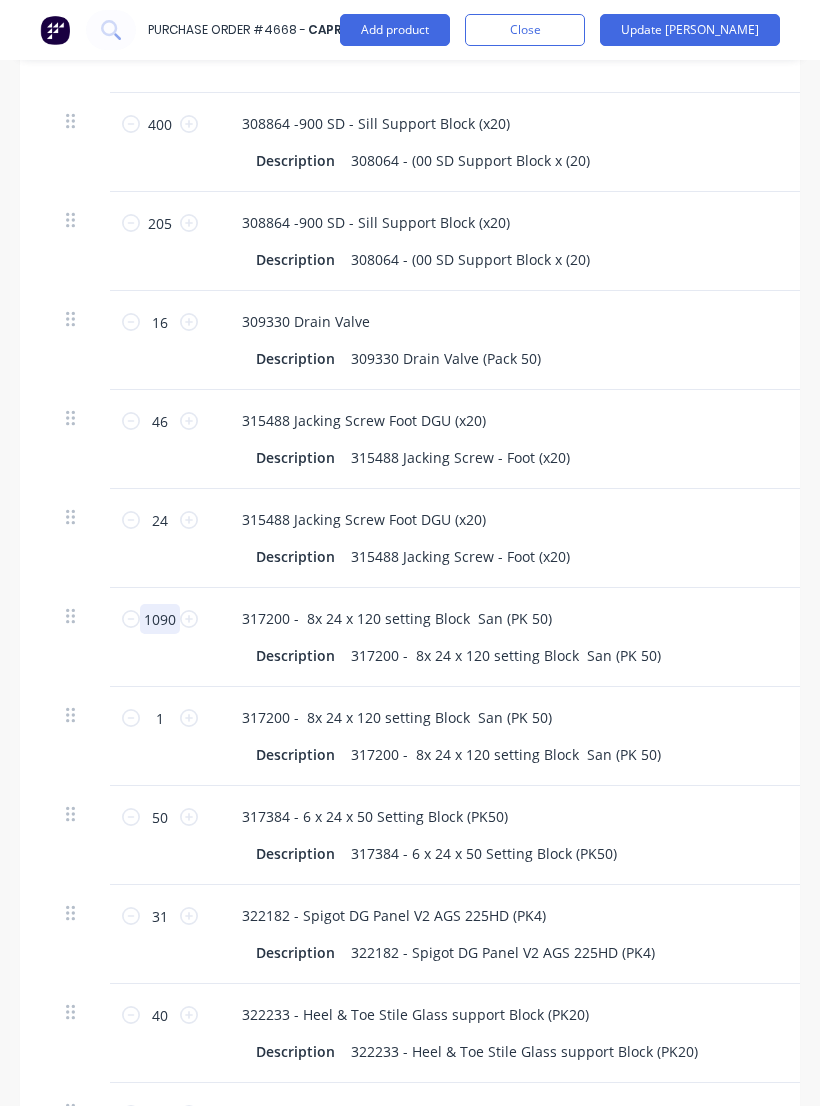 type on "x" 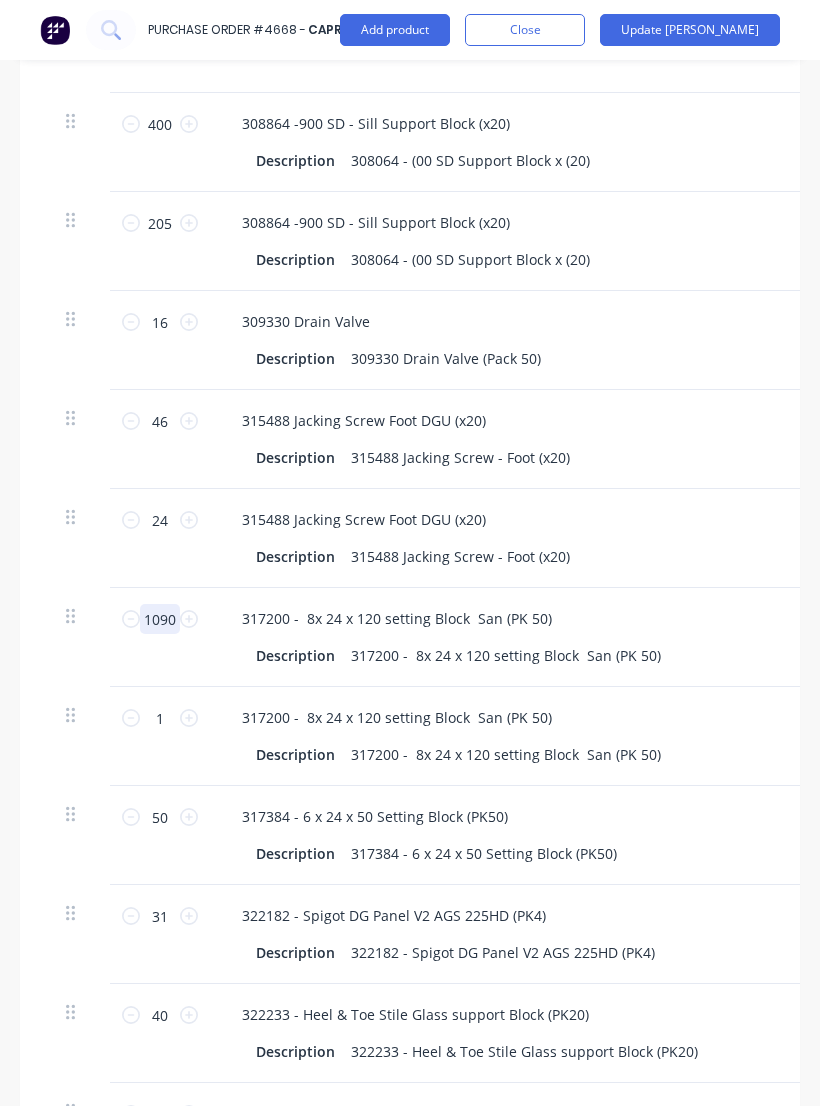 type on "109" 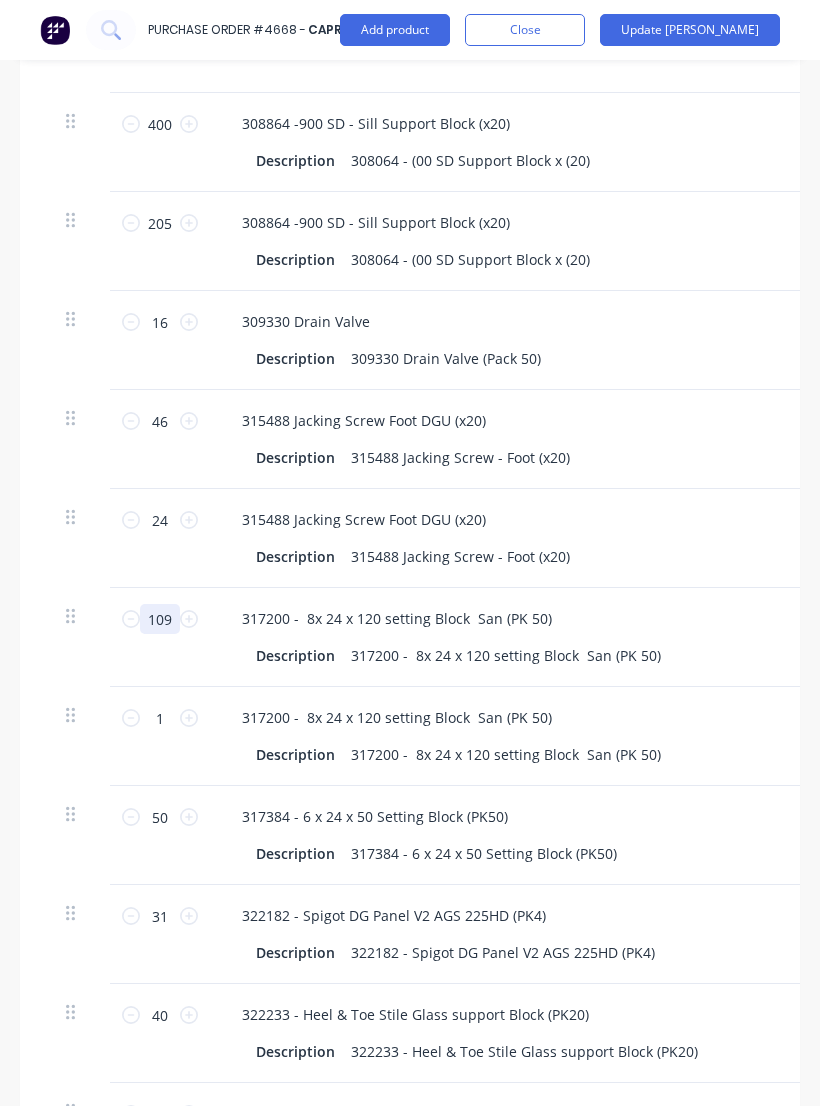 type on "x" 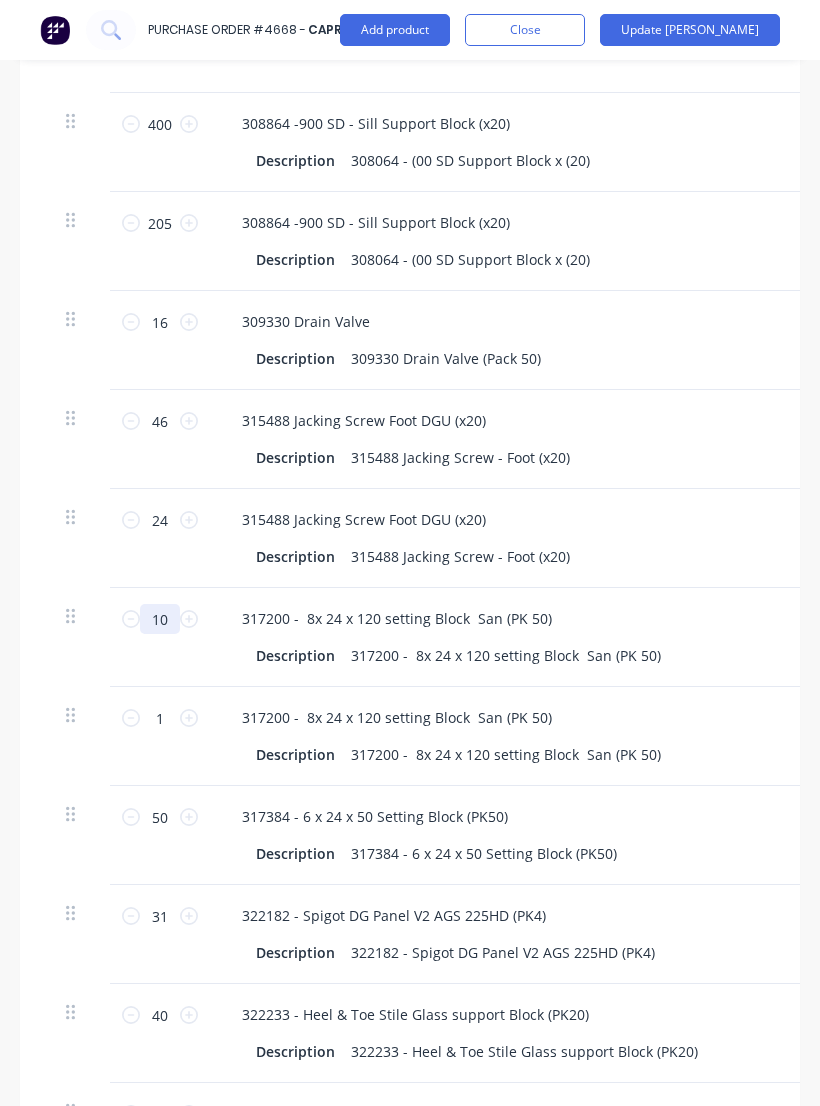 type on "x" 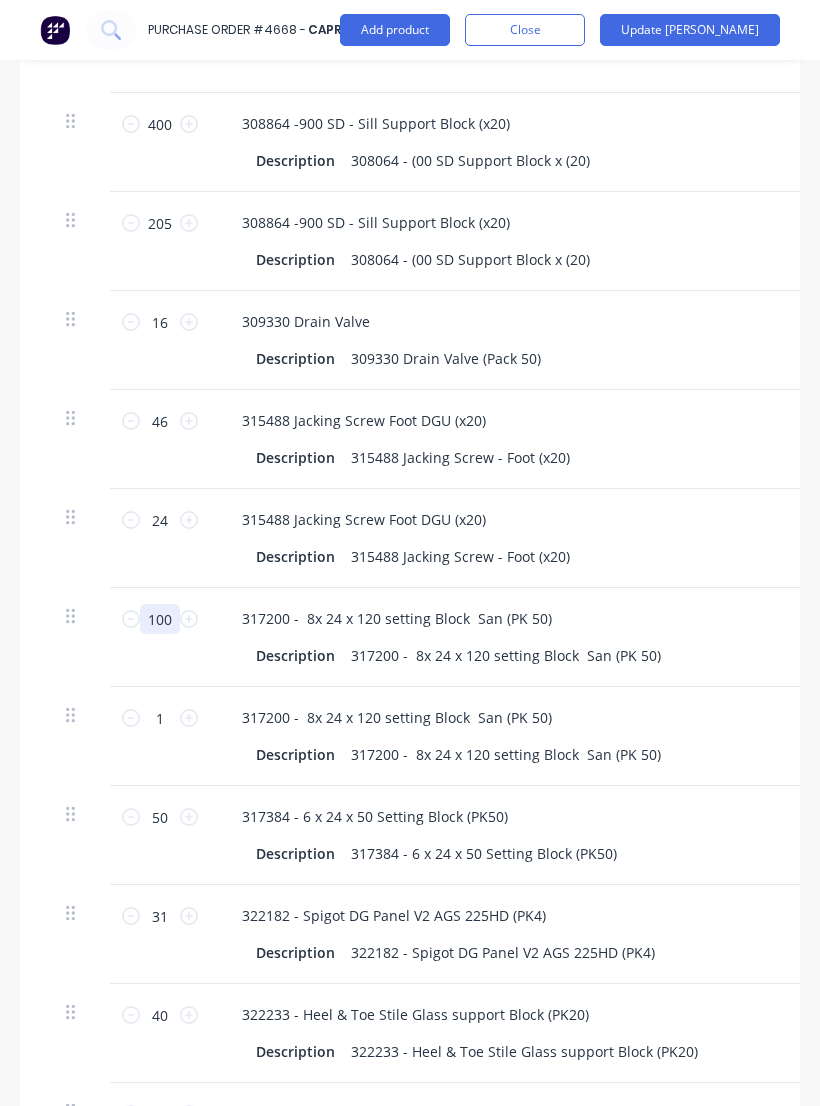 type on "x" 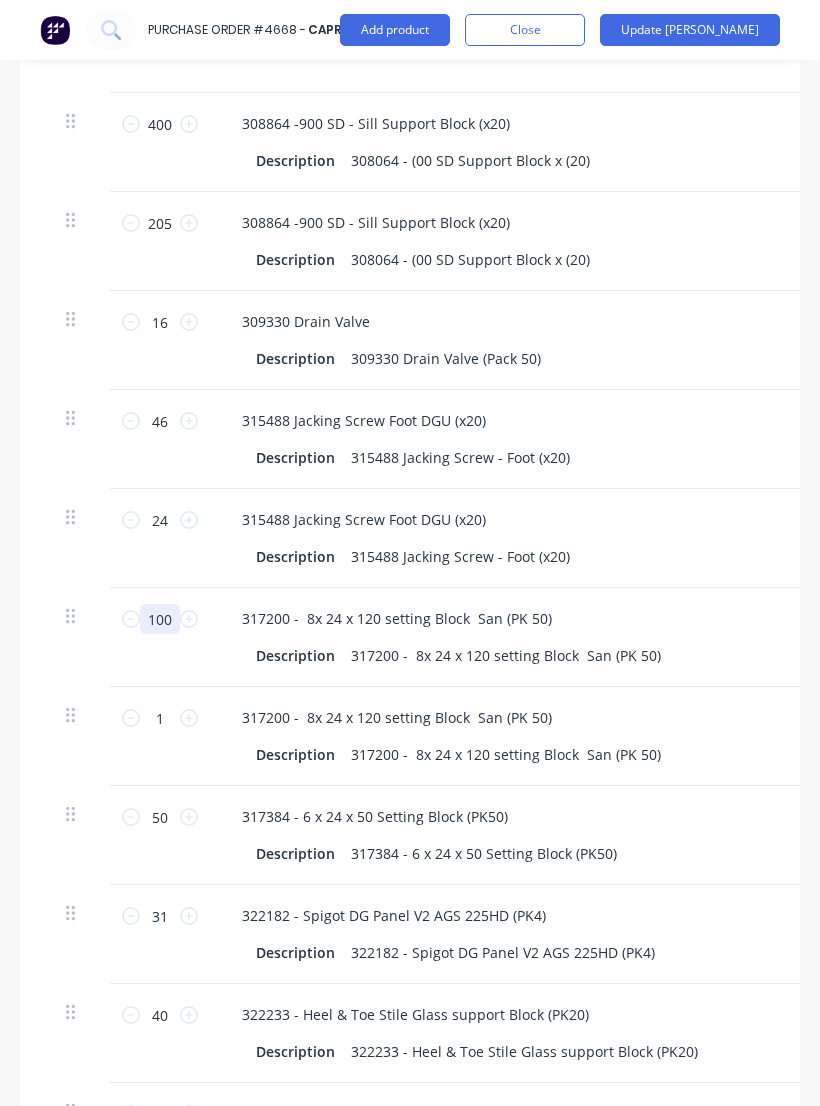 type on "x" 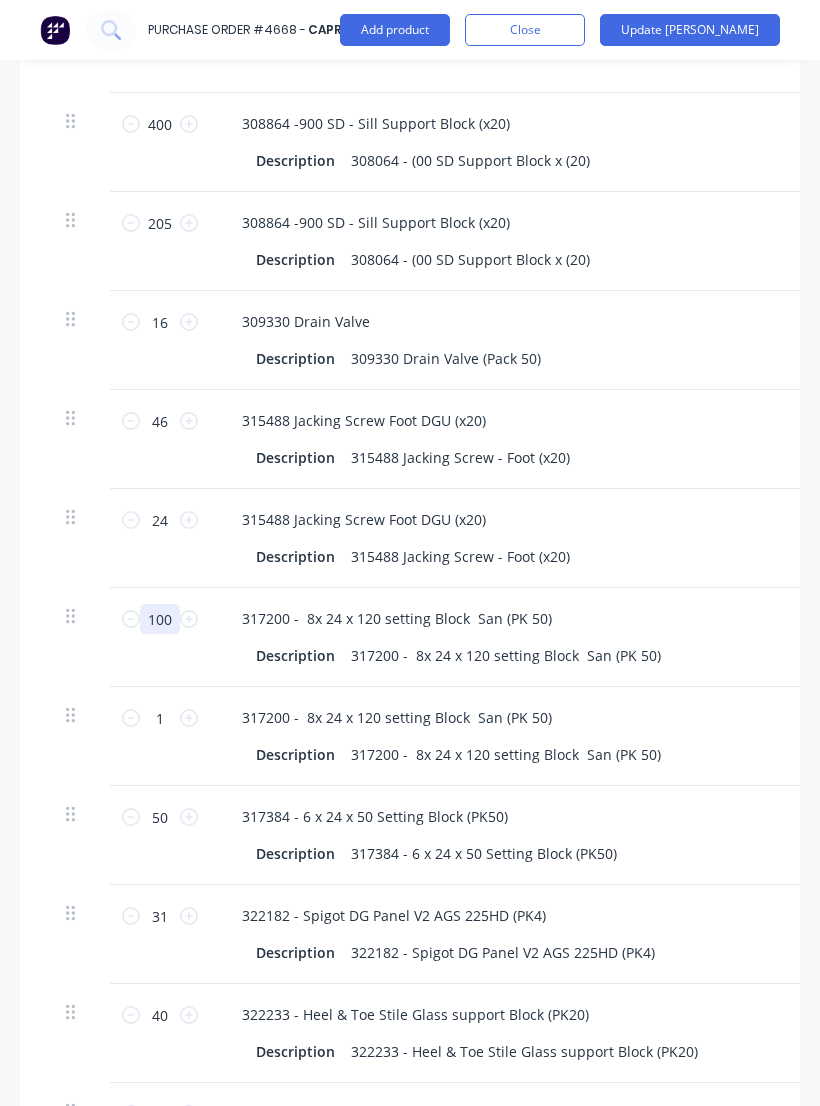 type on "100" 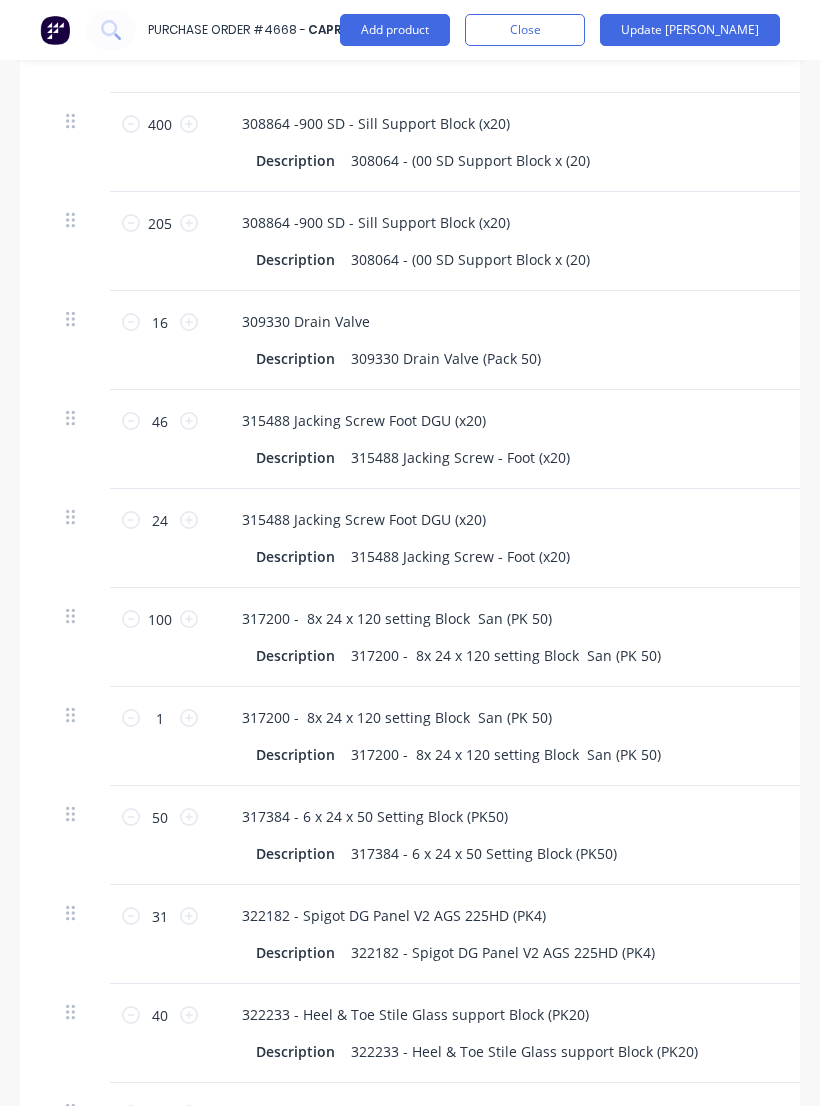 click on "Update [PERSON_NAME]" at bounding box center (690, 30) 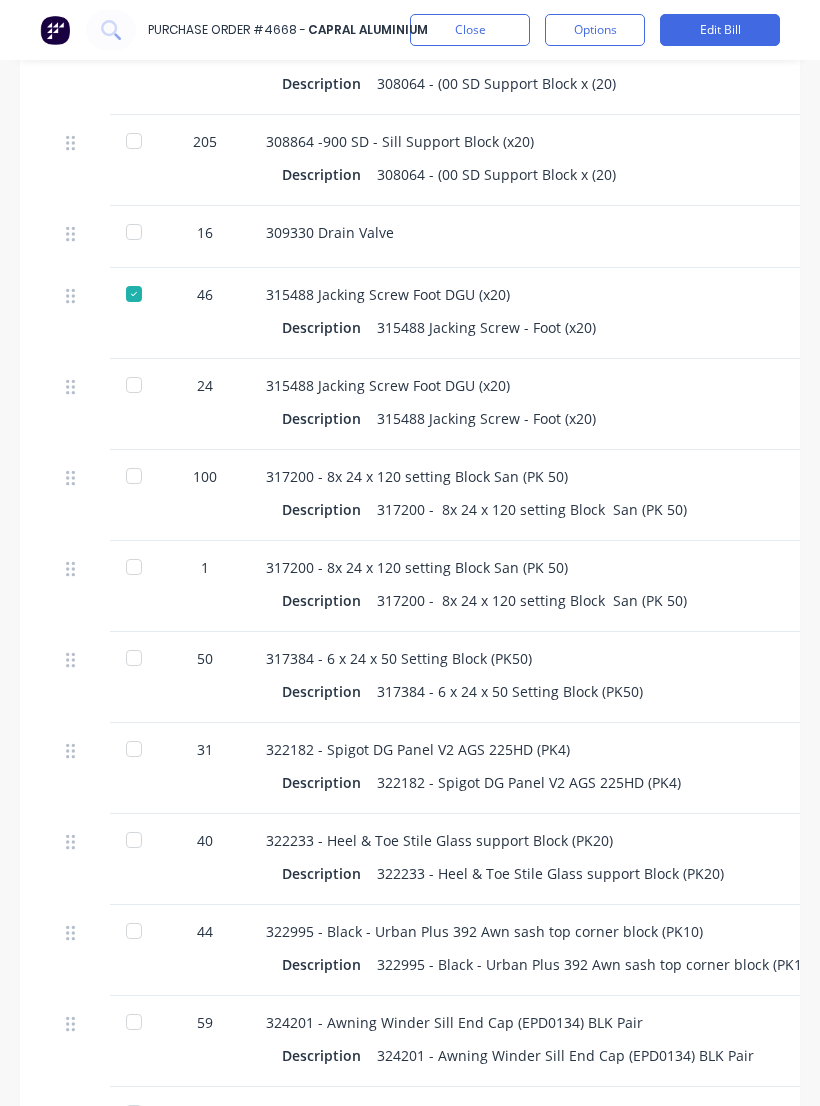 scroll, scrollTop: 856, scrollLeft: 0, axis: vertical 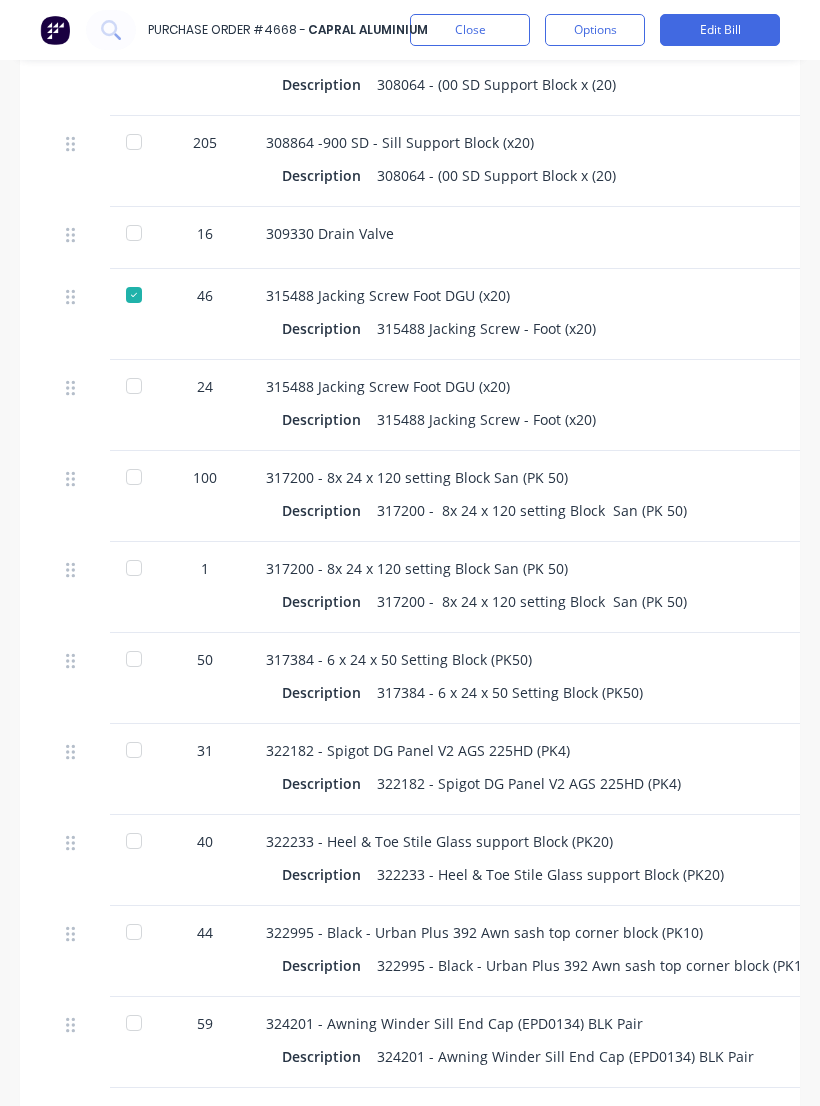 click on "322233 - Heel & Toe Stile Glass support Block (PK20)" at bounding box center [550, 874] 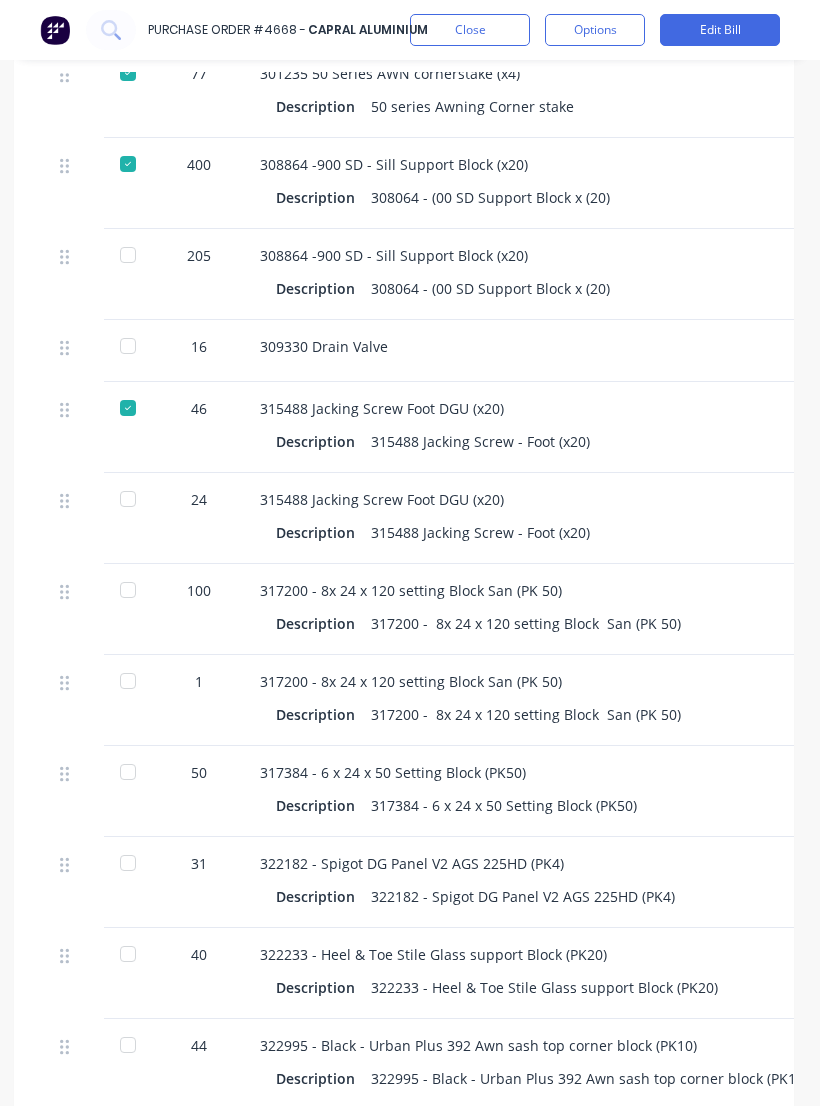 scroll, scrollTop: 739, scrollLeft: 6, axis: both 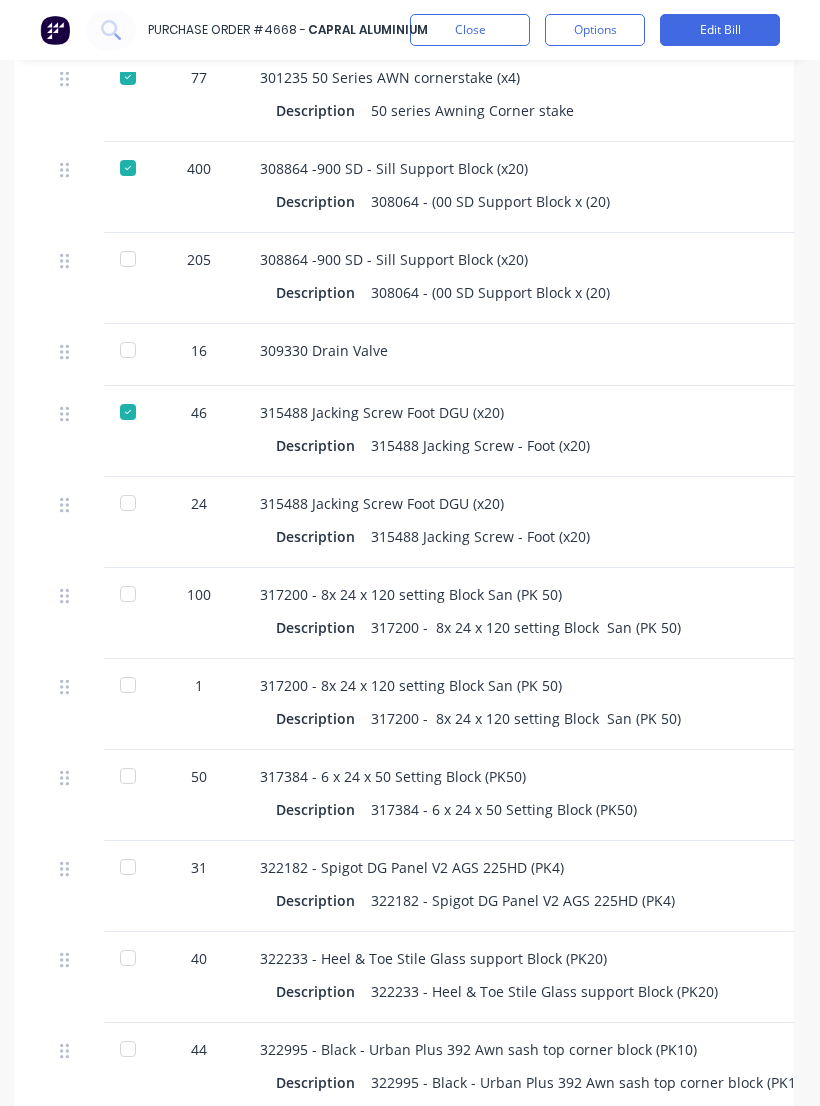click at bounding box center [128, 594] 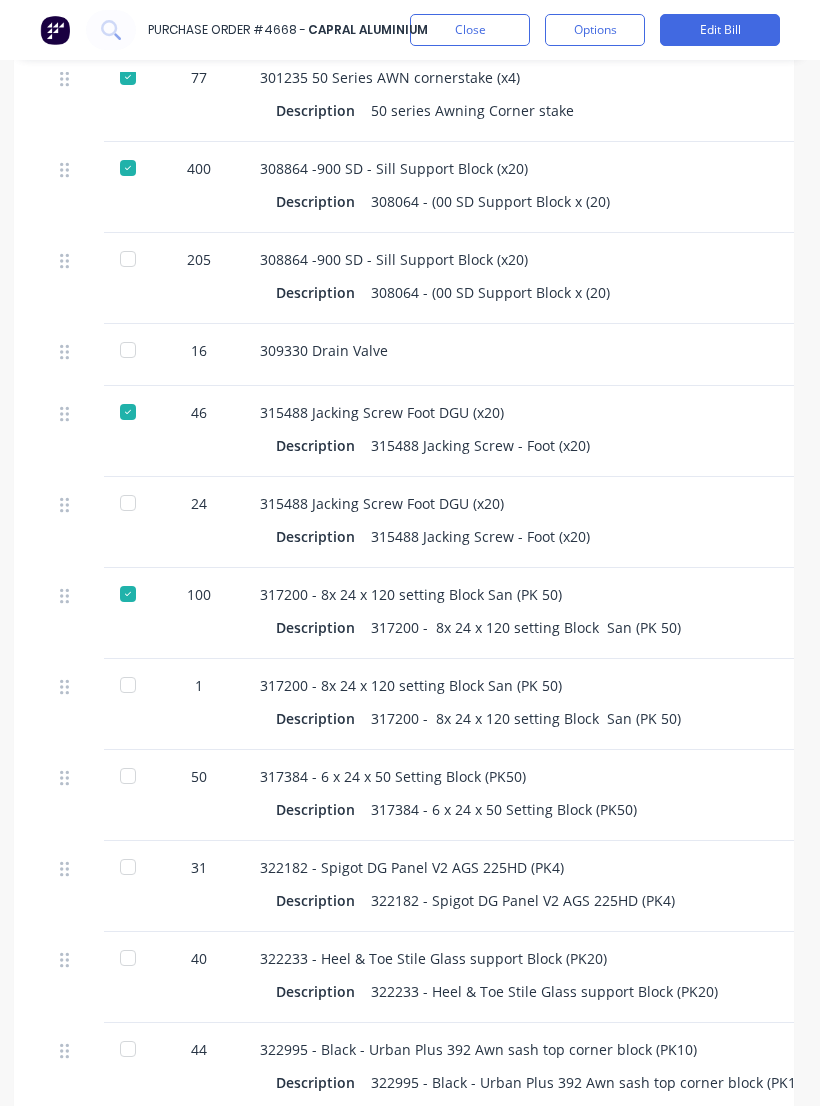 click on "Edit Bill" at bounding box center [720, 30] 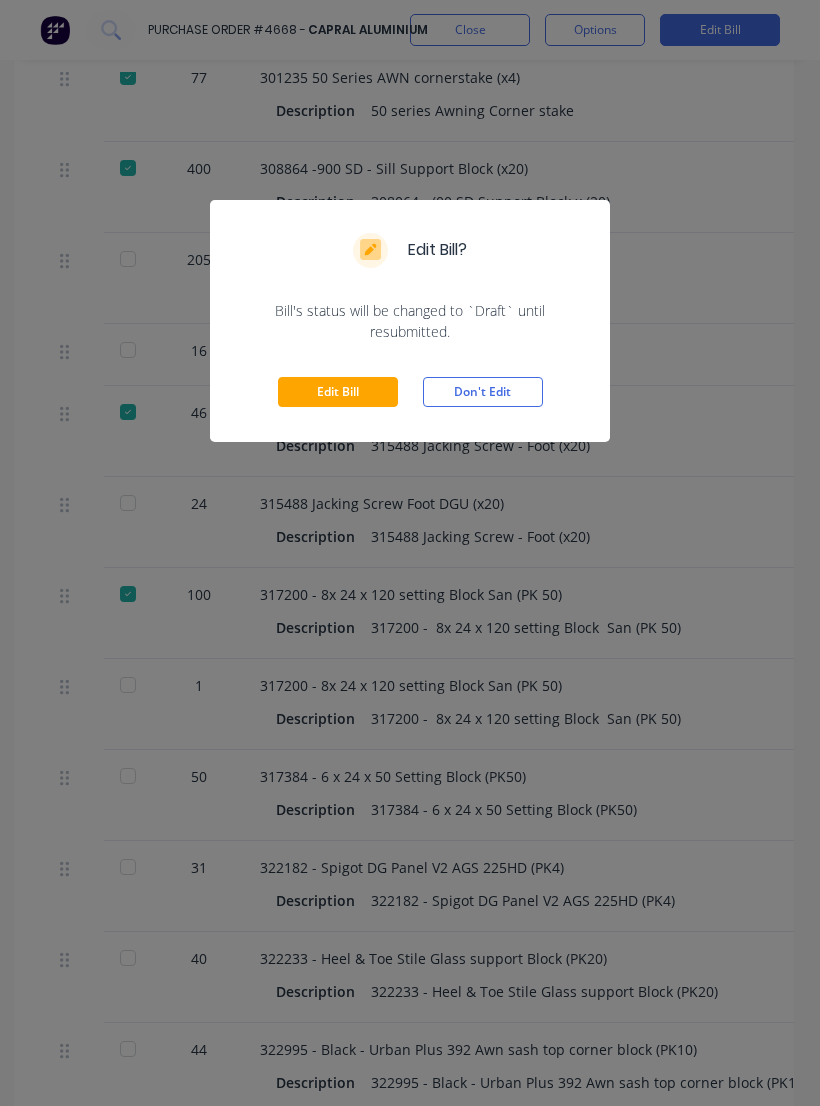 click on "Edit Bill" at bounding box center (338, 392) 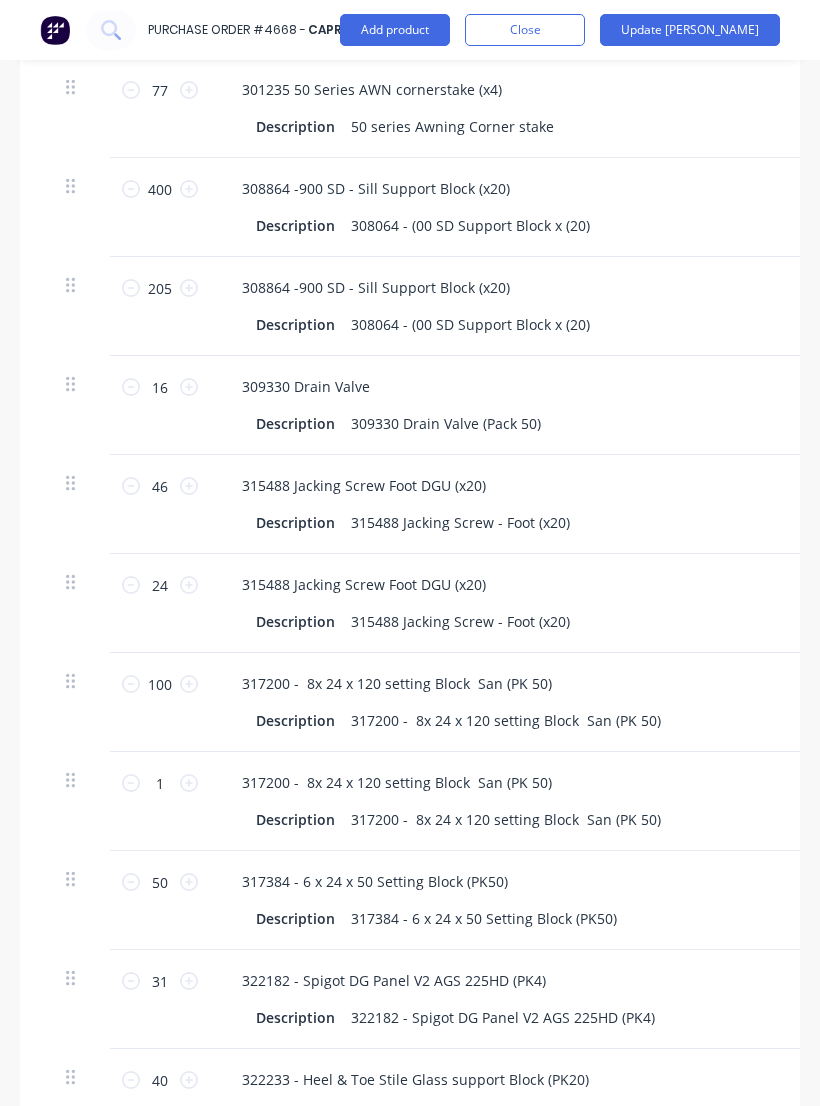 scroll, scrollTop: 739, scrollLeft: 0, axis: vertical 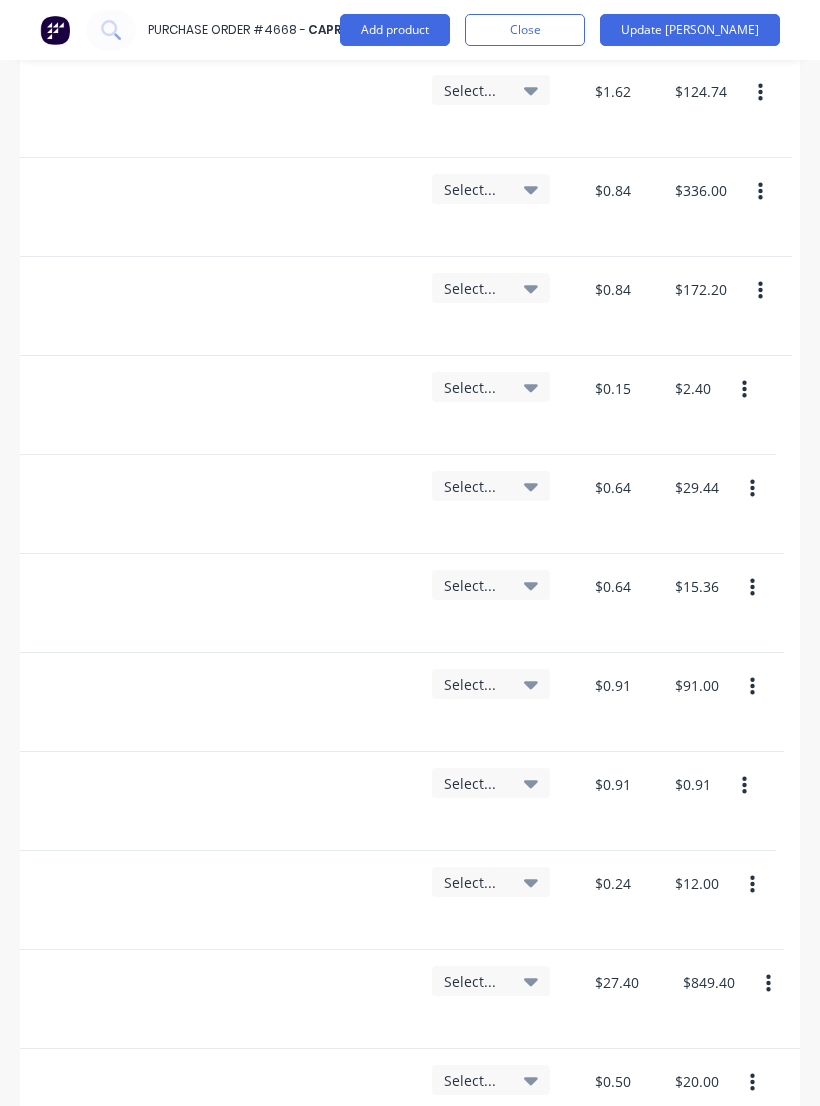 click 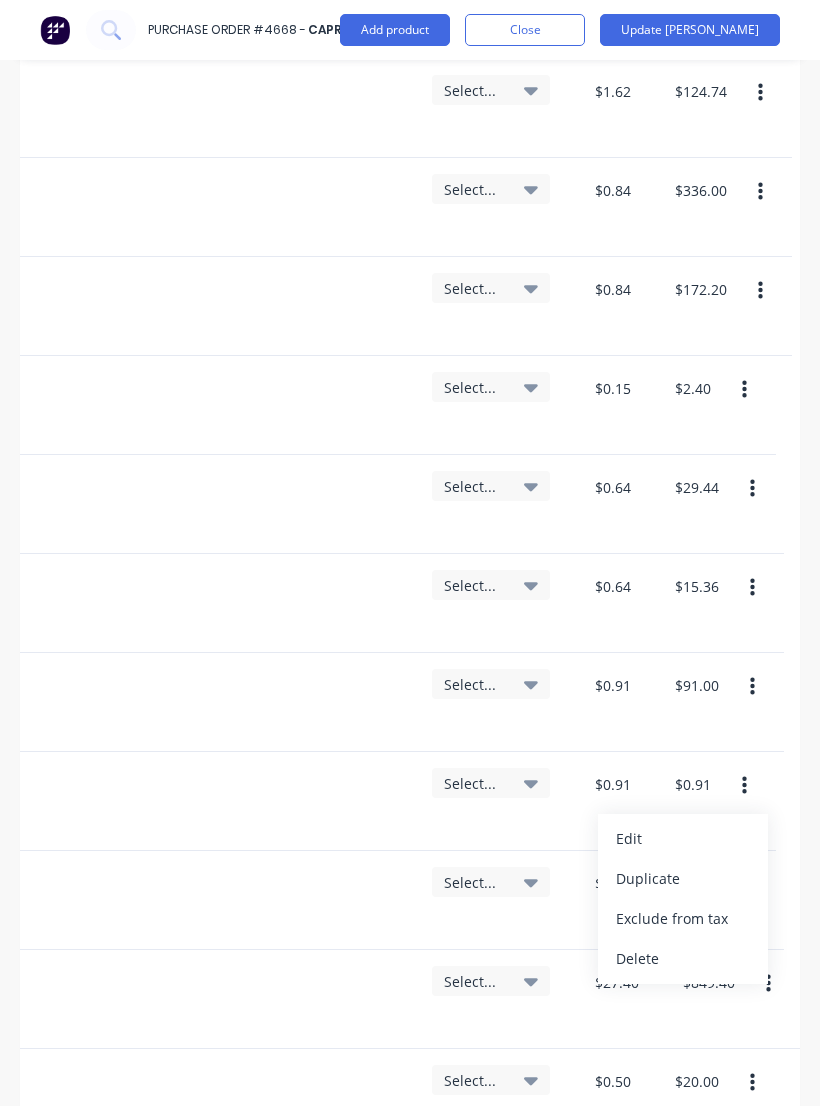 click on "Delete" at bounding box center (683, 959) 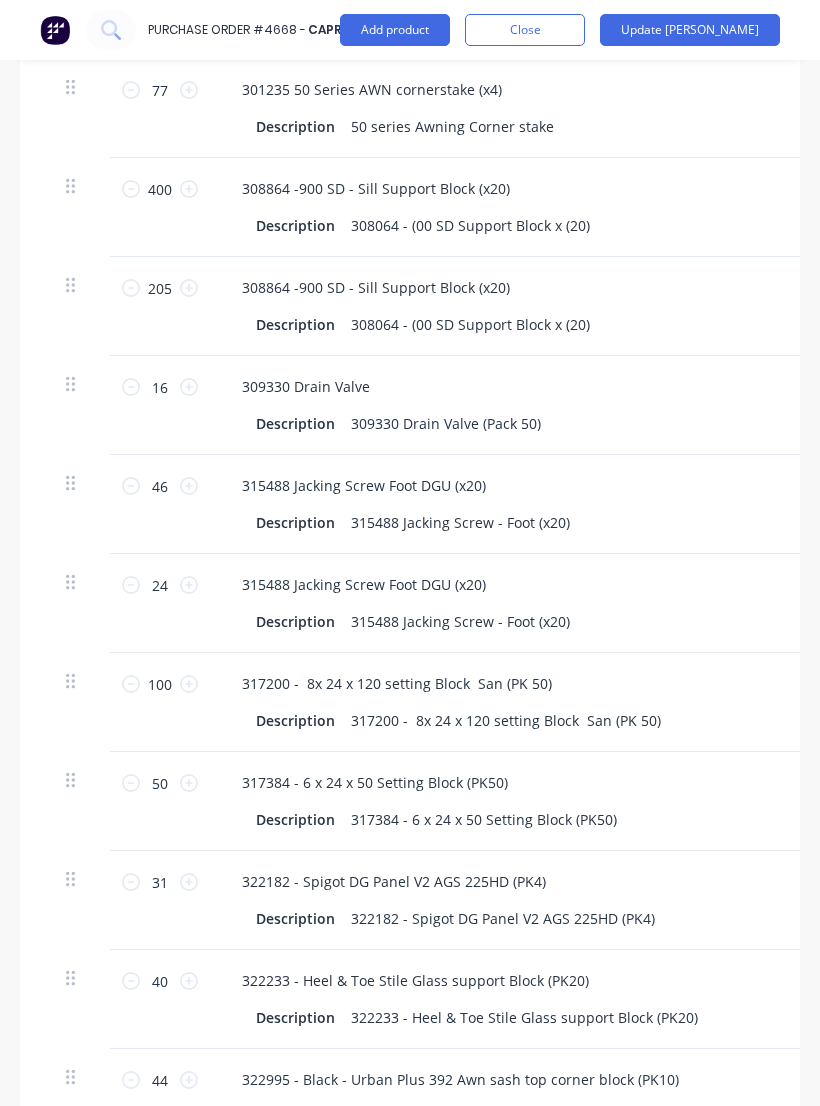 scroll, scrollTop: 0, scrollLeft: 0, axis: both 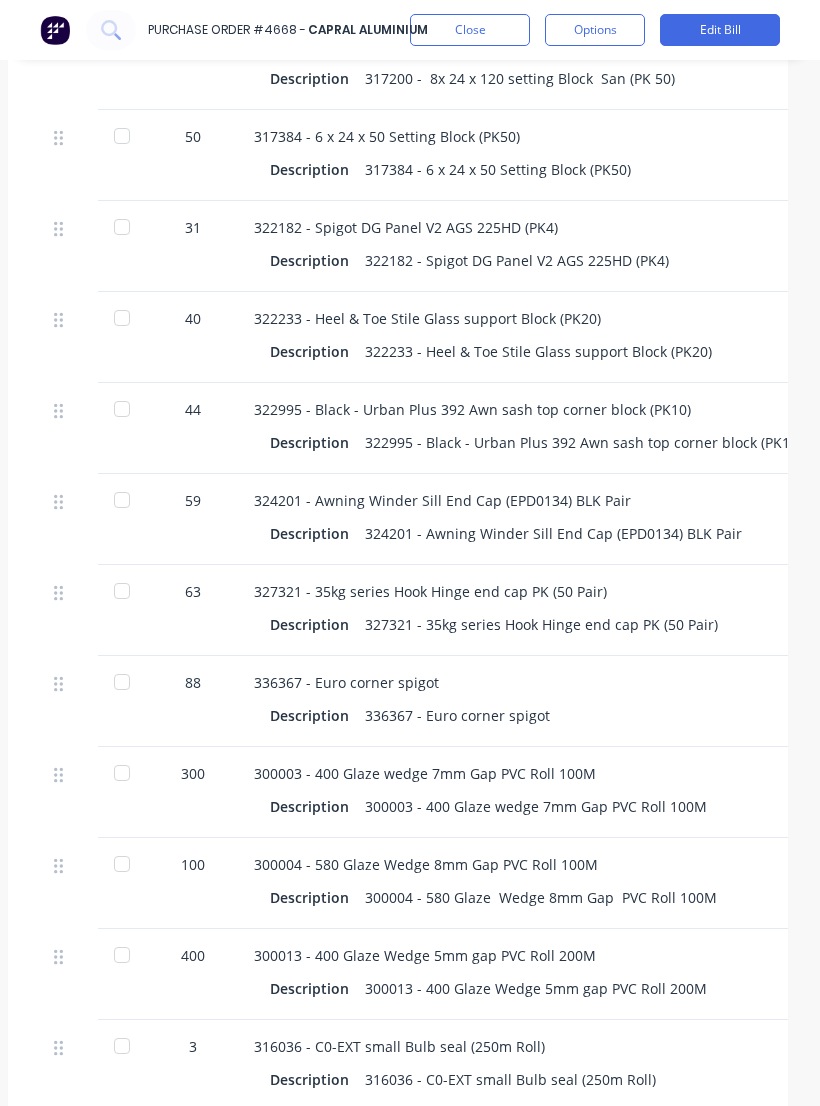 click on "300013 - 400 Glaze Wedge 5mm gap PVC Roll 200M" at bounding box center (688, 955) 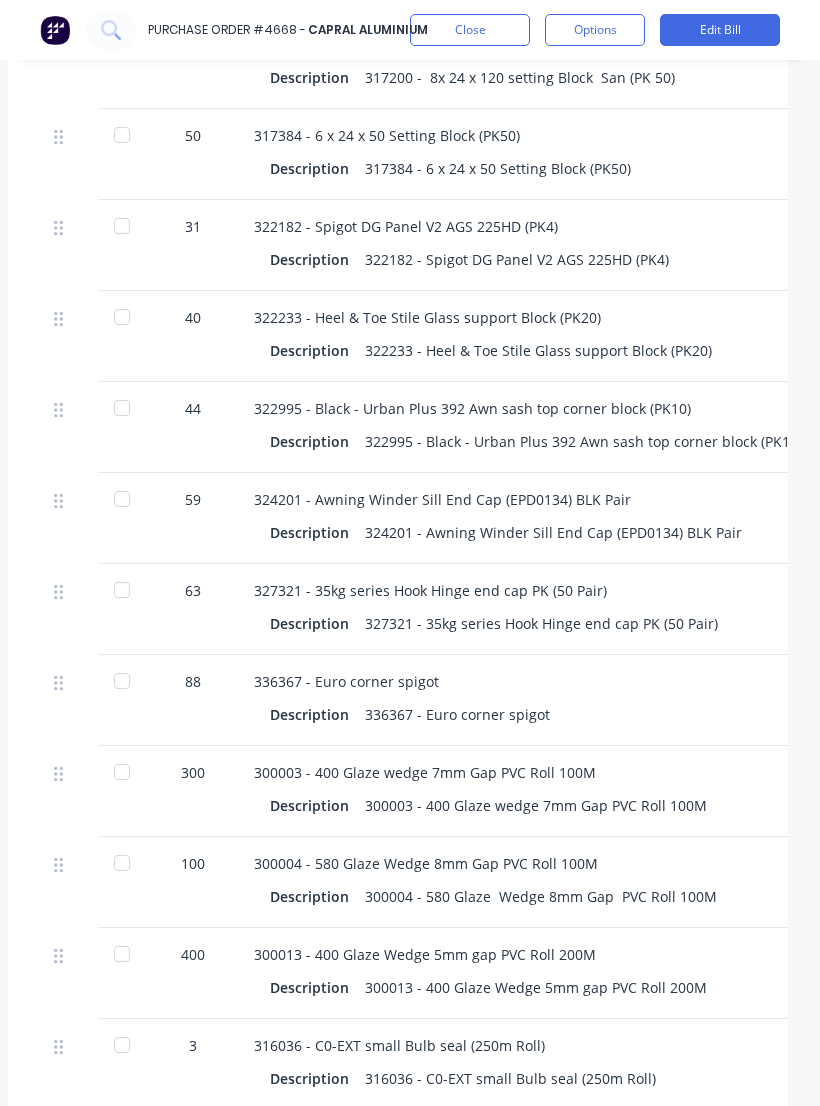 click on "Edit Bill" at bounding box center (720, 30) 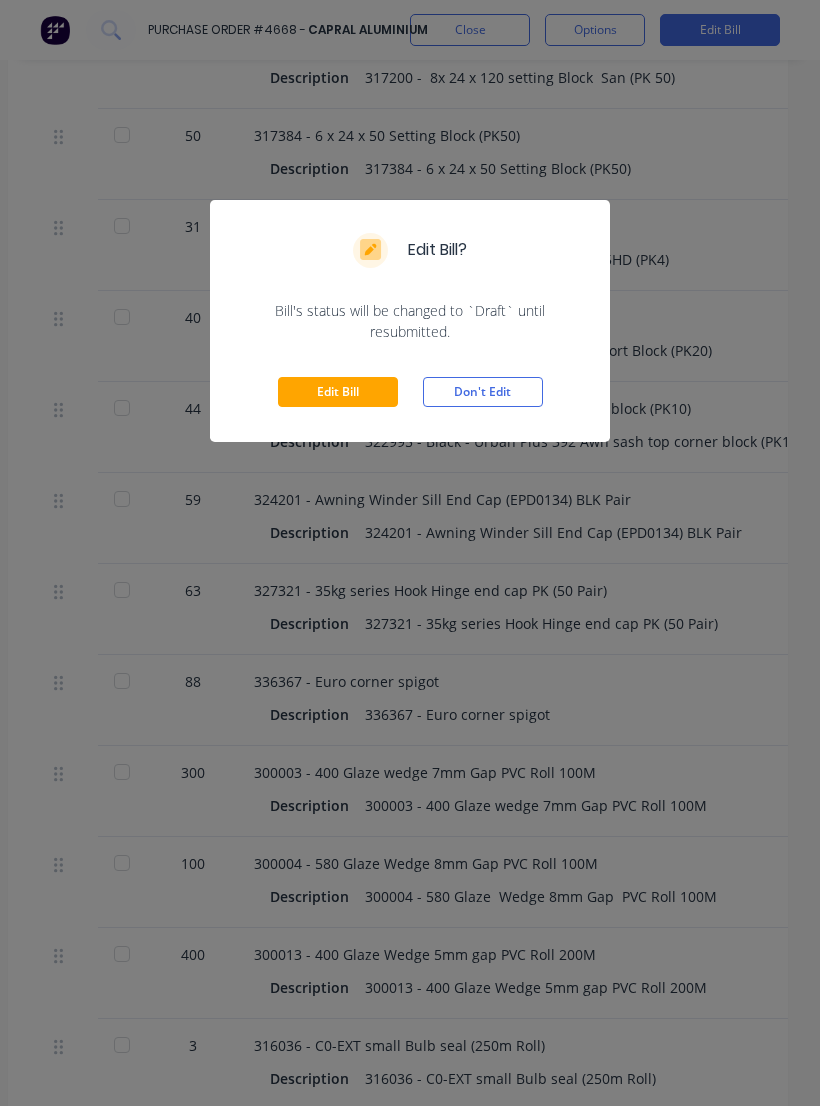 click on "Edit Bill" at bounding box center [338, 392] 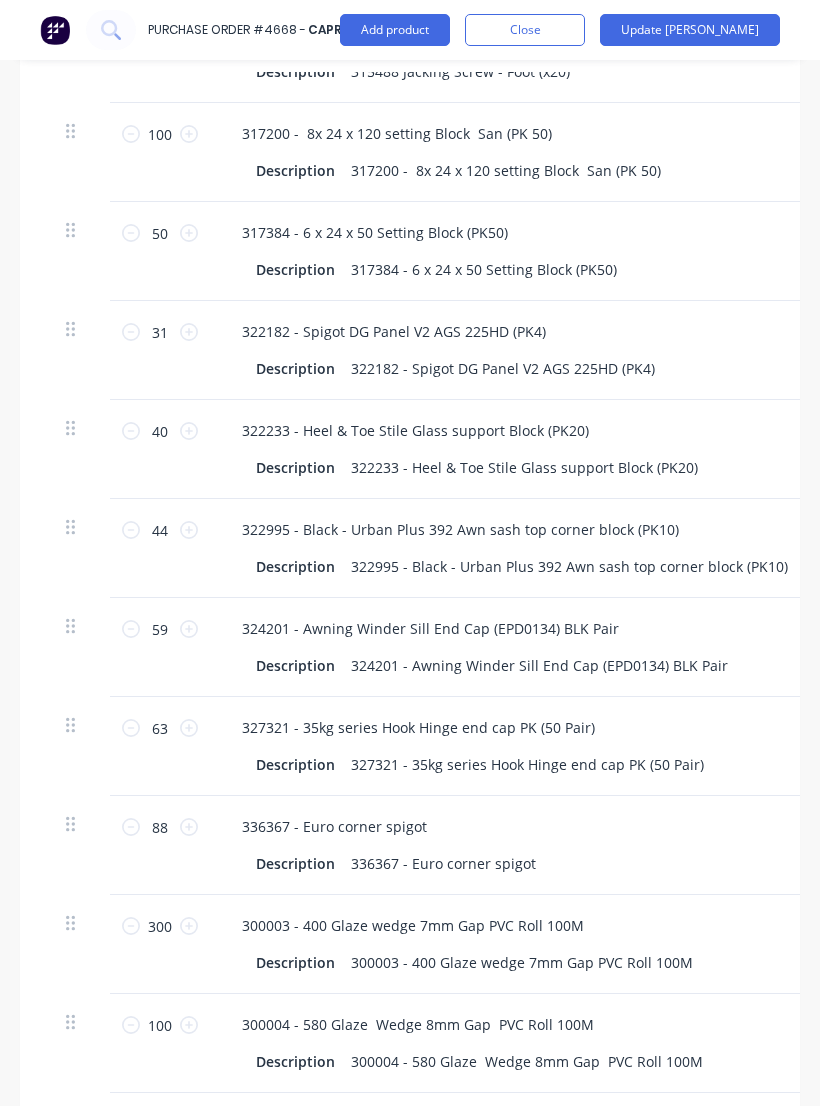 scroll, scrollTop: 1289, scrollLeft: 0, axis: vertical 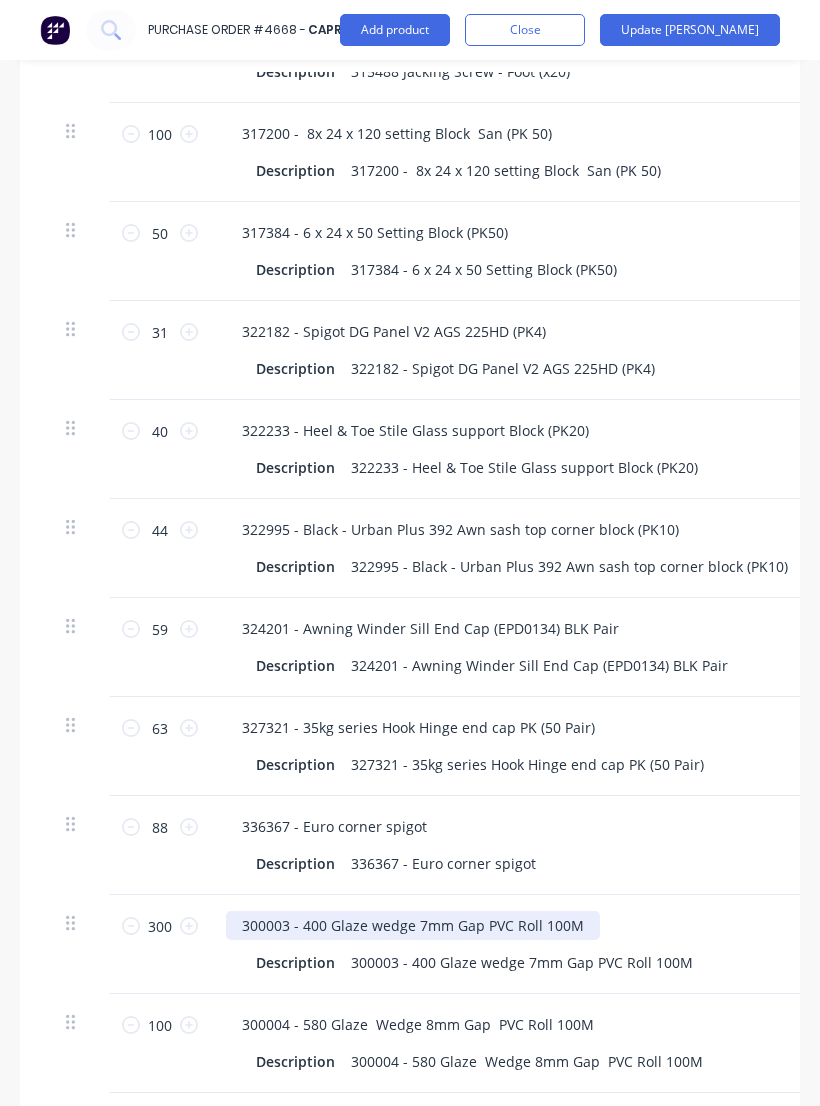 click on "300003 - 400 Glaze wedge 7mm Gap PVC Roll 100M" at bounding box center (413, 925) 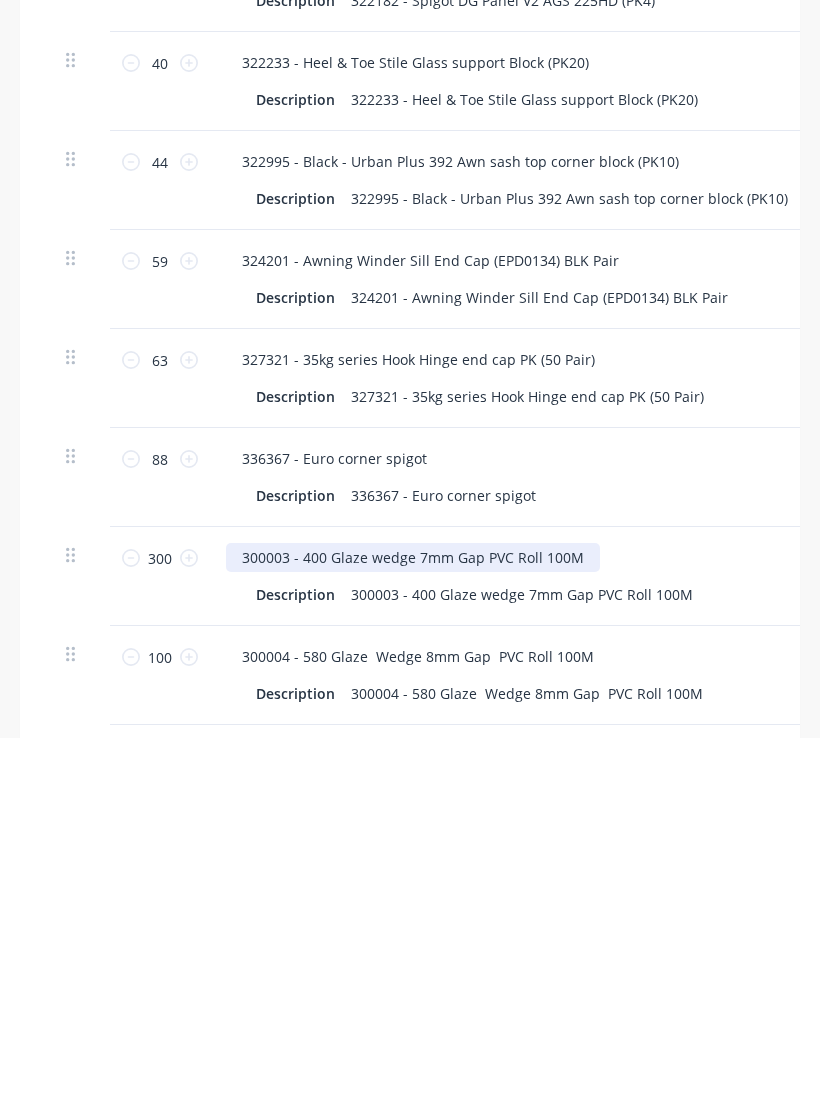 scroll, scrollTop: 31, scrollLeft: 0, axis: vertical 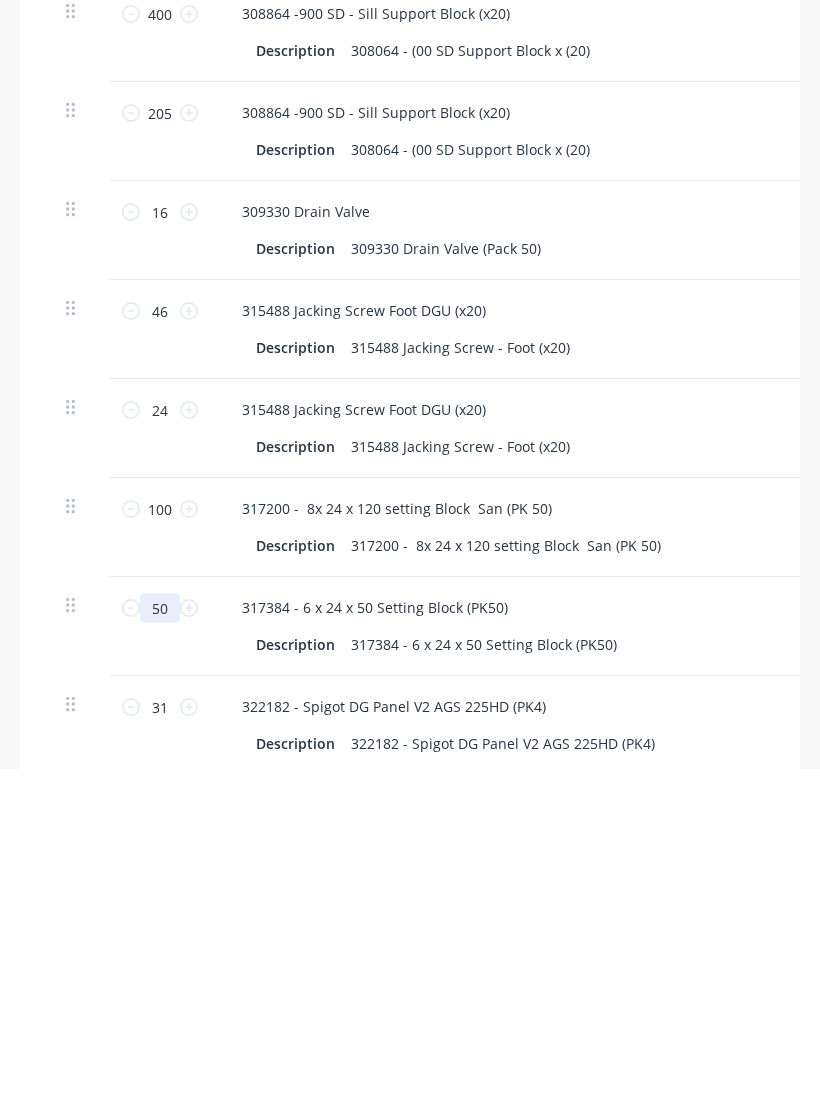 click on "50" at bounding box center (160, 945) 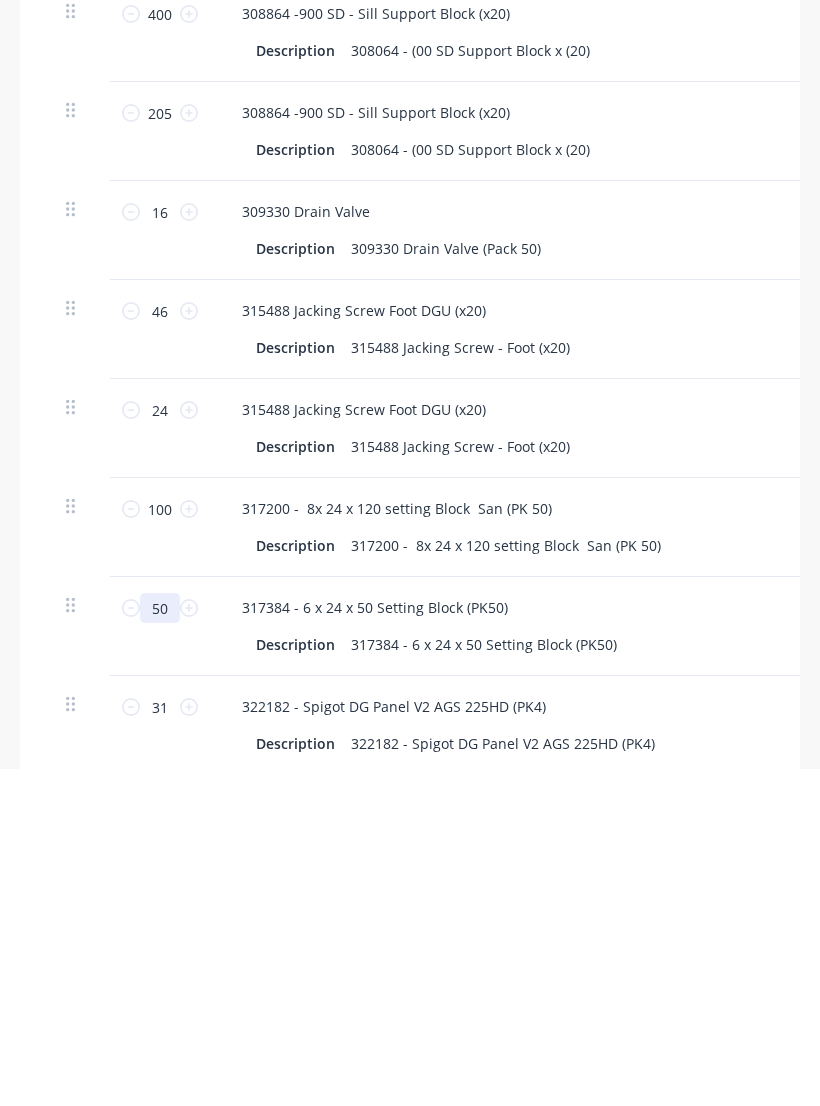 type on "1" 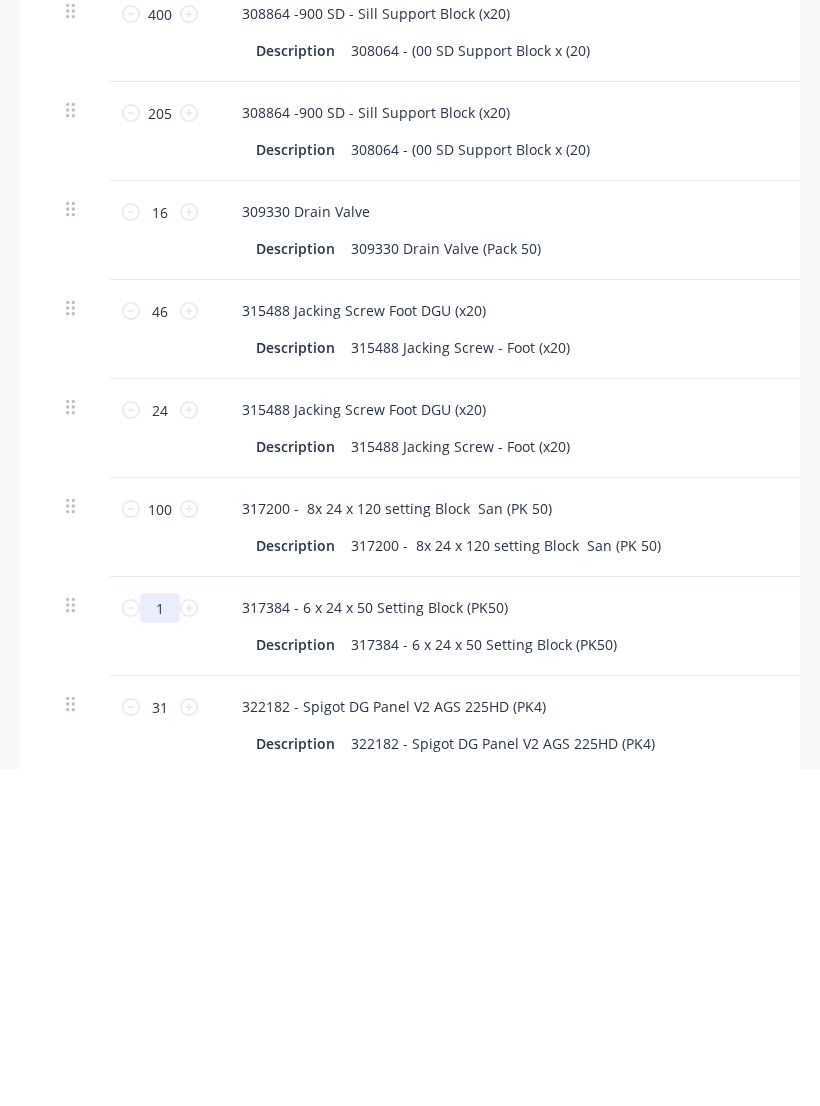 type on "x" 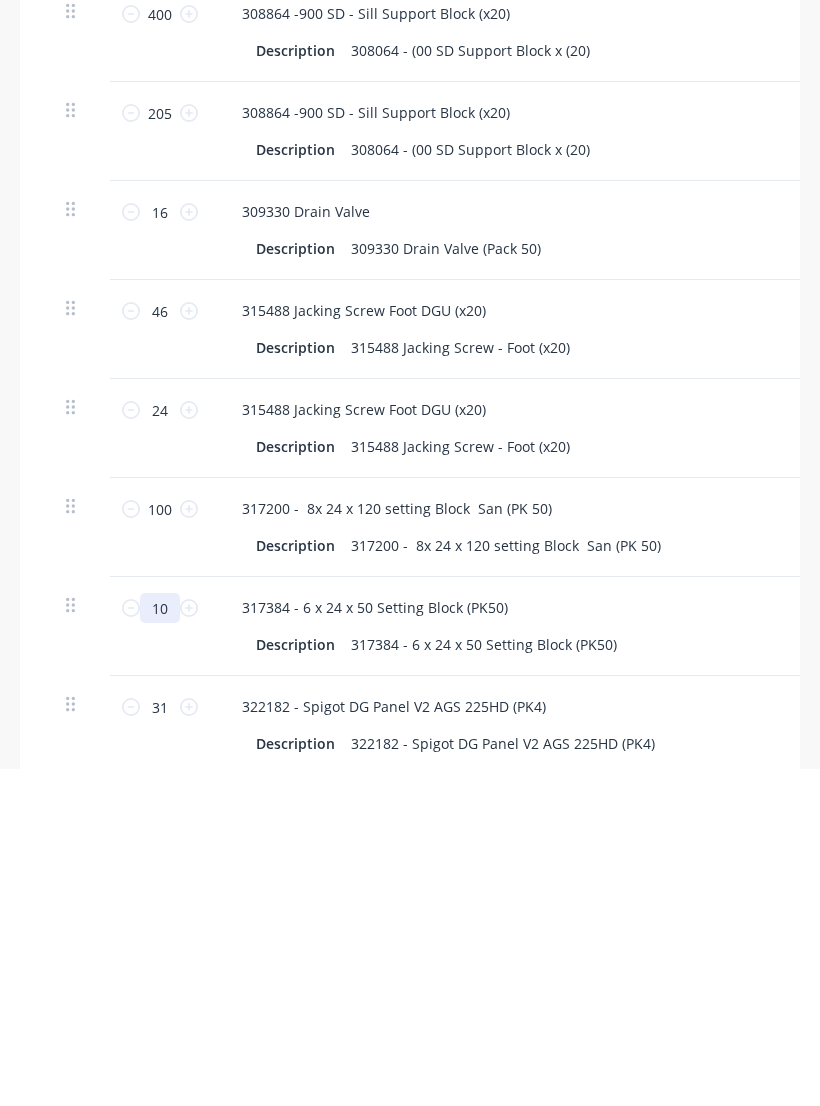 type on "x" 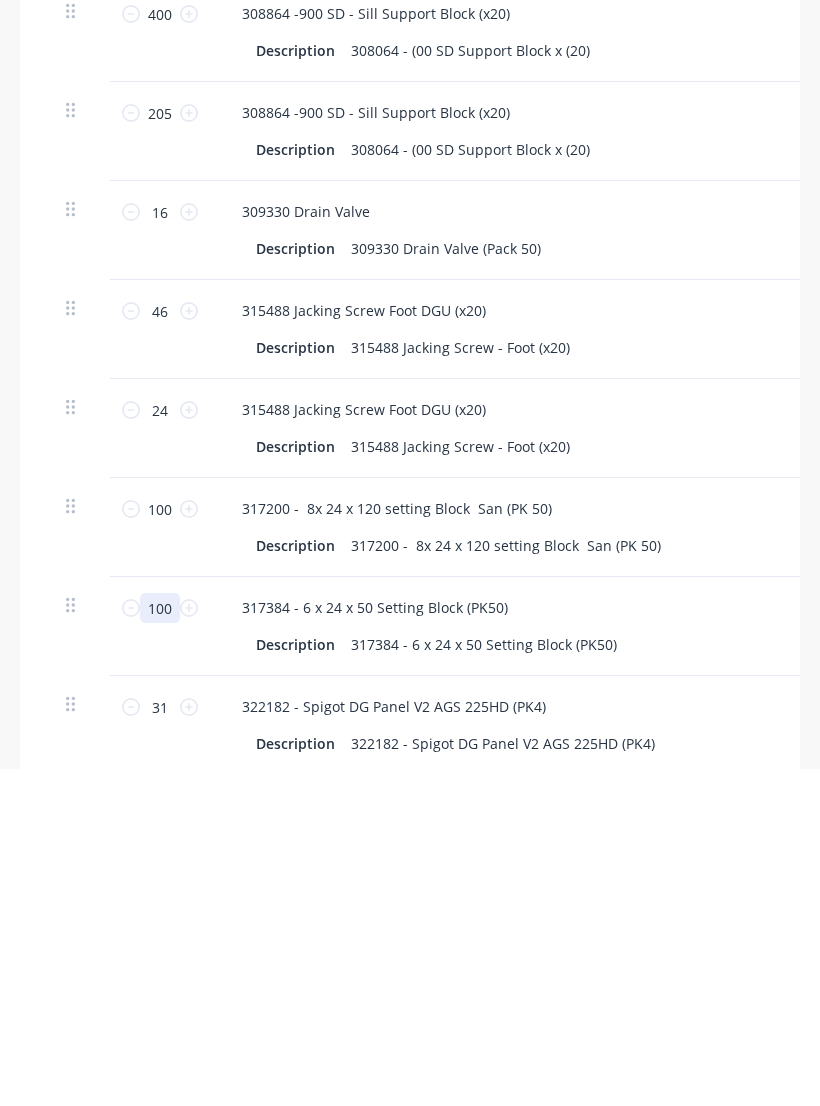 type on "x" 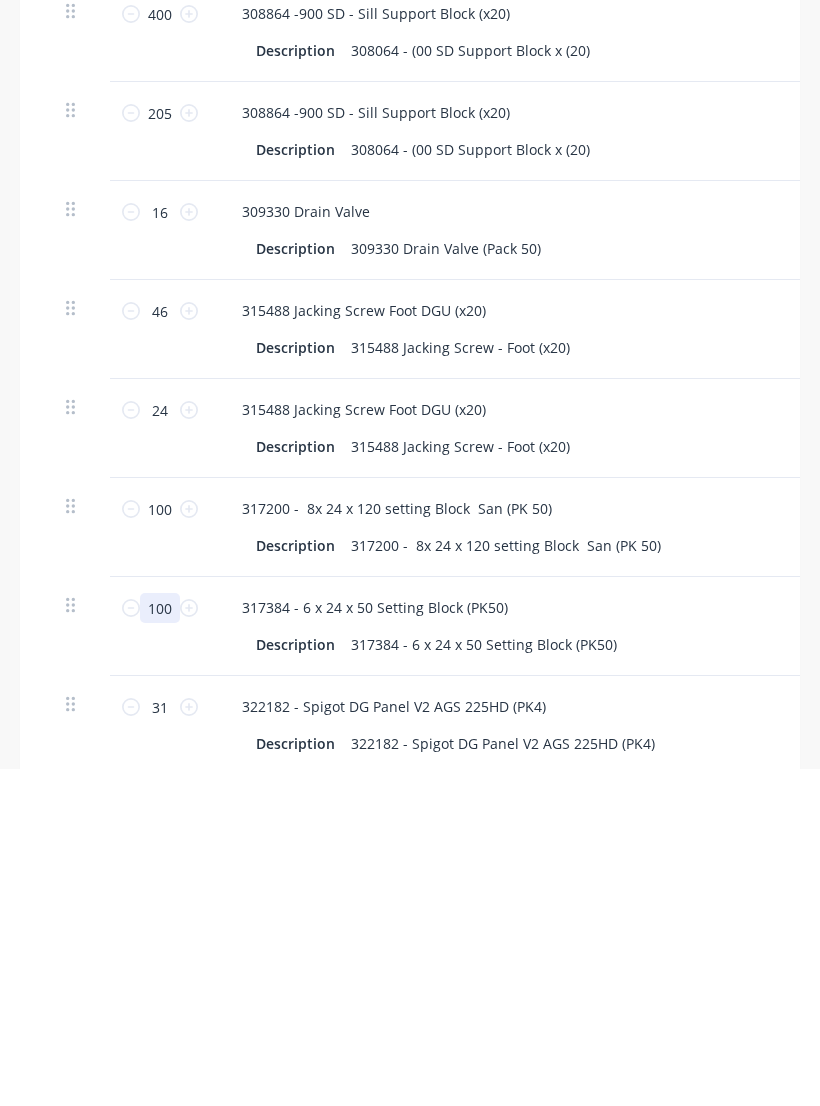 type on "100" 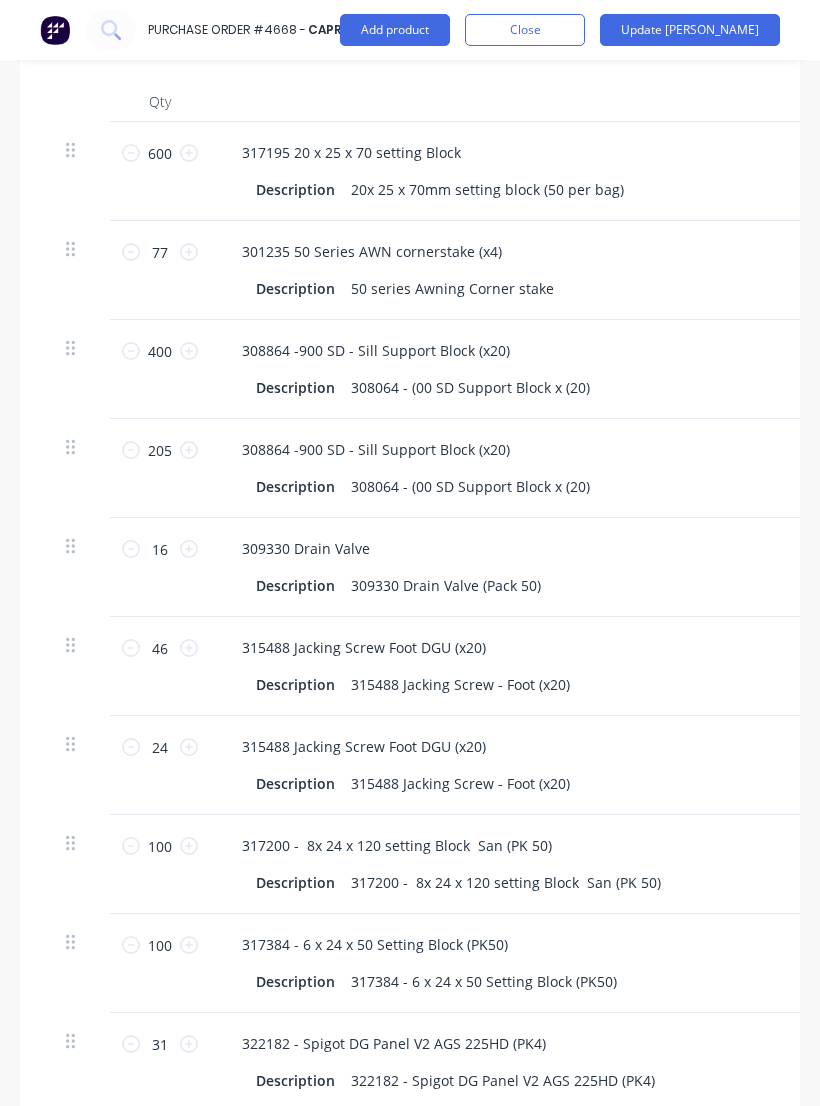 click on "Update [PERSON_NAME]" at bounding box center [690, 30] 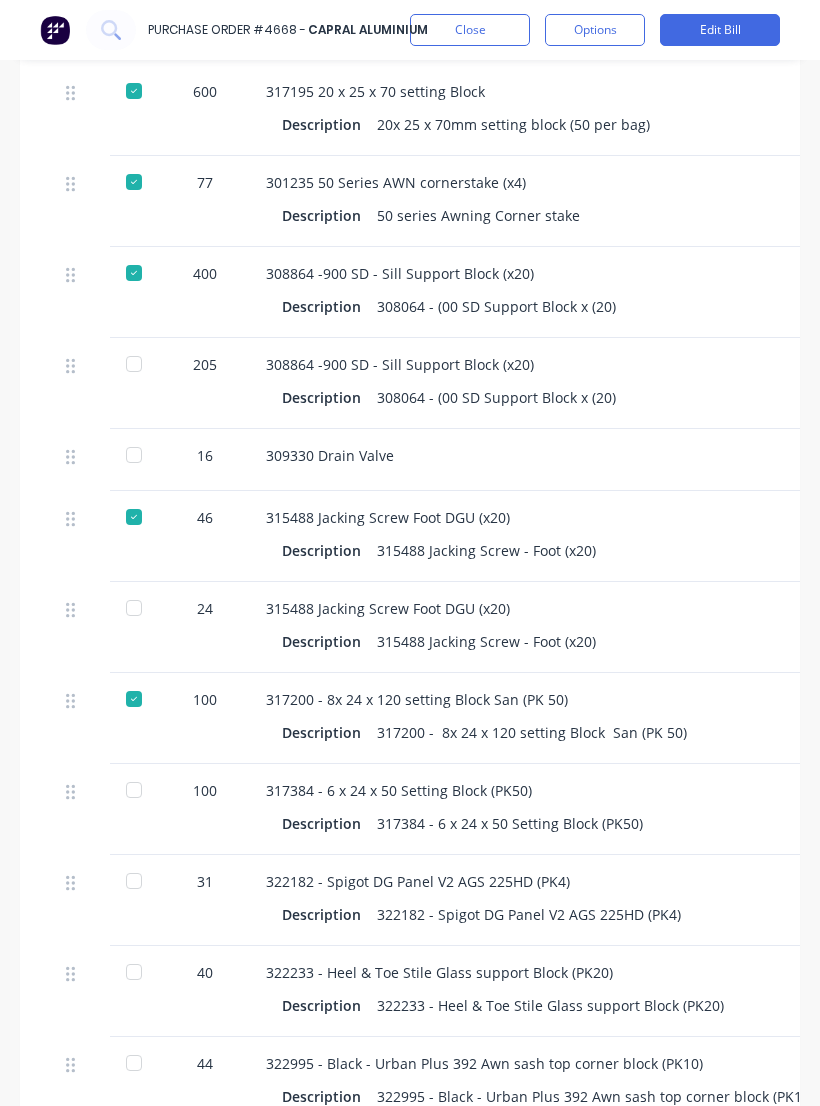 scroll, scrollTop: 630, scrollLeft: 1, axis: both 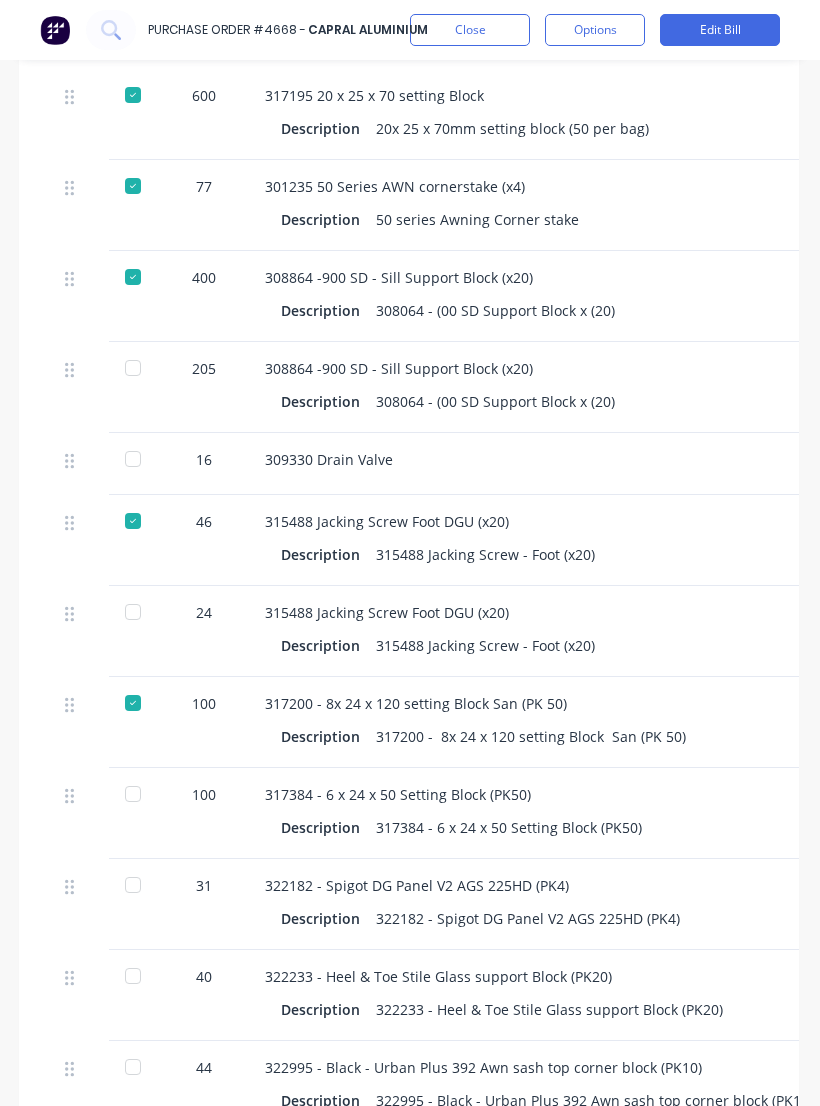 click at bounding box center [133, 885] 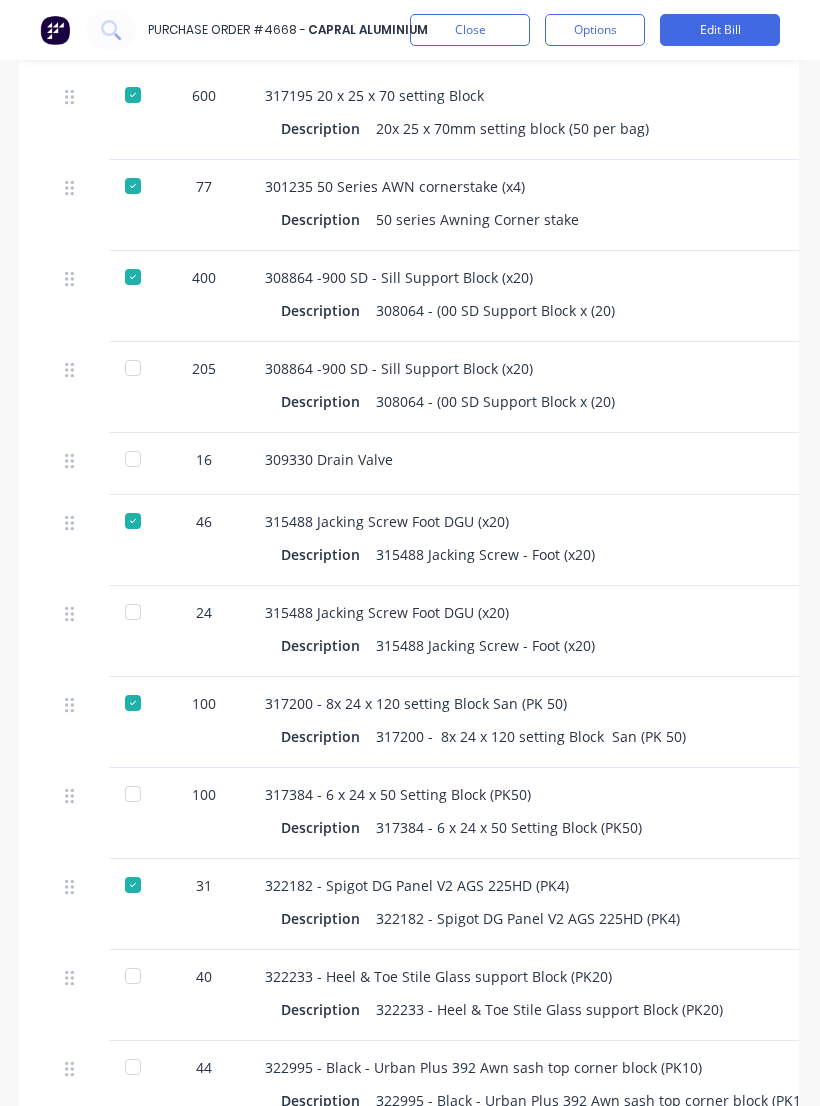 click at bounding box center (133, 794) 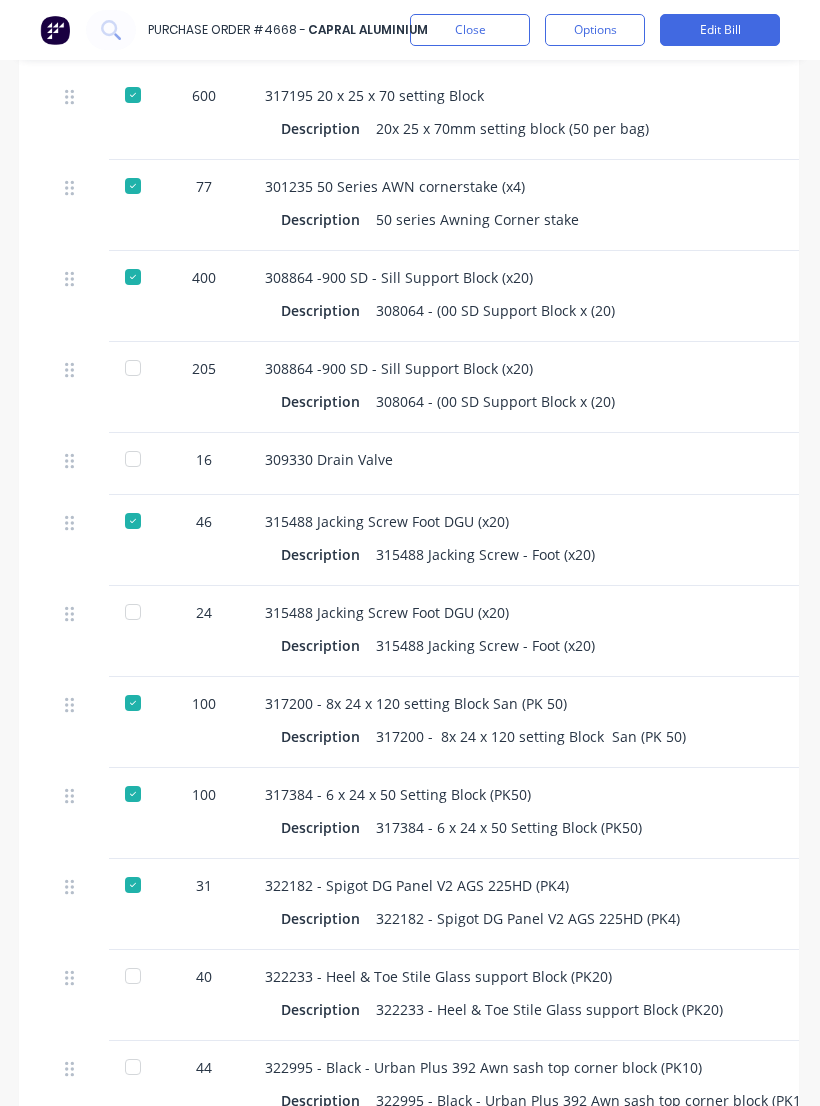 click at bounding box center (133, 885) 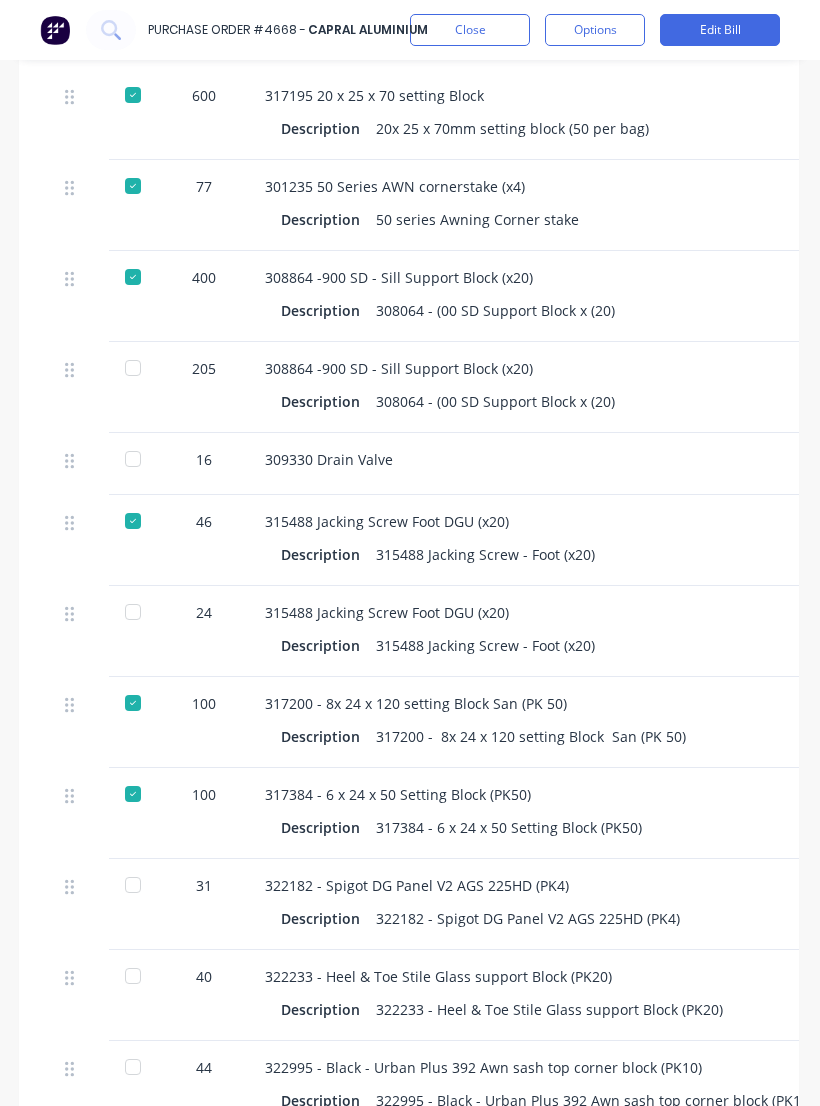 click at bounding box center (133, 885) 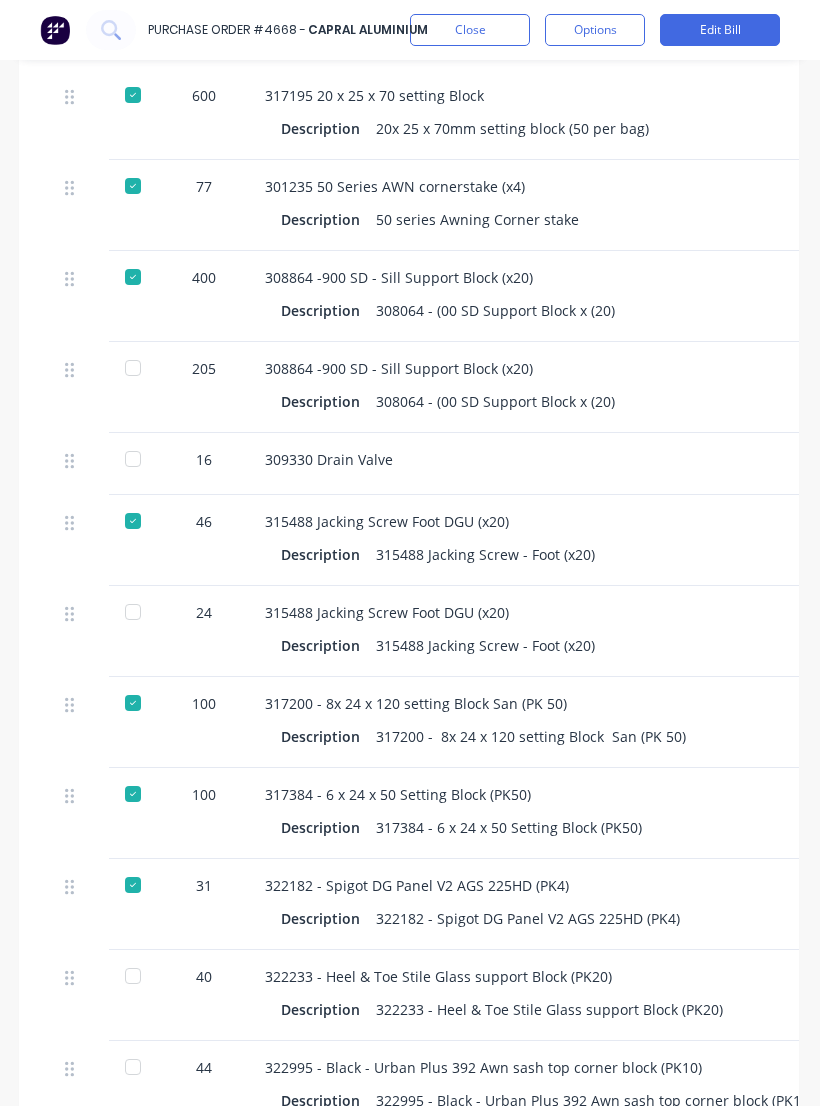 click at bounding box center [133, 976] 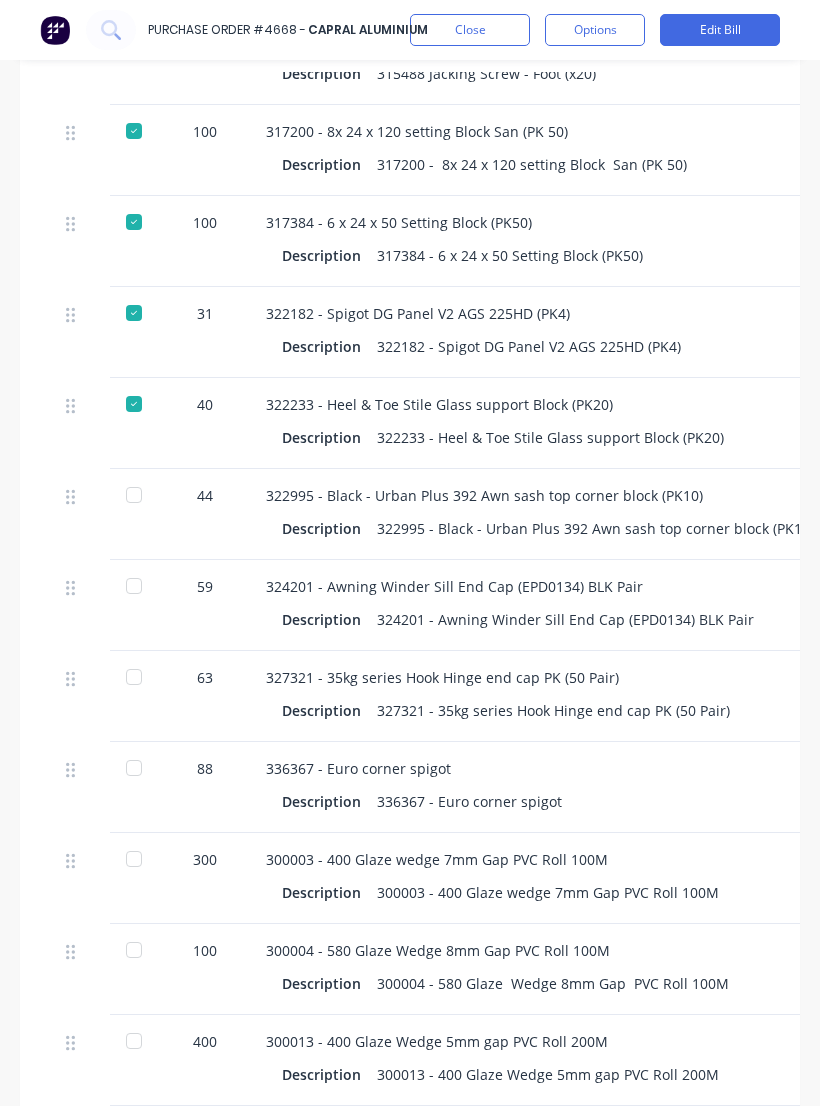 scroll, scrollTop: 1204, scrollLeft: 0, axis: vertical 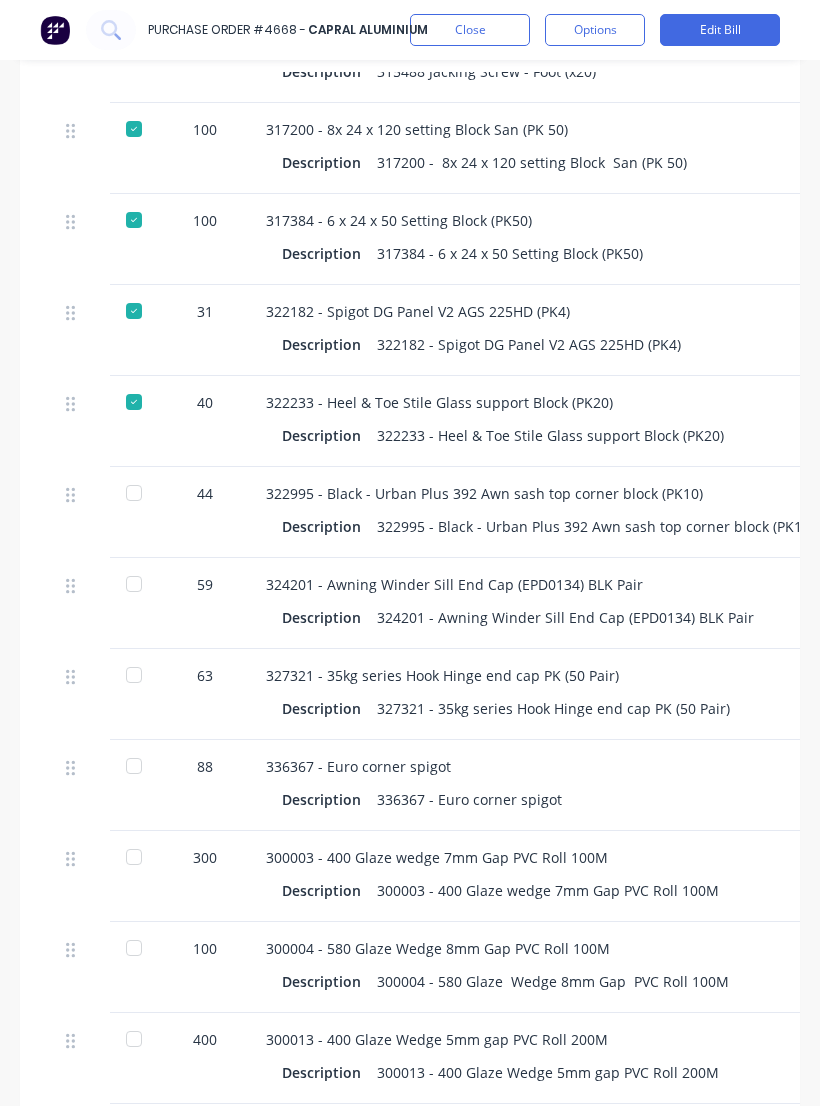 click on "Edit Bill" at bounding box center [720, 30] 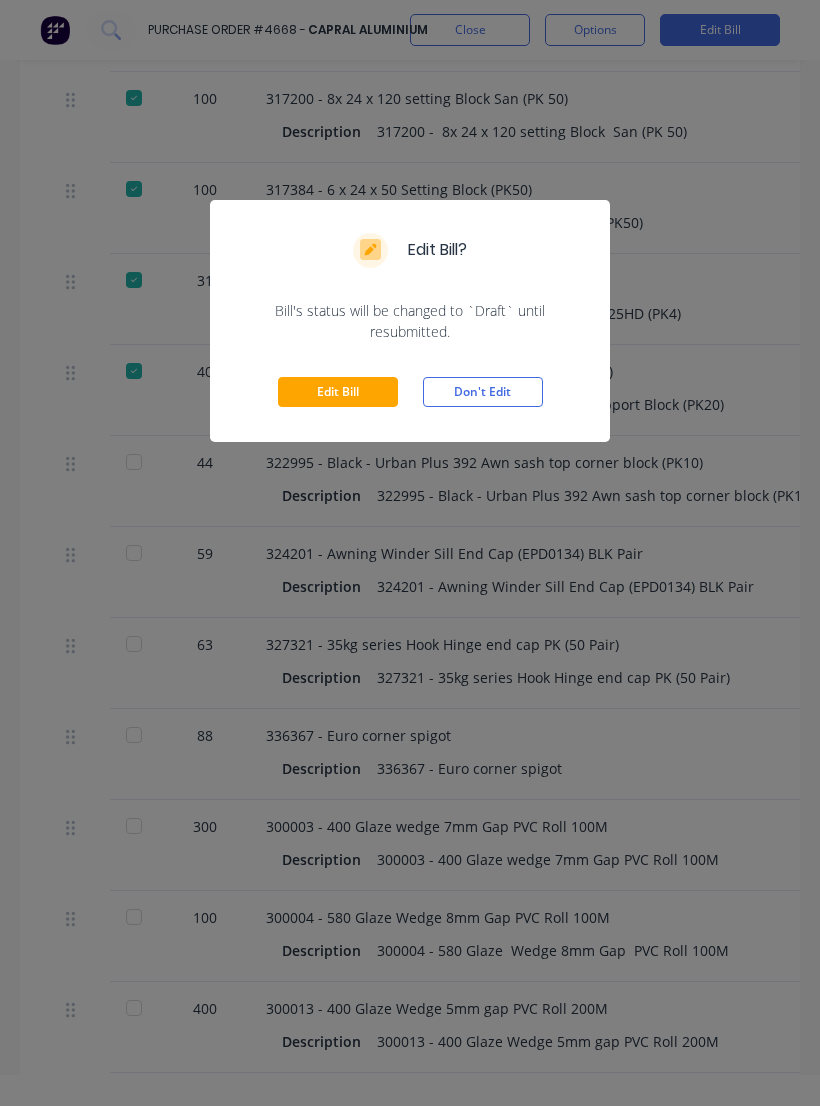click on "Edit Bill" at bounding box center (338, 392) 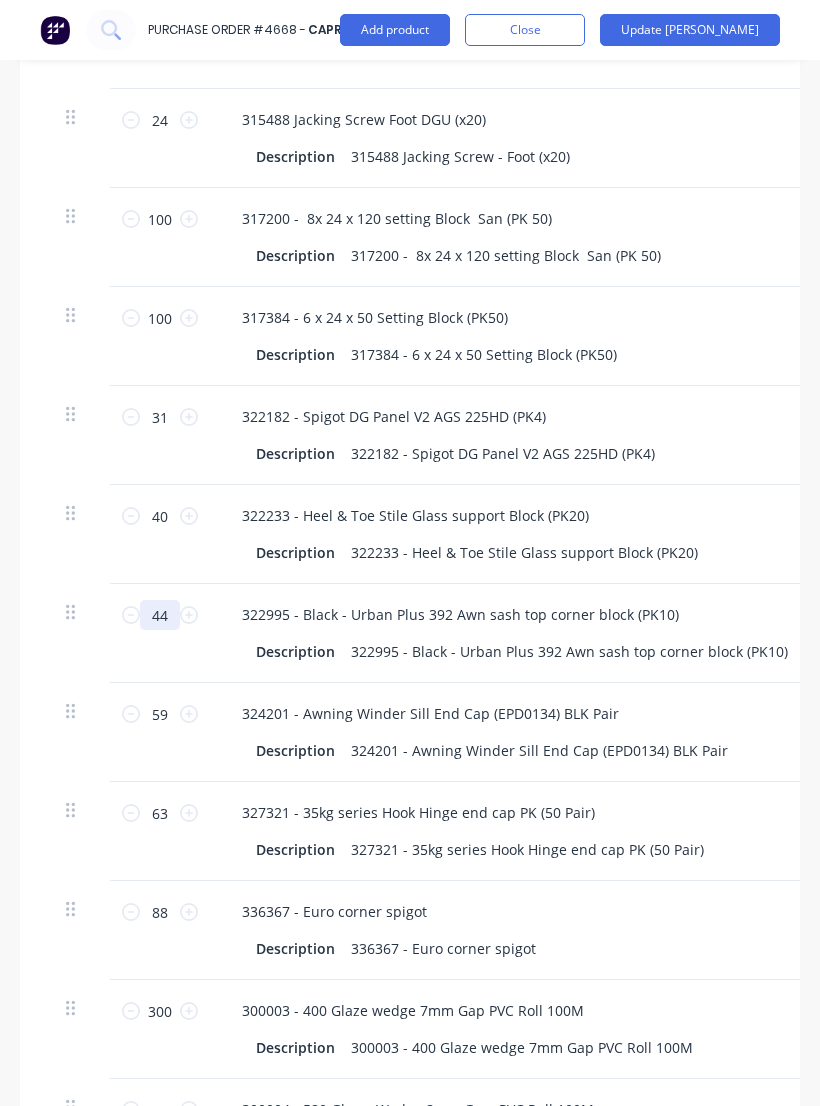 click on "44" at bounding box center [160, 615] 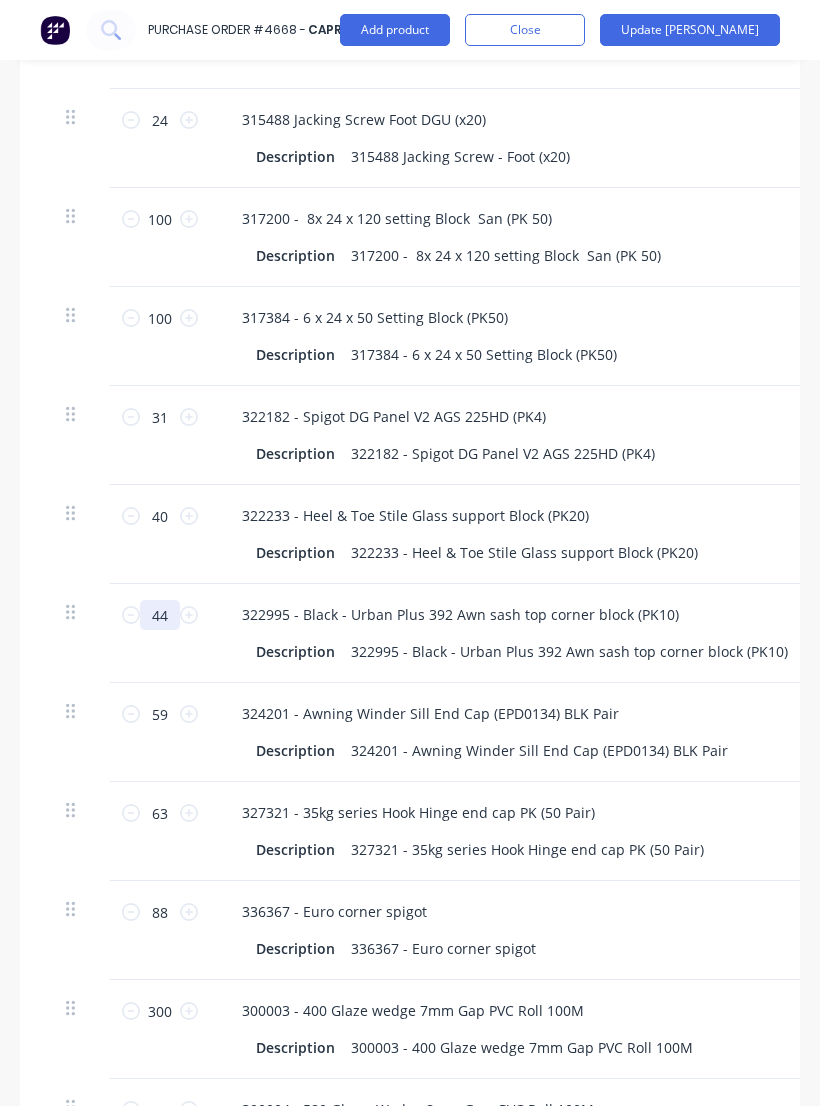 type on "5" 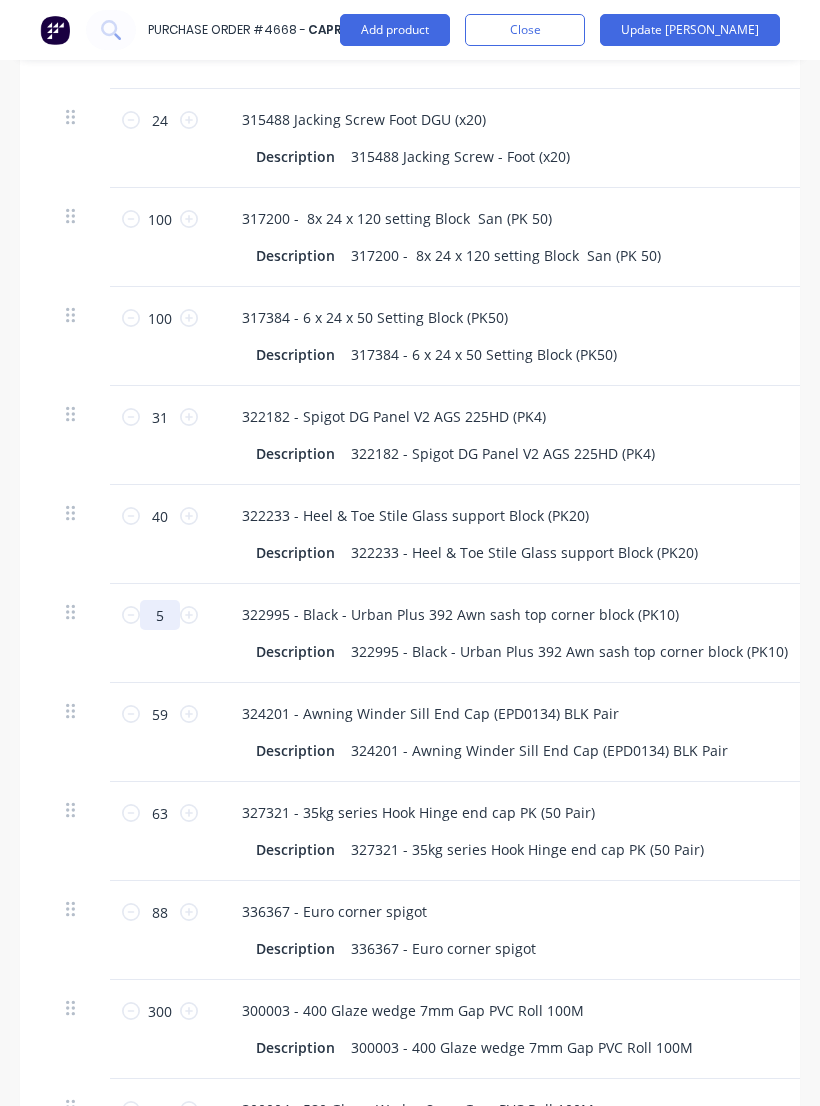 type on "x" 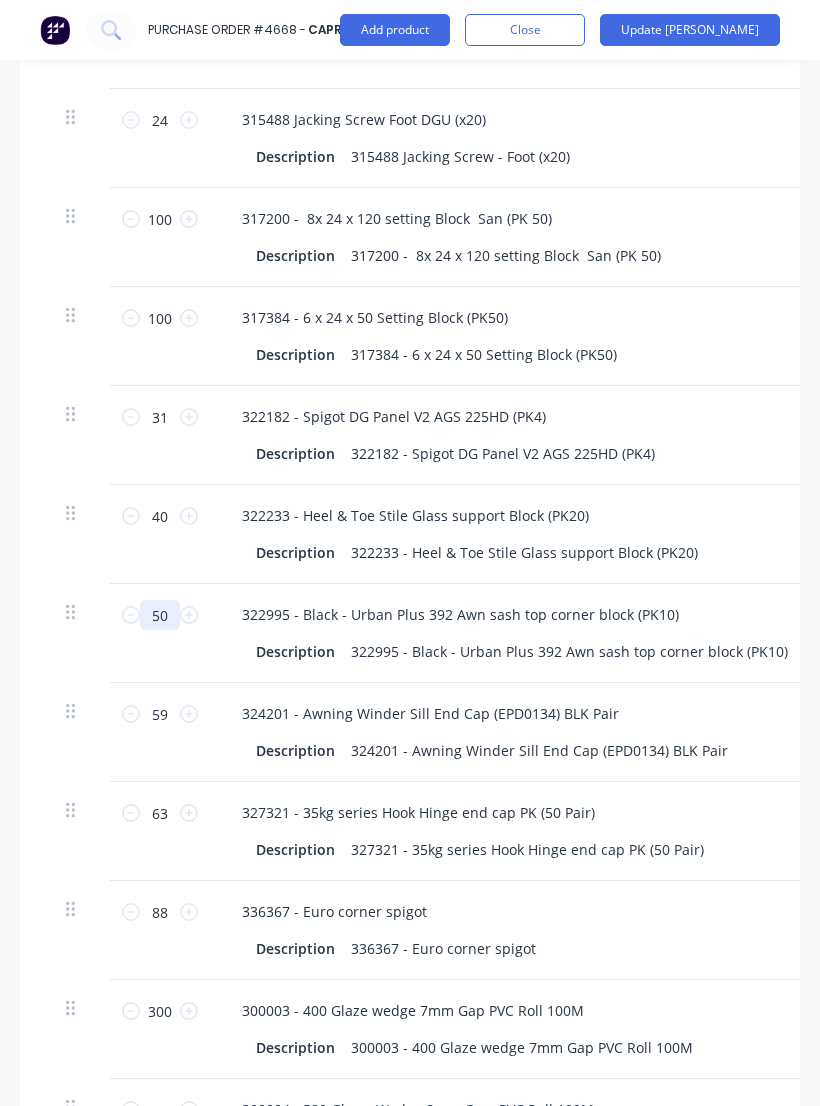 type on "x" 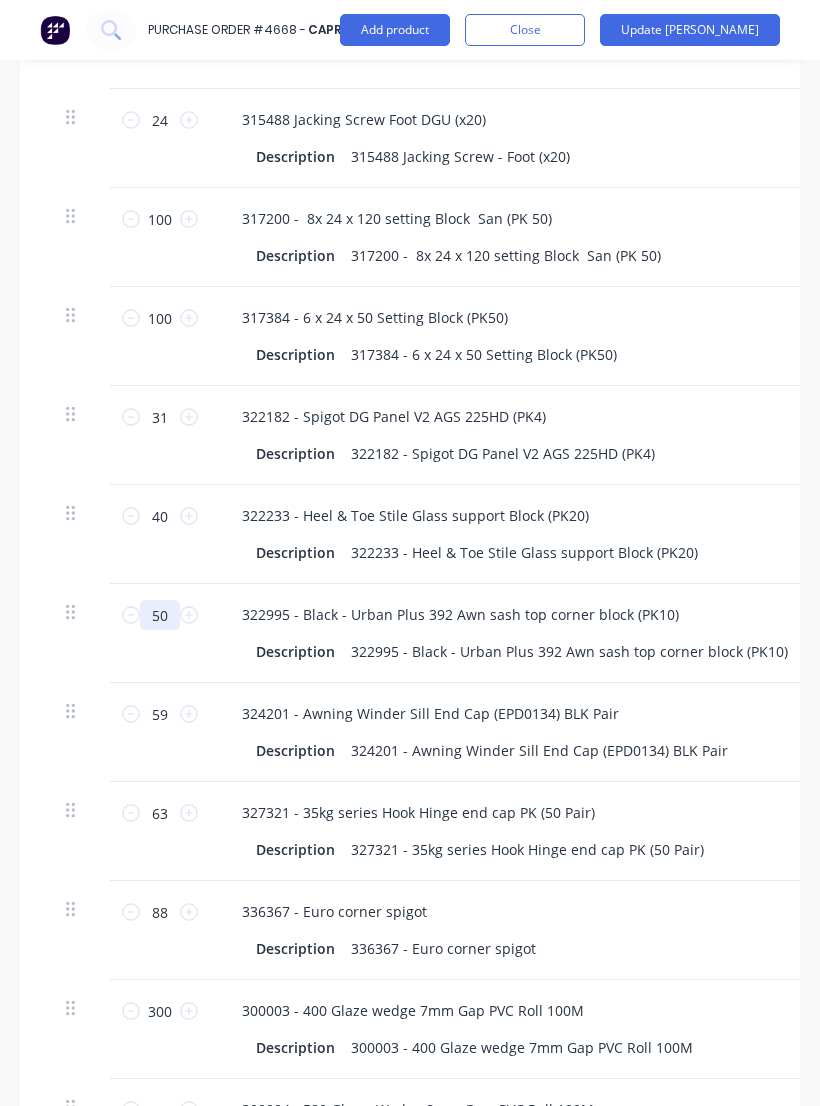 type on "x" 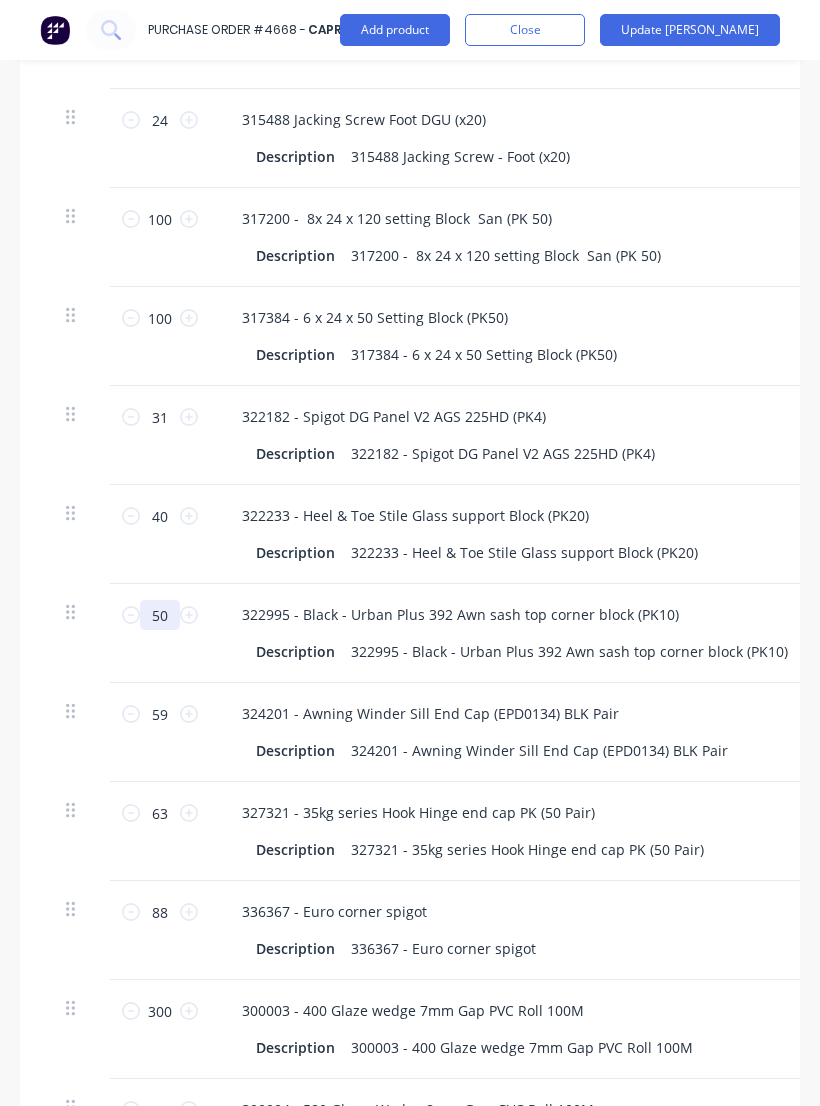 type on "50" 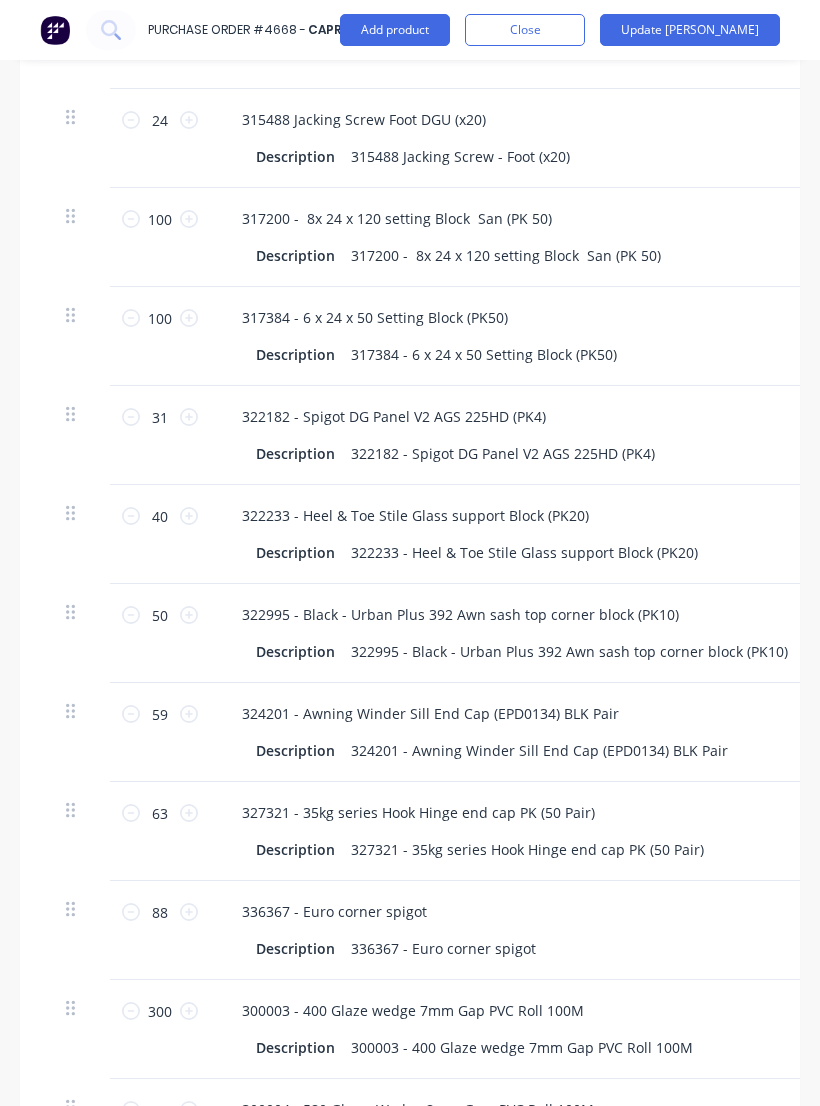 click on "Update [PERSON_NAME]" at bounding box center [690, 30] 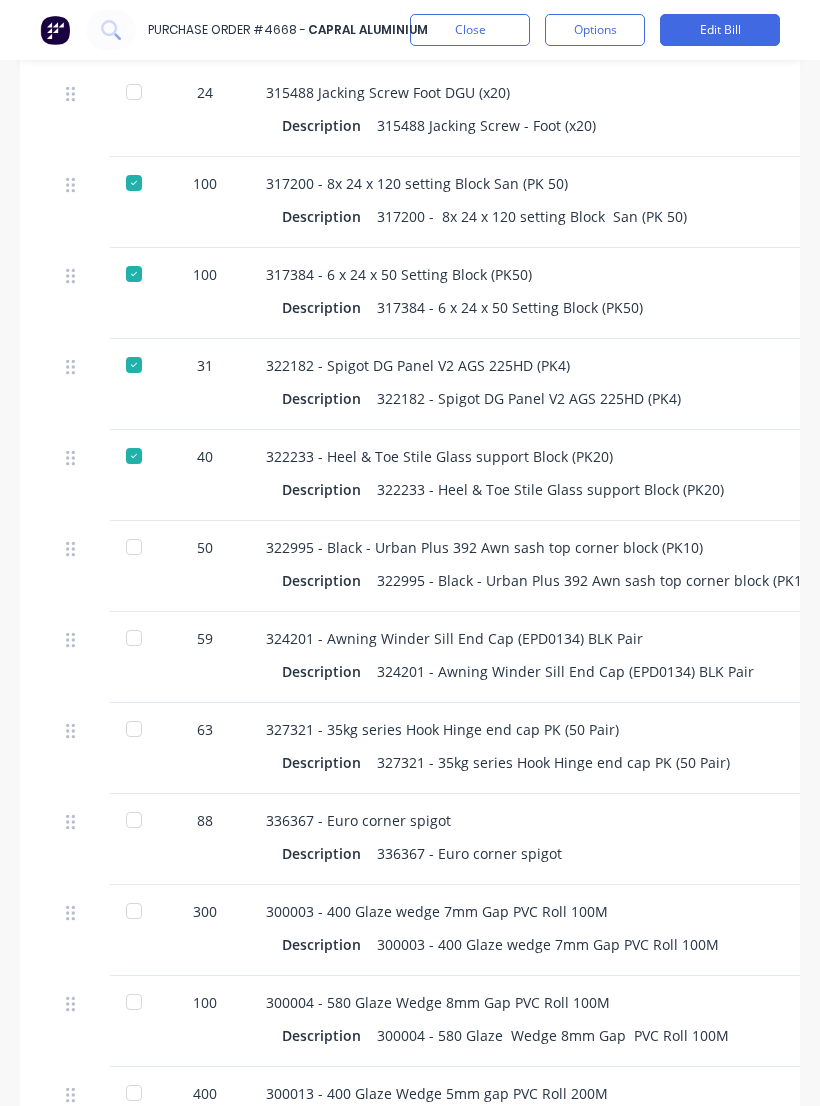 scroll, scrollTop: 1165, scrollLeft: 0, axis: vertical 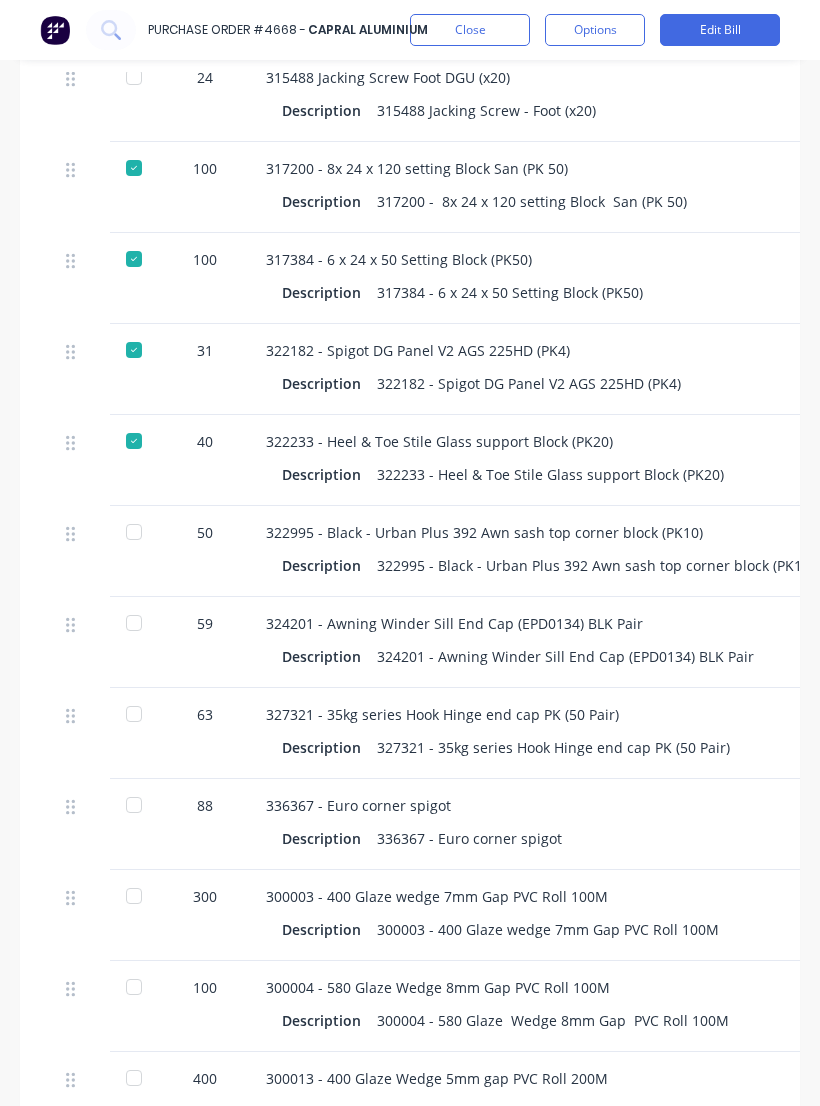 click on "300004 - 580 Glaze  Wedge 8mm Gap  PVC Roll 100M Description 300004 - 580 Glaze  Wedge 8mm Gap  PVC Roll 100M" at bounding box center (700, 1006) 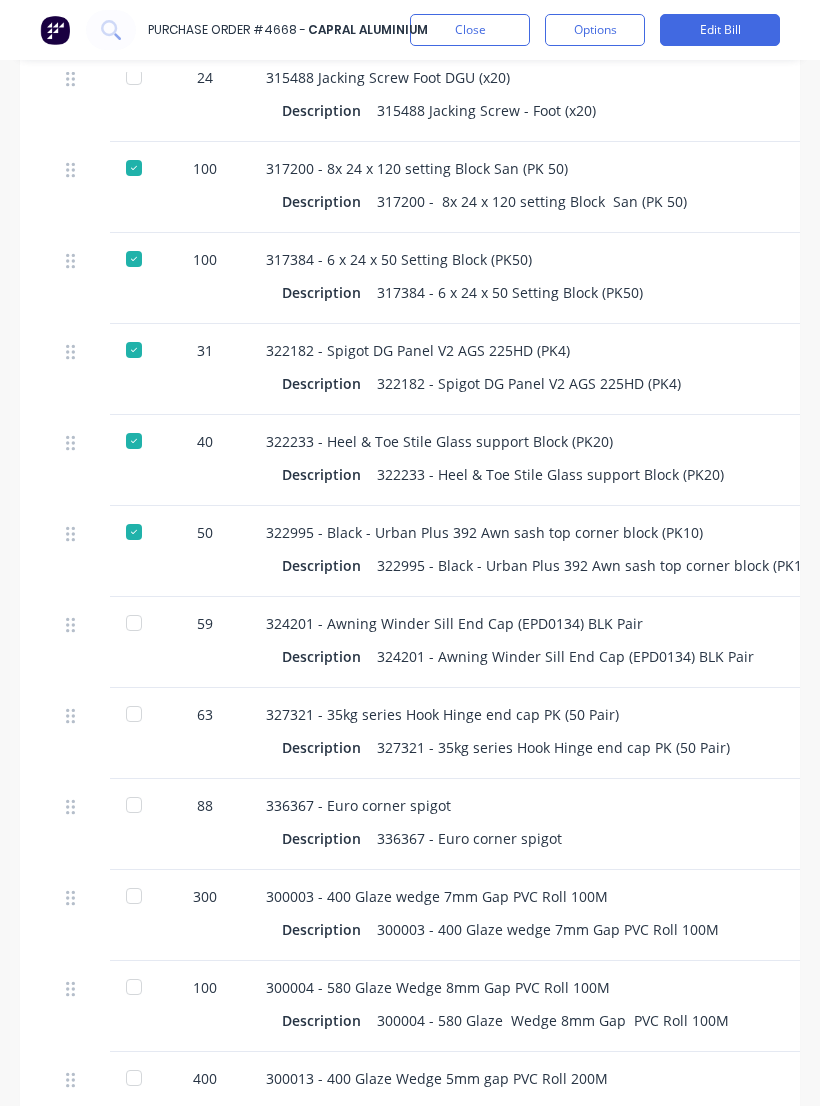 click on "Purchase Order #4668 - Capral Aluminium Close   Options     Edit Bill" at bounding box center (410, 30) 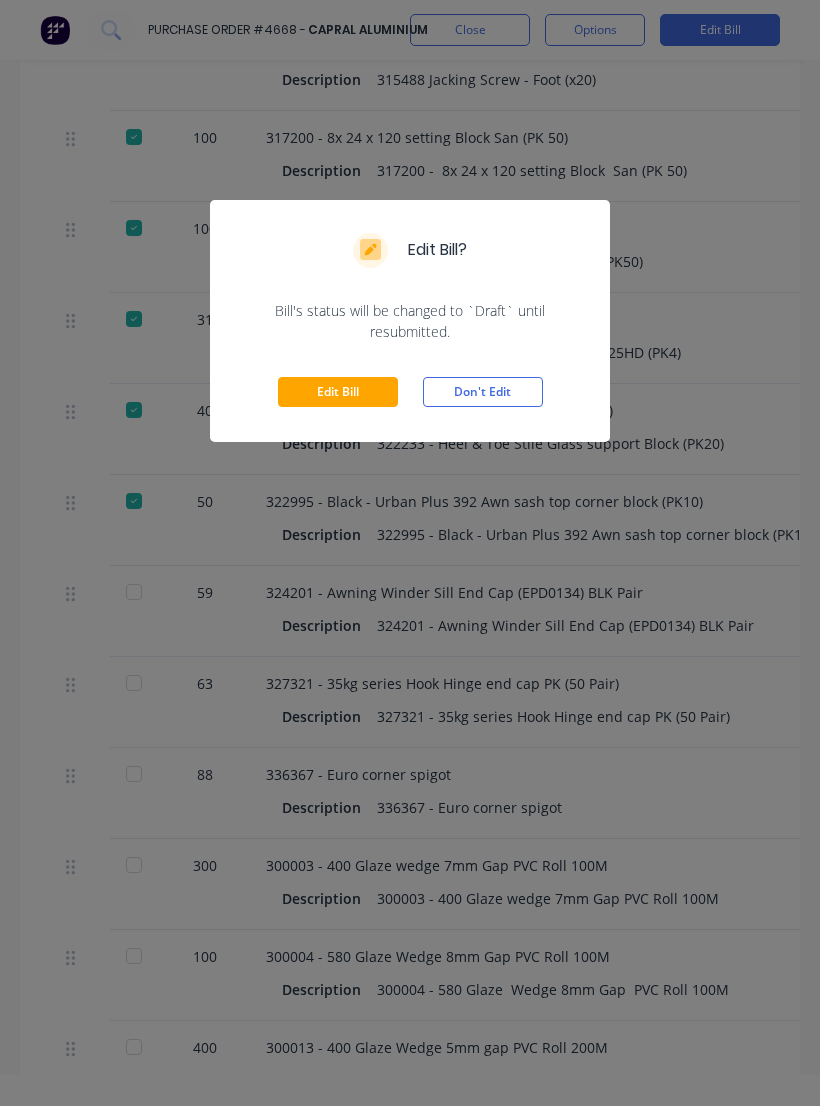 click on "Edit Bill" at bounding box center [338, 392] 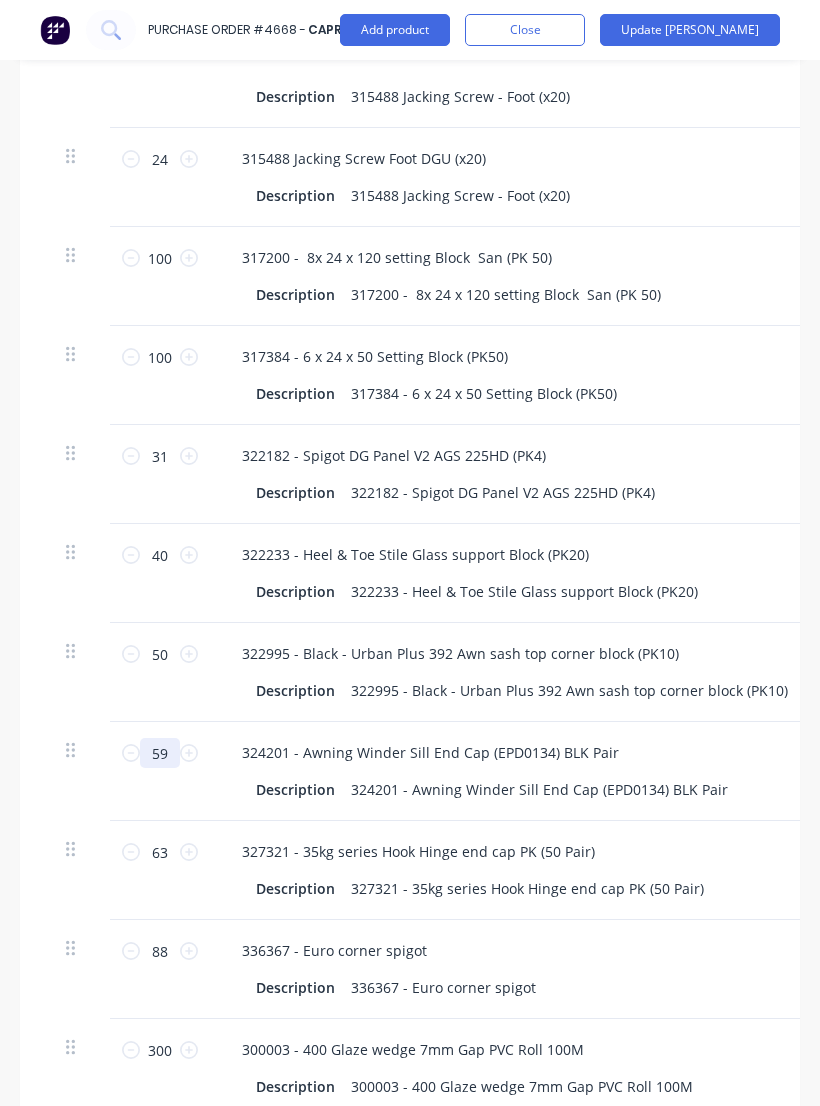 click on "59" at bounding box center [160, 753] 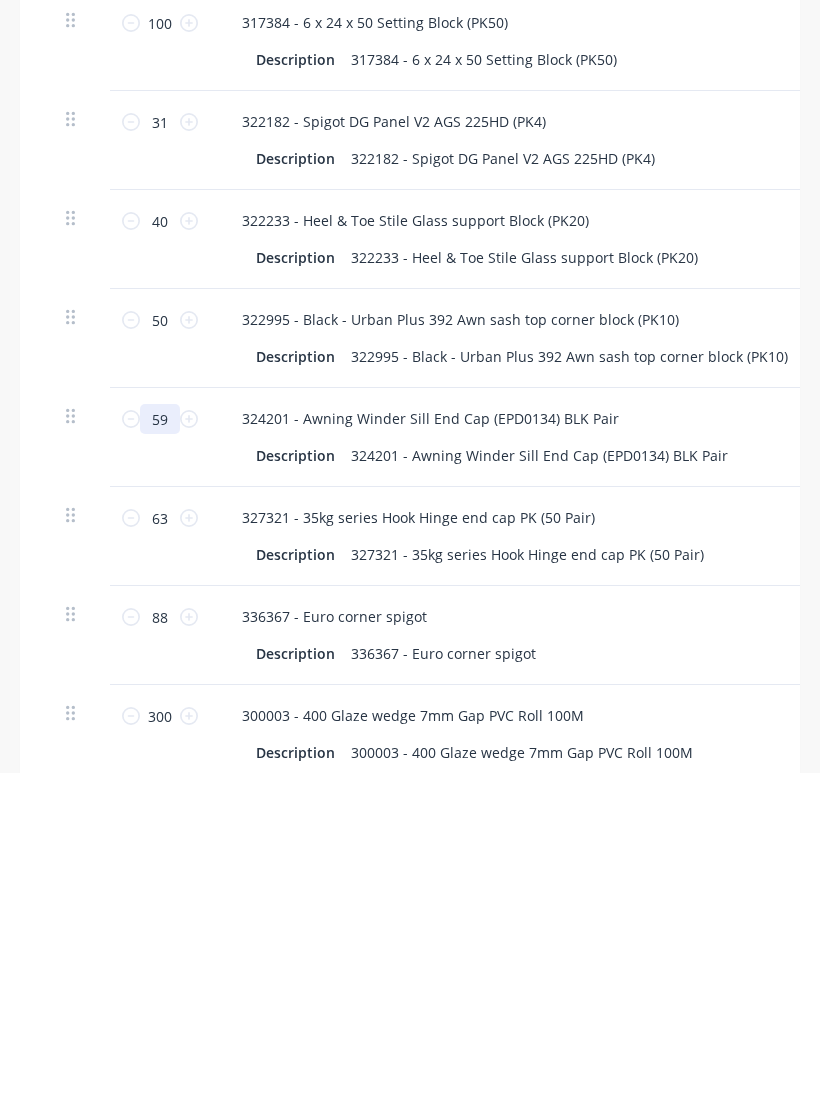 type on "1" 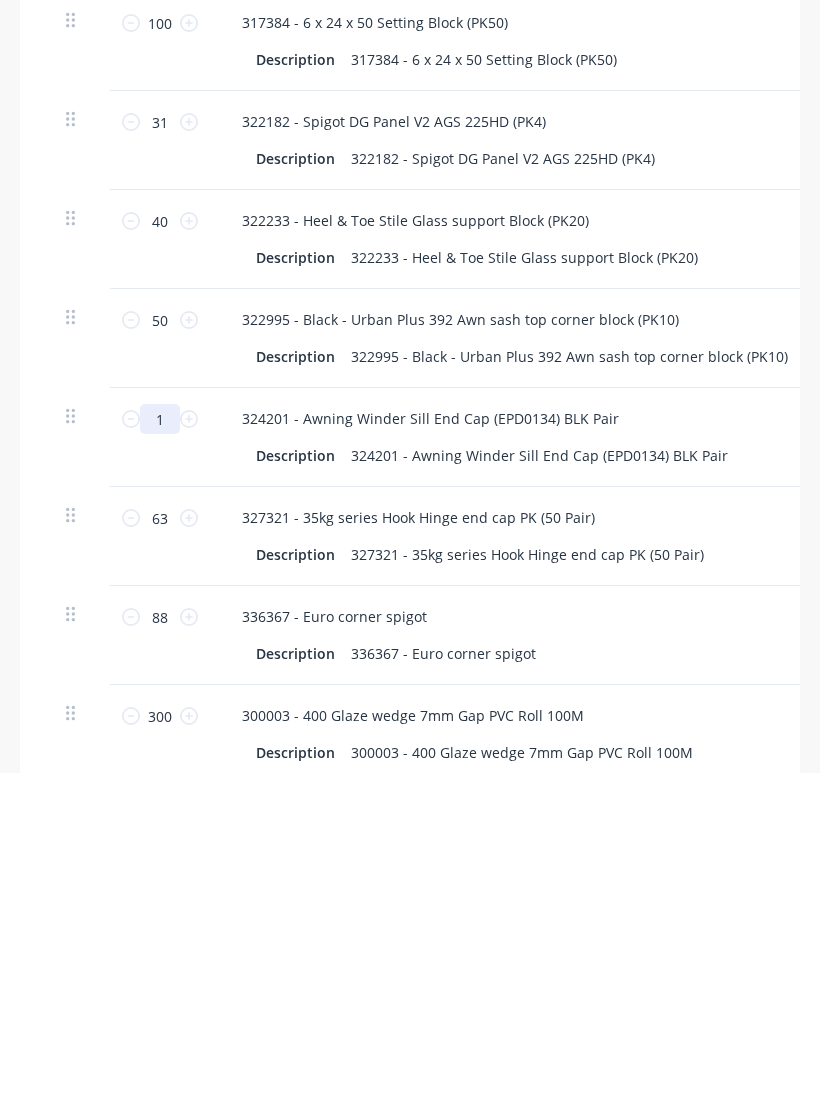 type on "x" 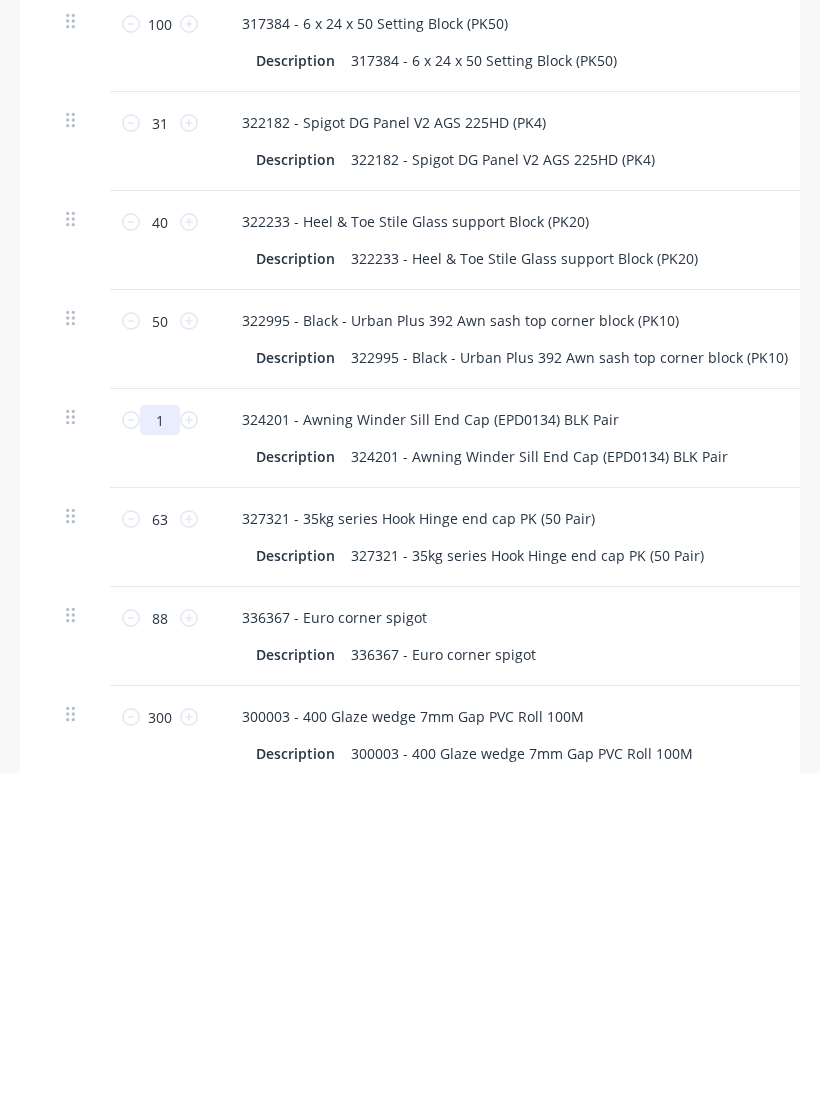 type on "10" 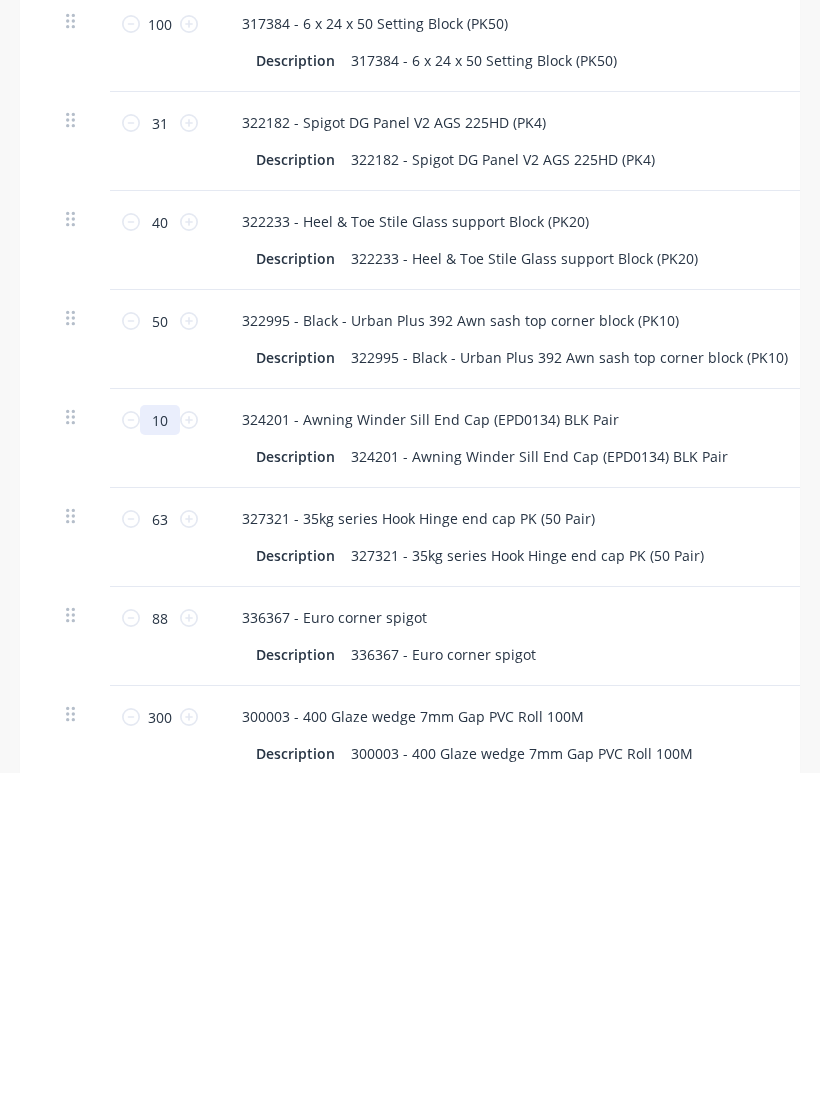 type on "x" 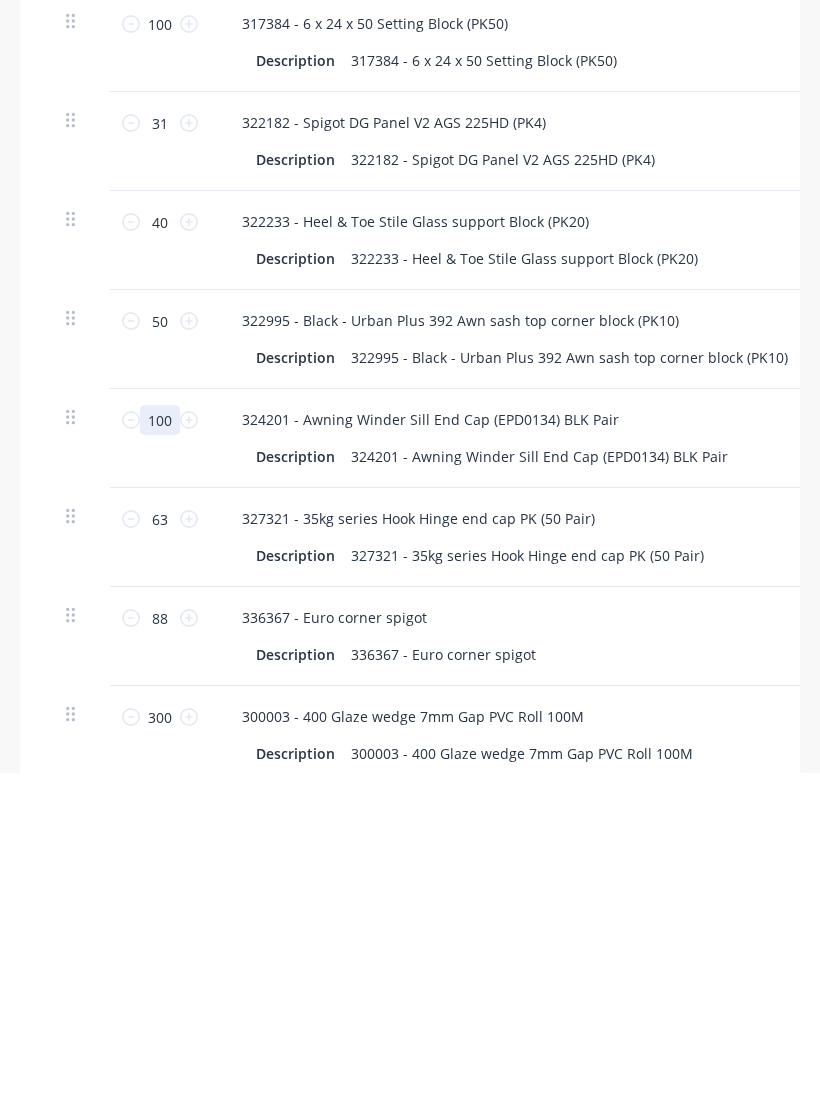 type on "x" 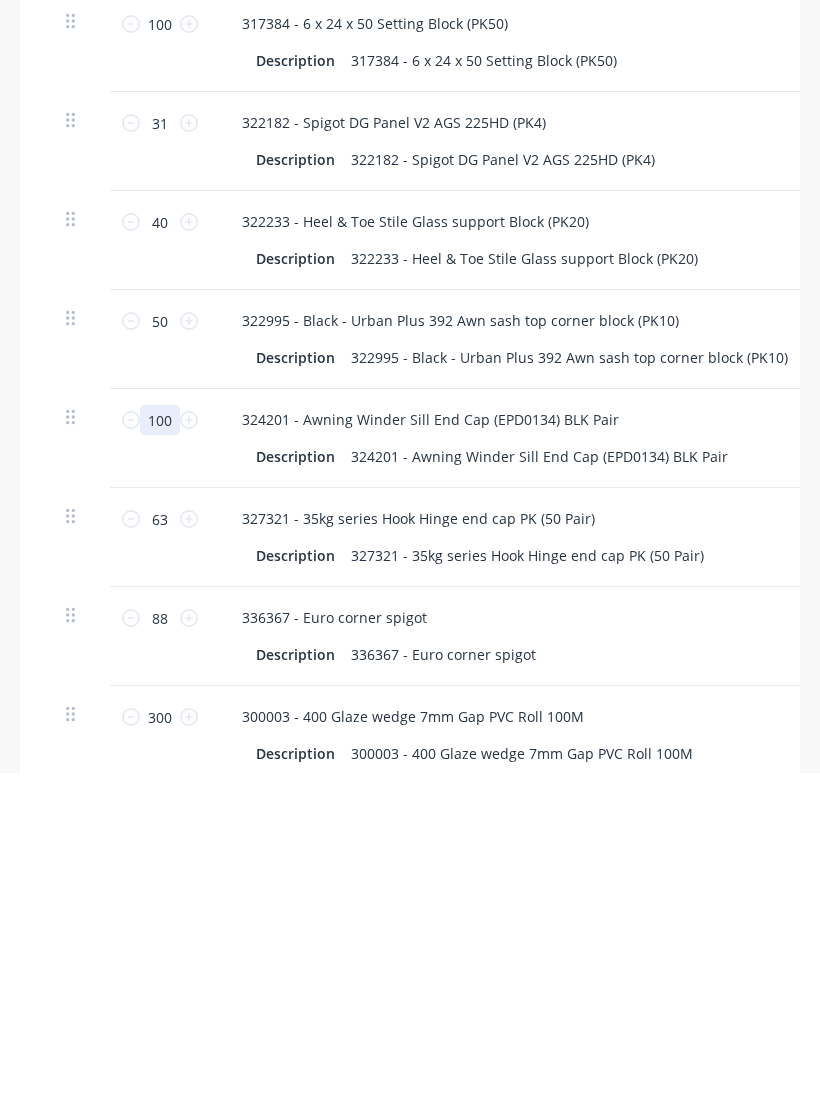 type on "x" 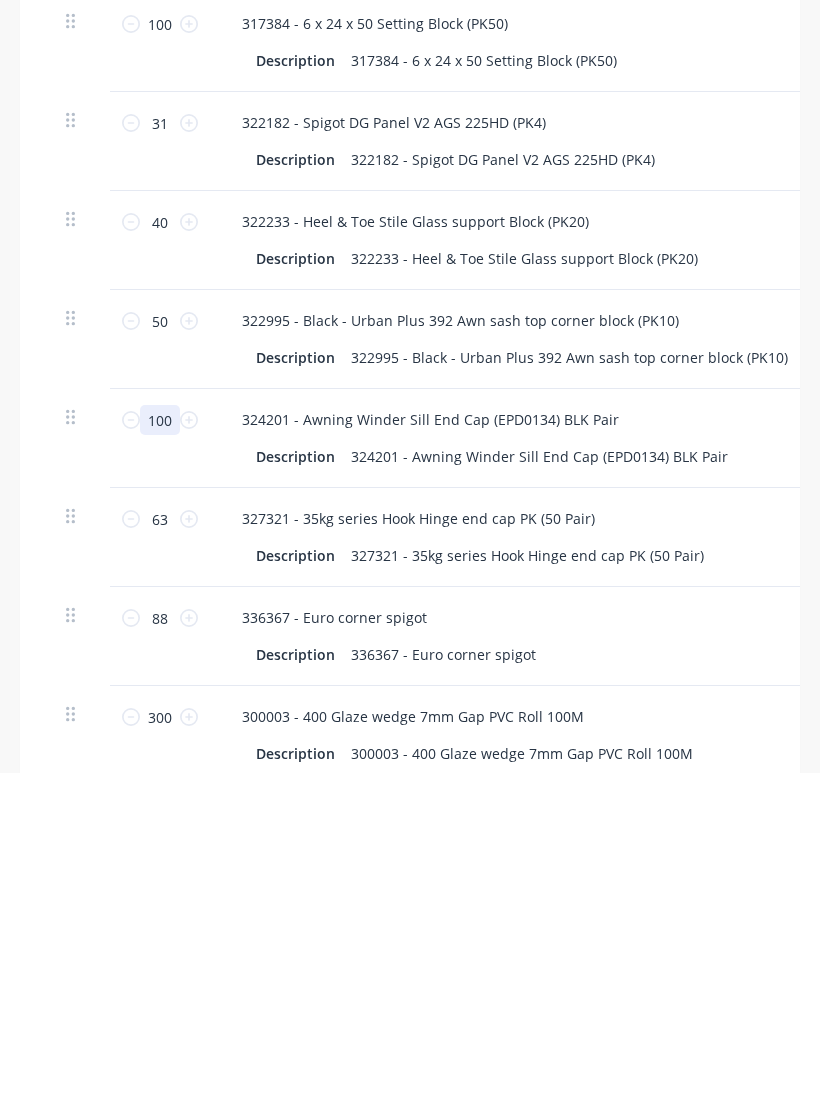 type on "100" 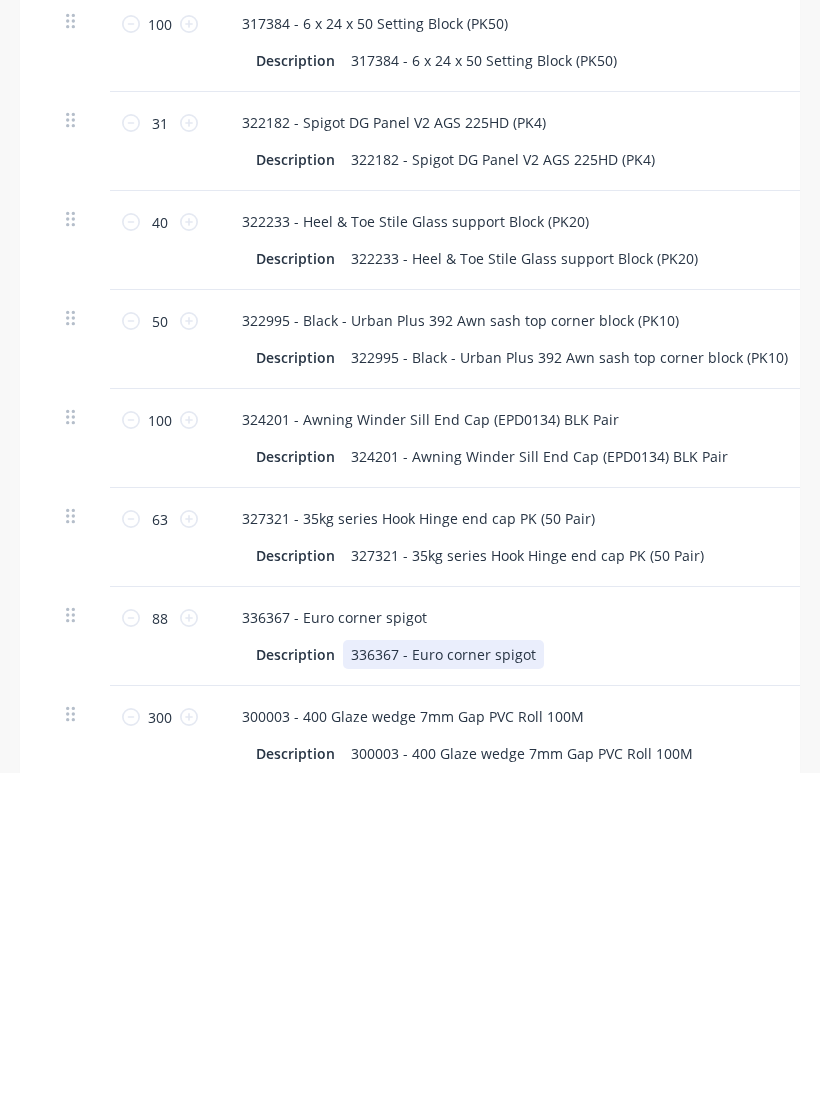 click on "Description 336367 - Euro corner spigot" at bounding box center [656, 987] 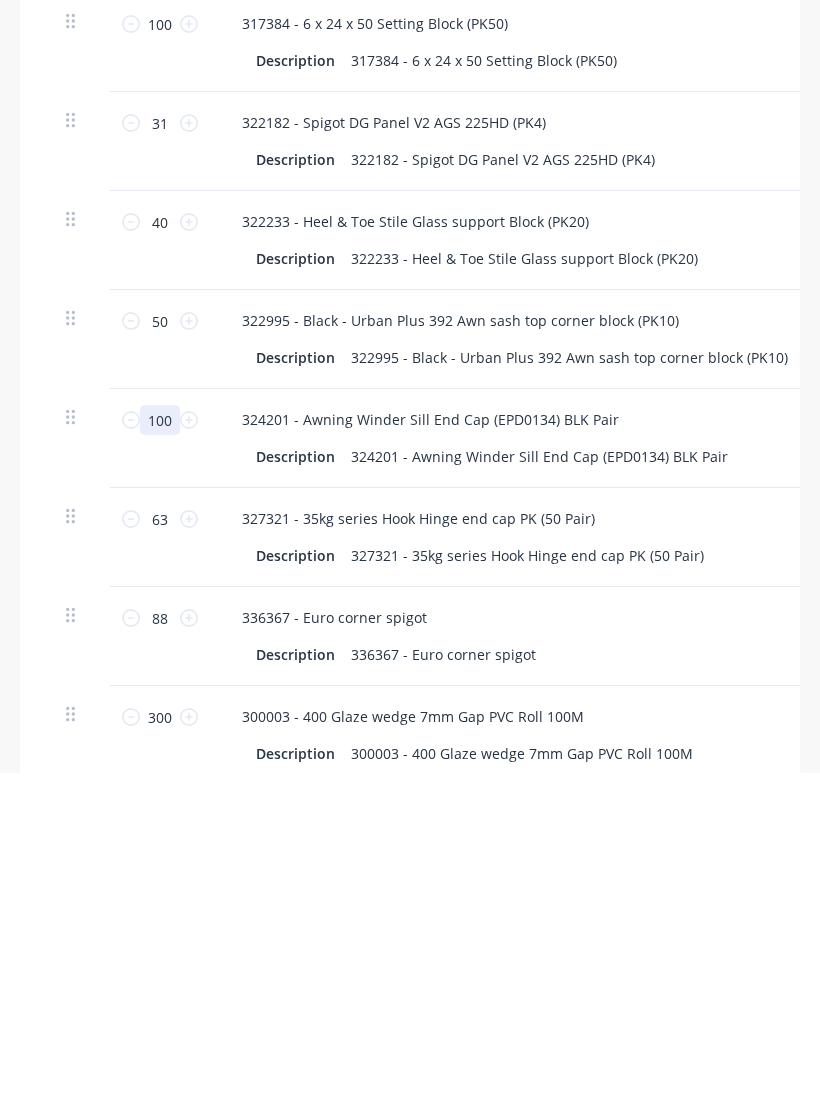 click on "100" at bounding box center (160, 753) 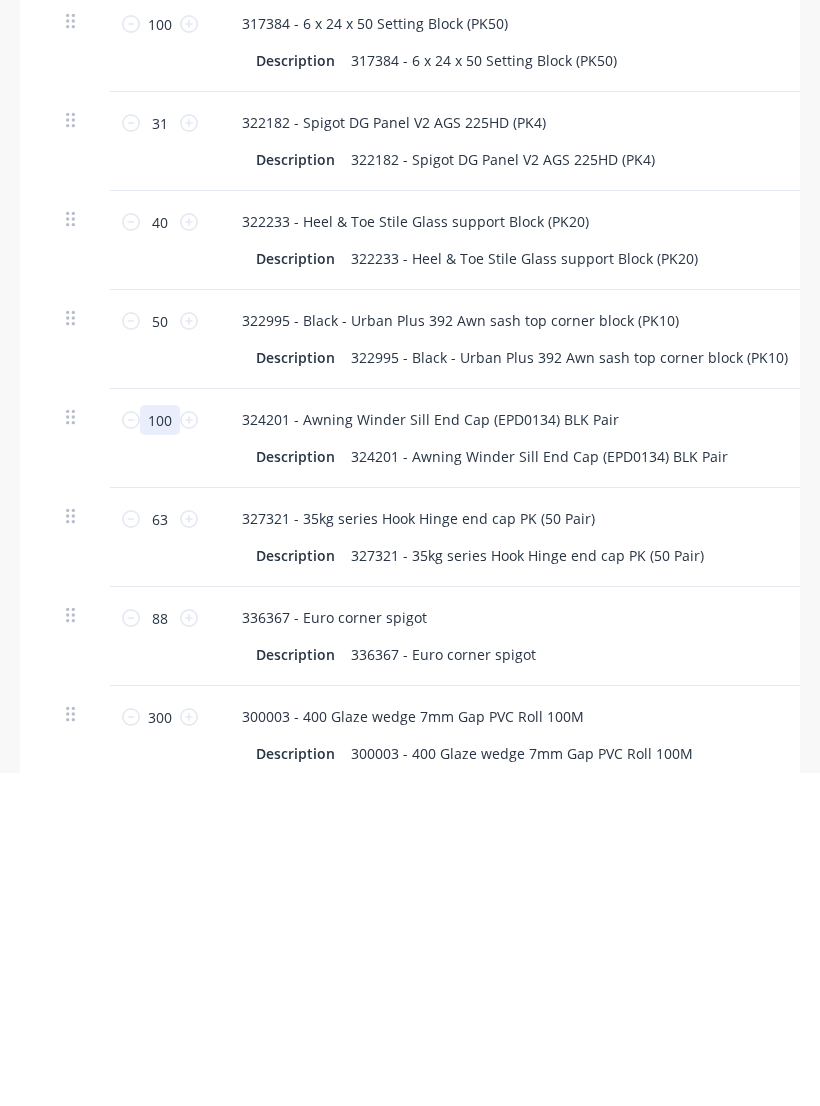 type on "5" 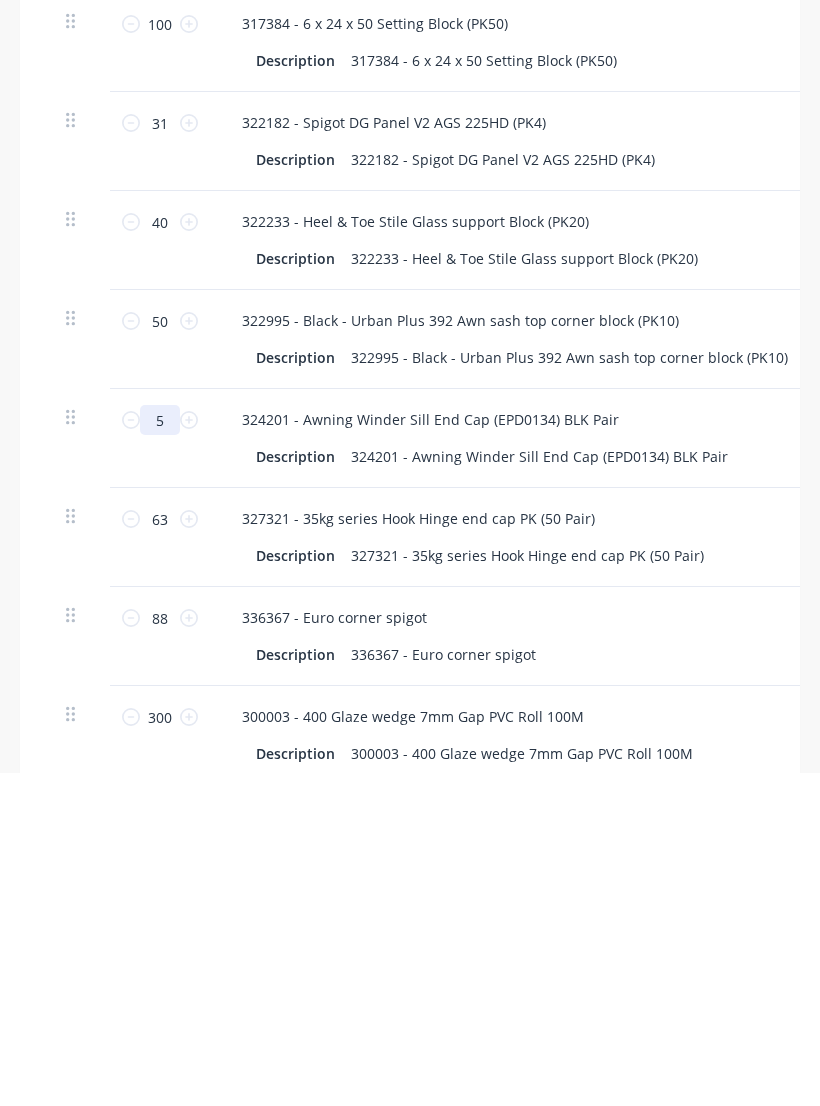 type on "x" 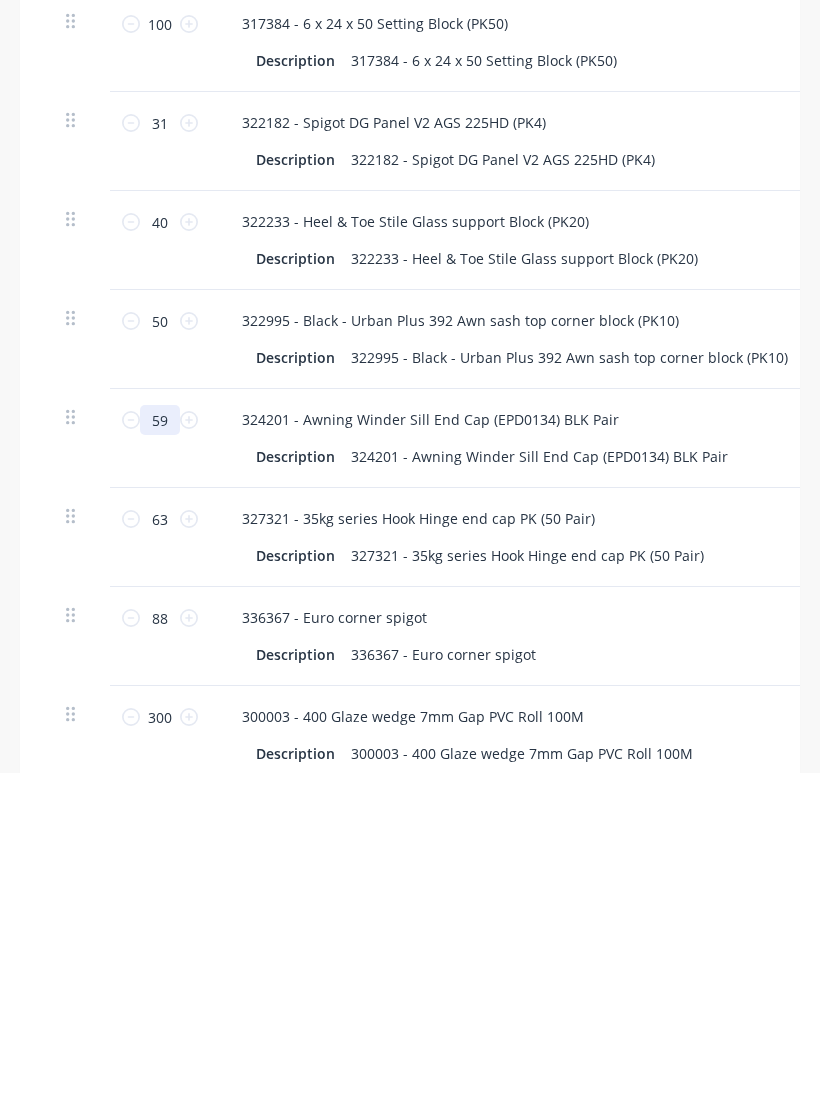 type on "x" 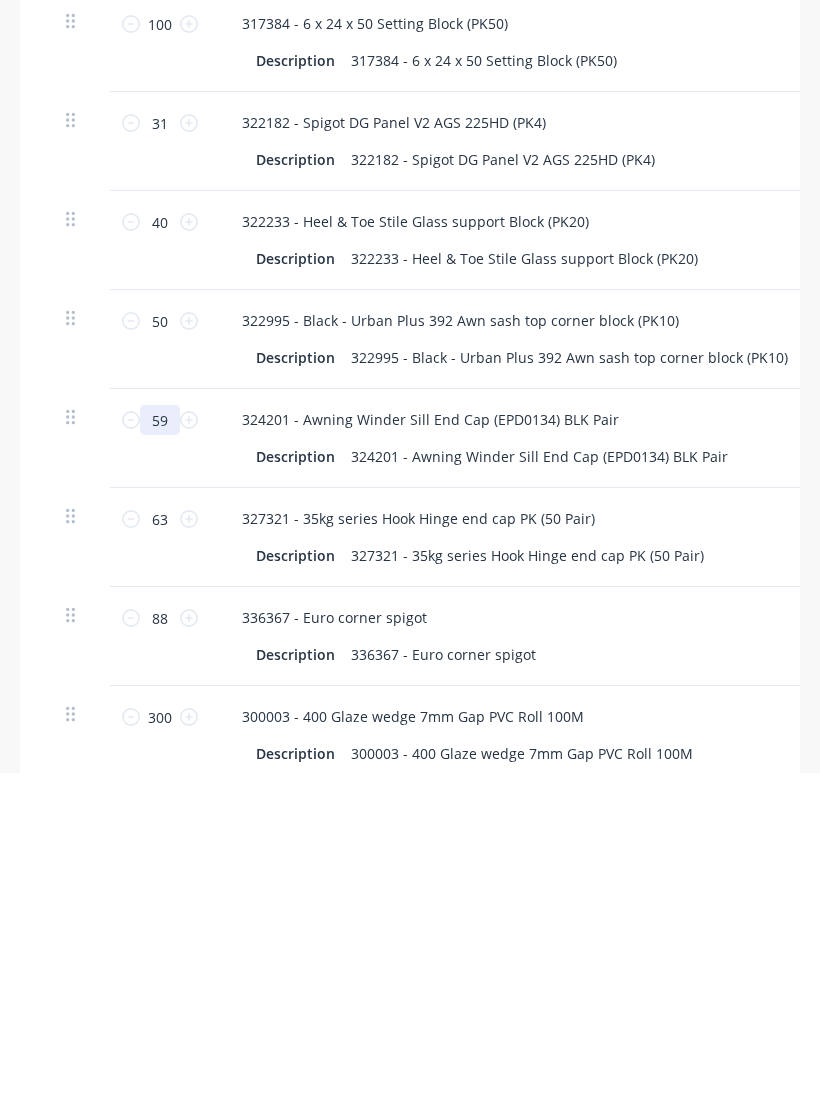 type on "x" 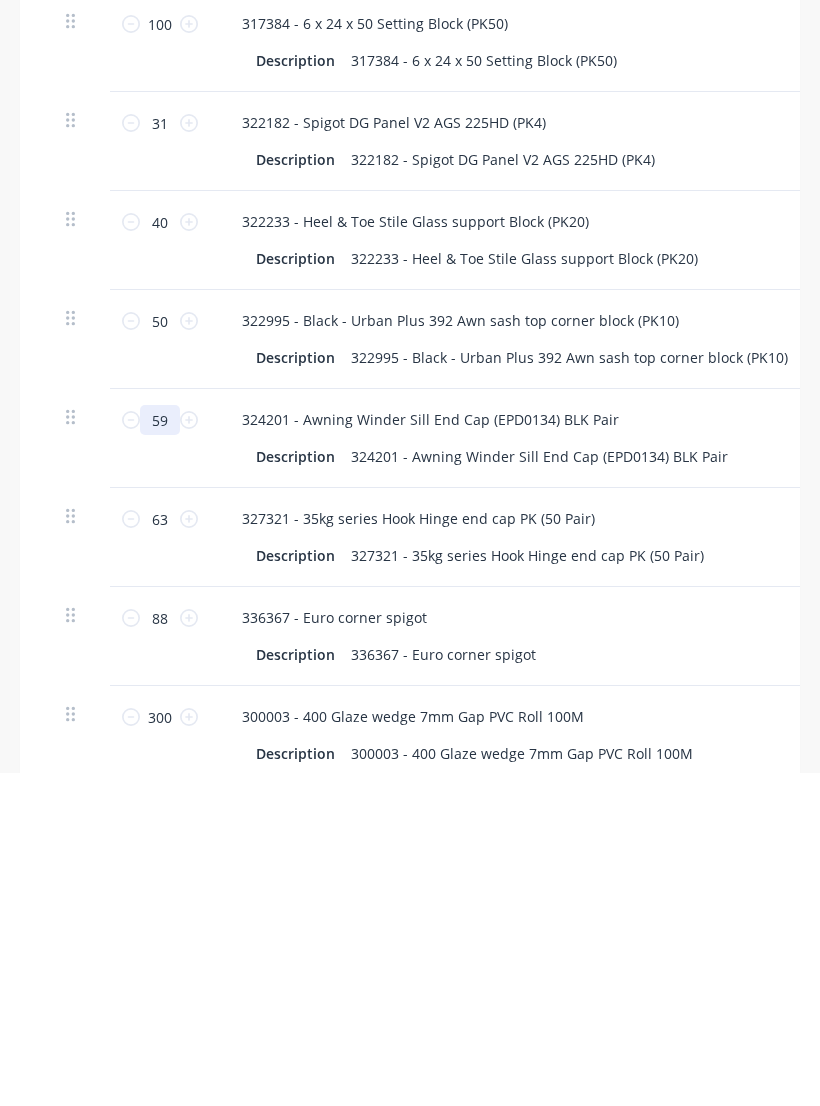 type on "59" 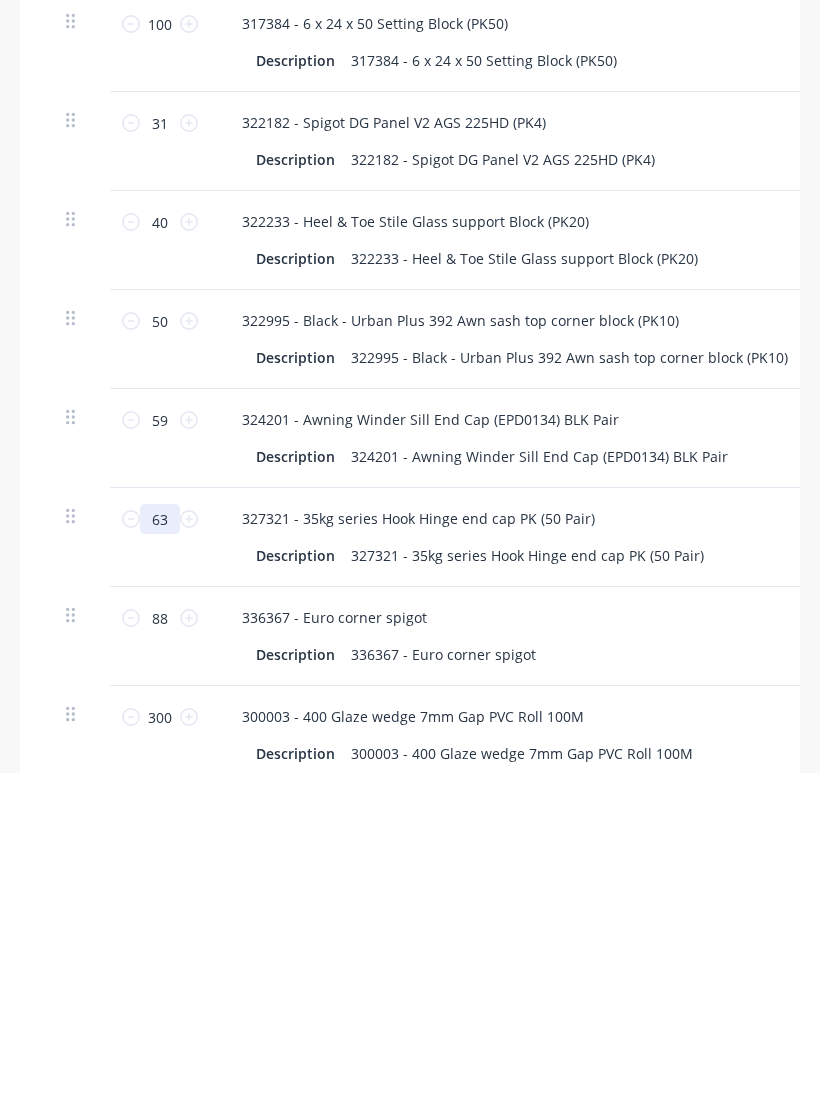 click on "63" at bounding box center (160, 852) 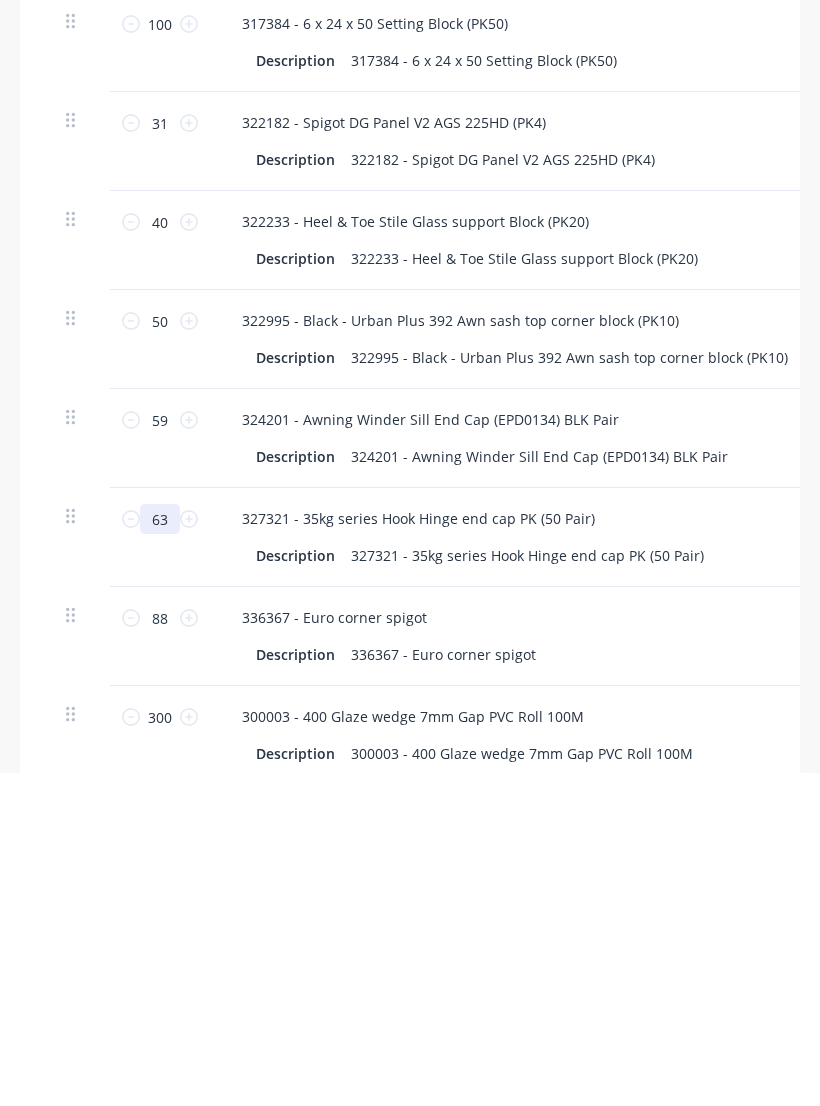 type on "1" 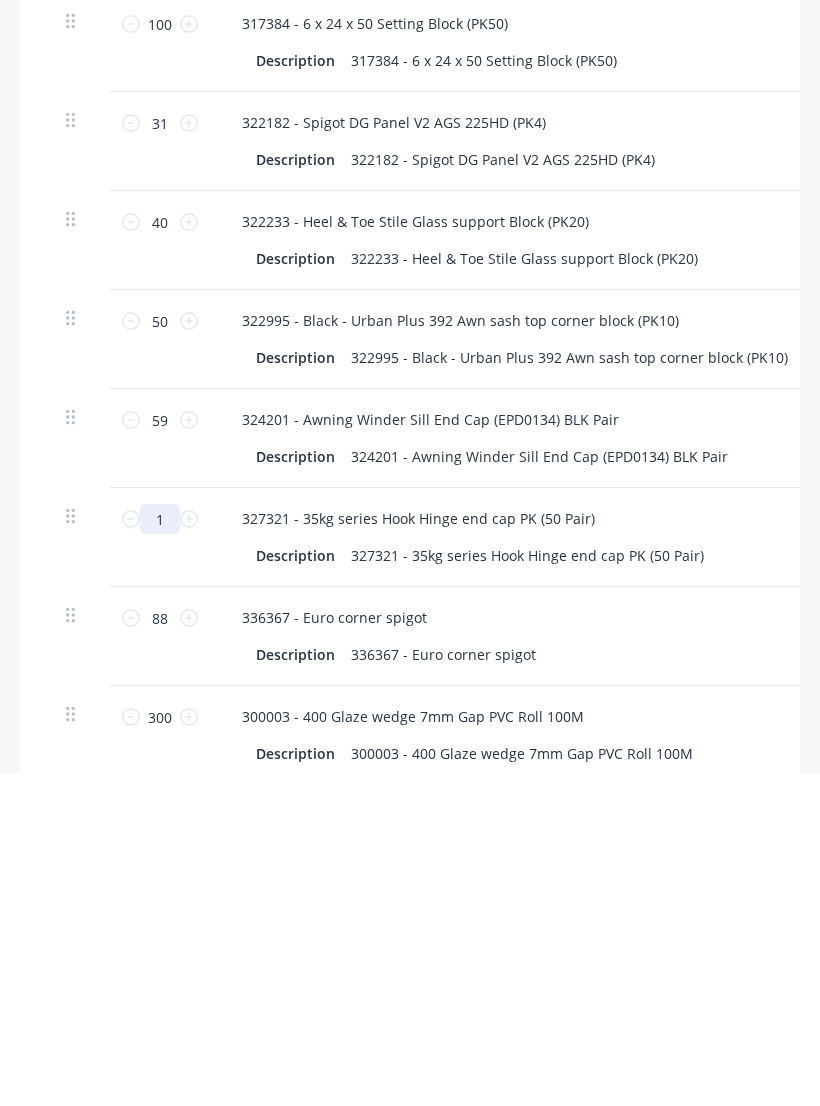 type on "x" 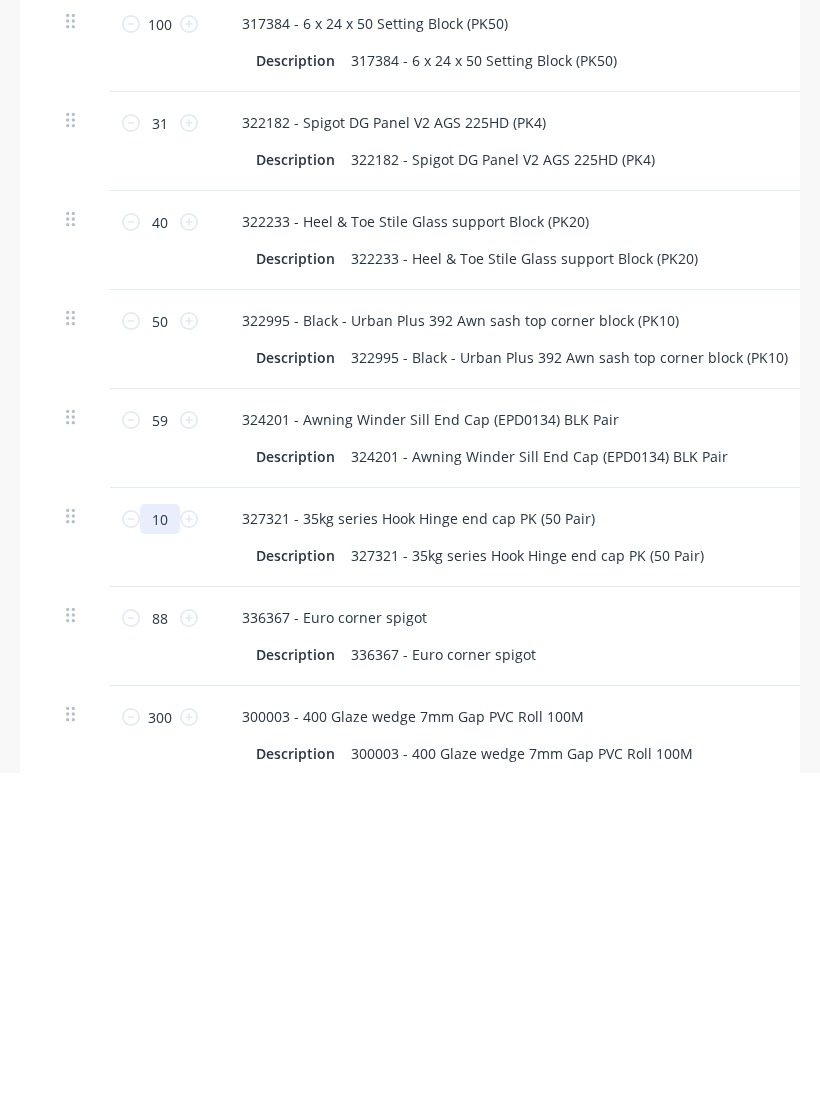 type on "x" 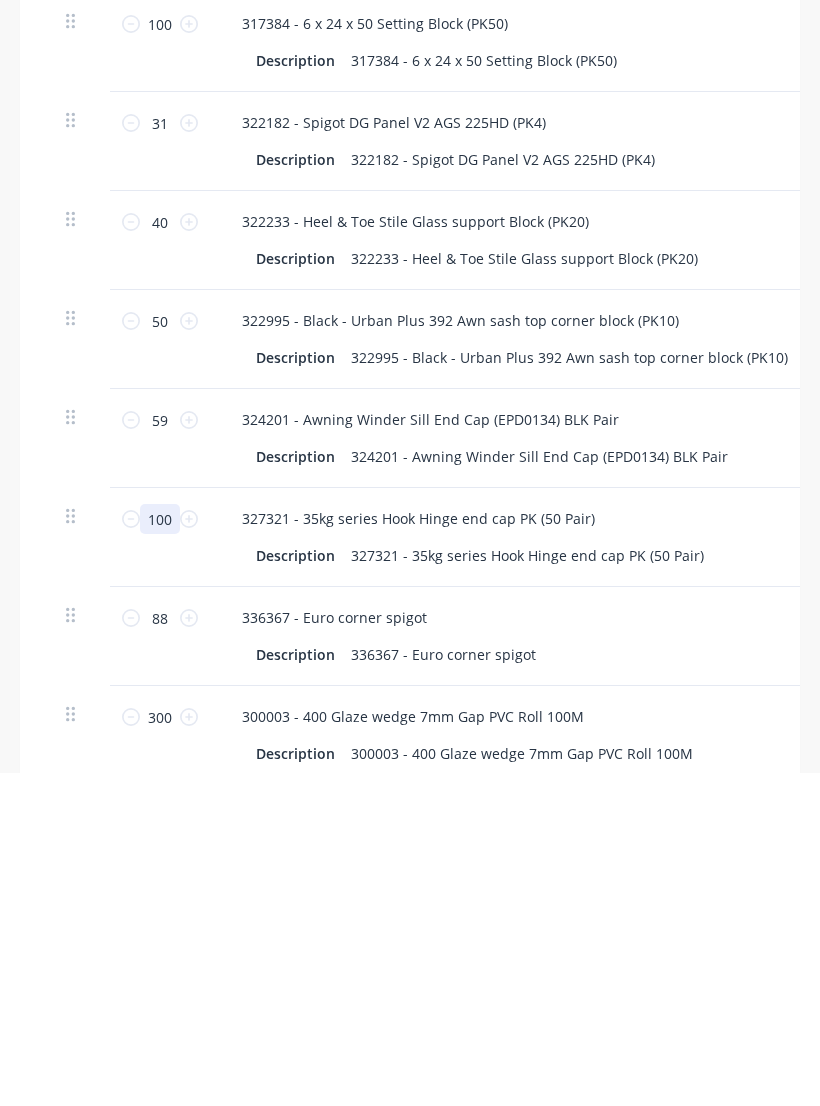 type on "x" 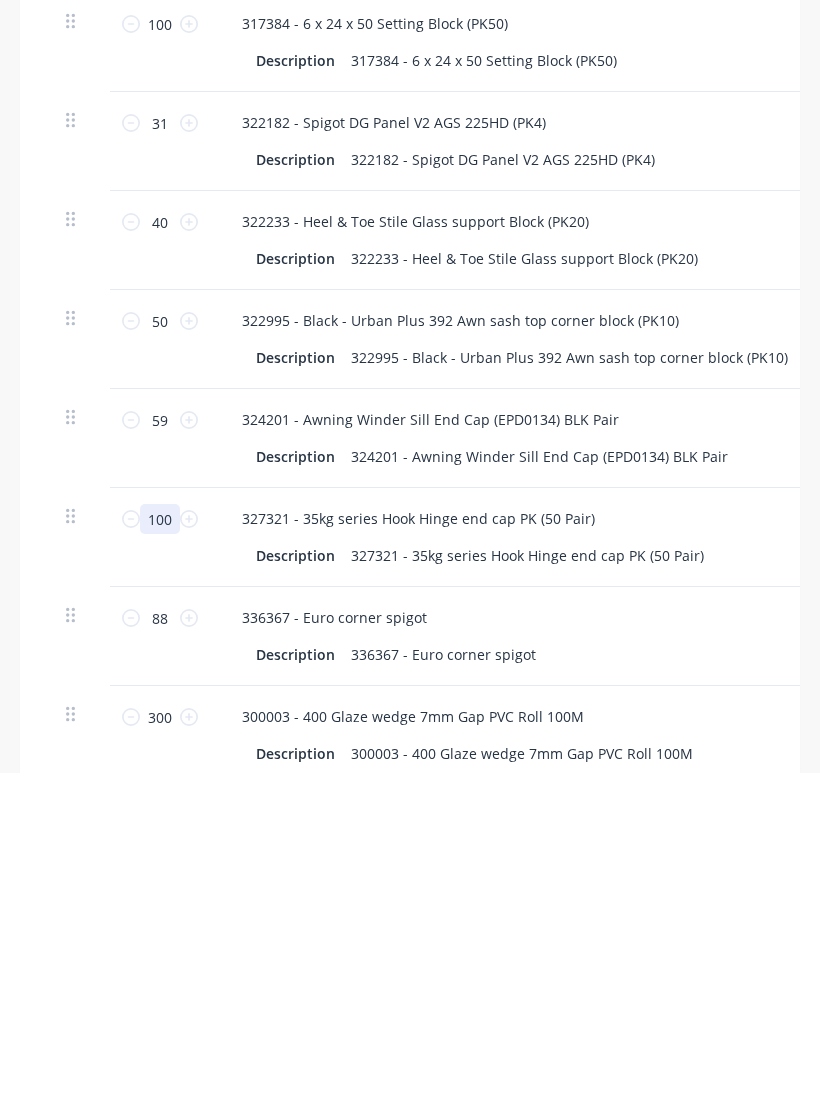 type on "x" 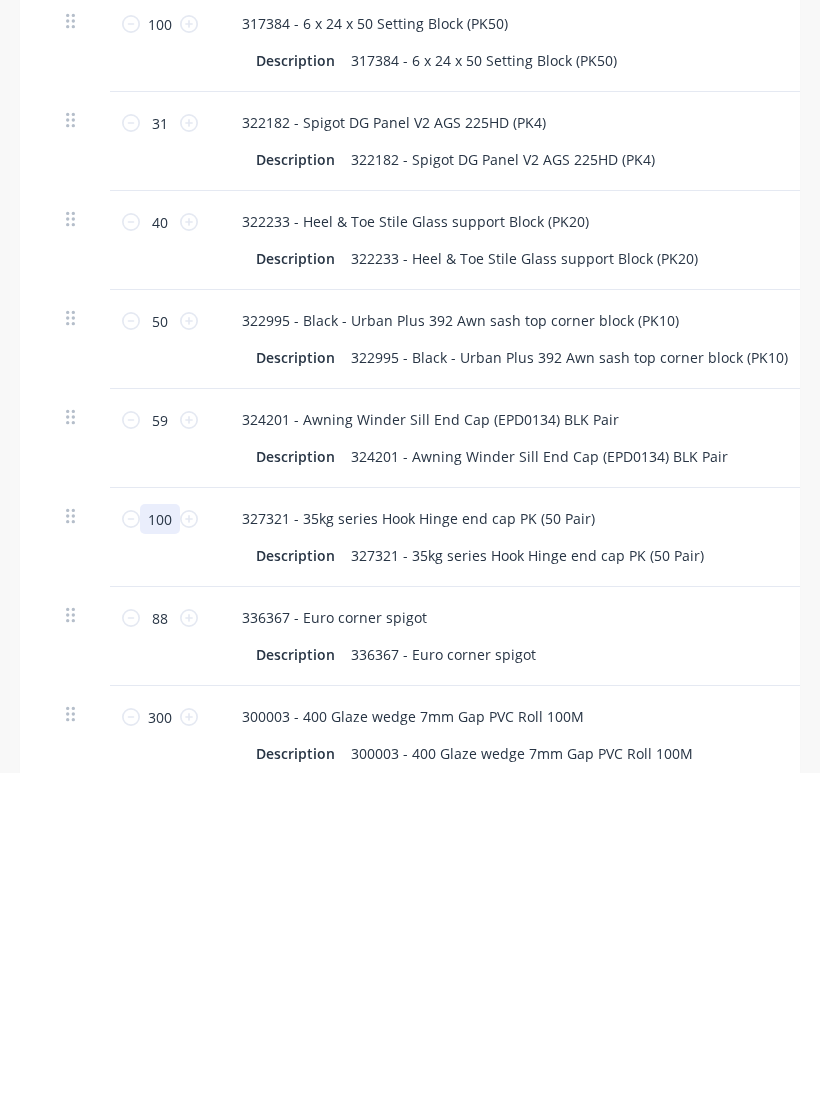 type on "100" 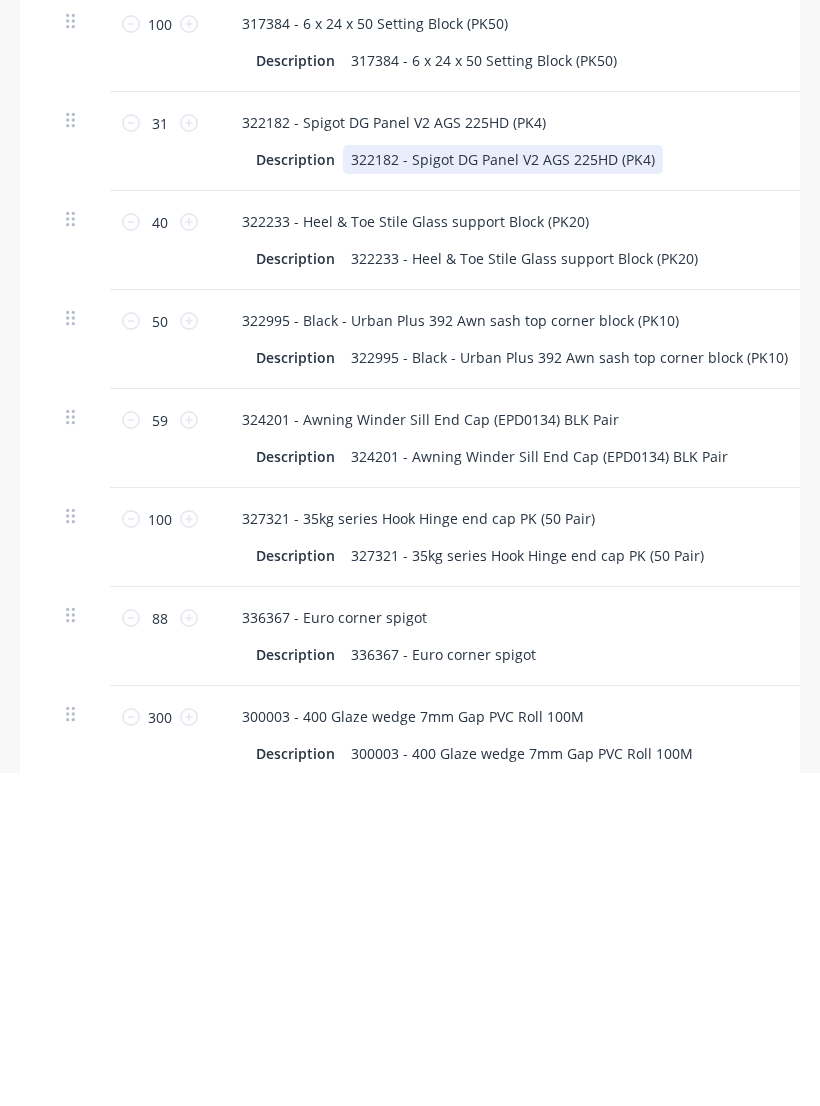 click on "322182 - Spigot DG Panel V2 AGS 225HD (PK4)" at bounding box center [503, 492] 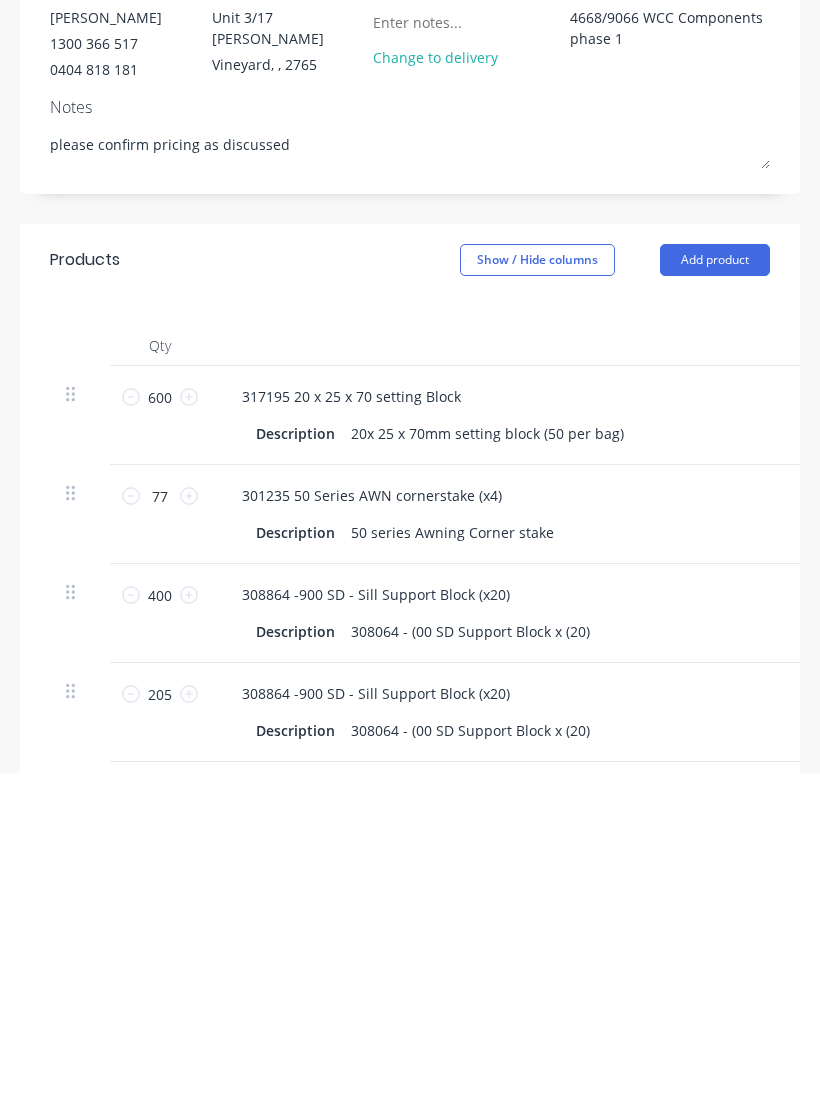 scroll, scrollTop: 0, scrollLeft: 0, axis: both 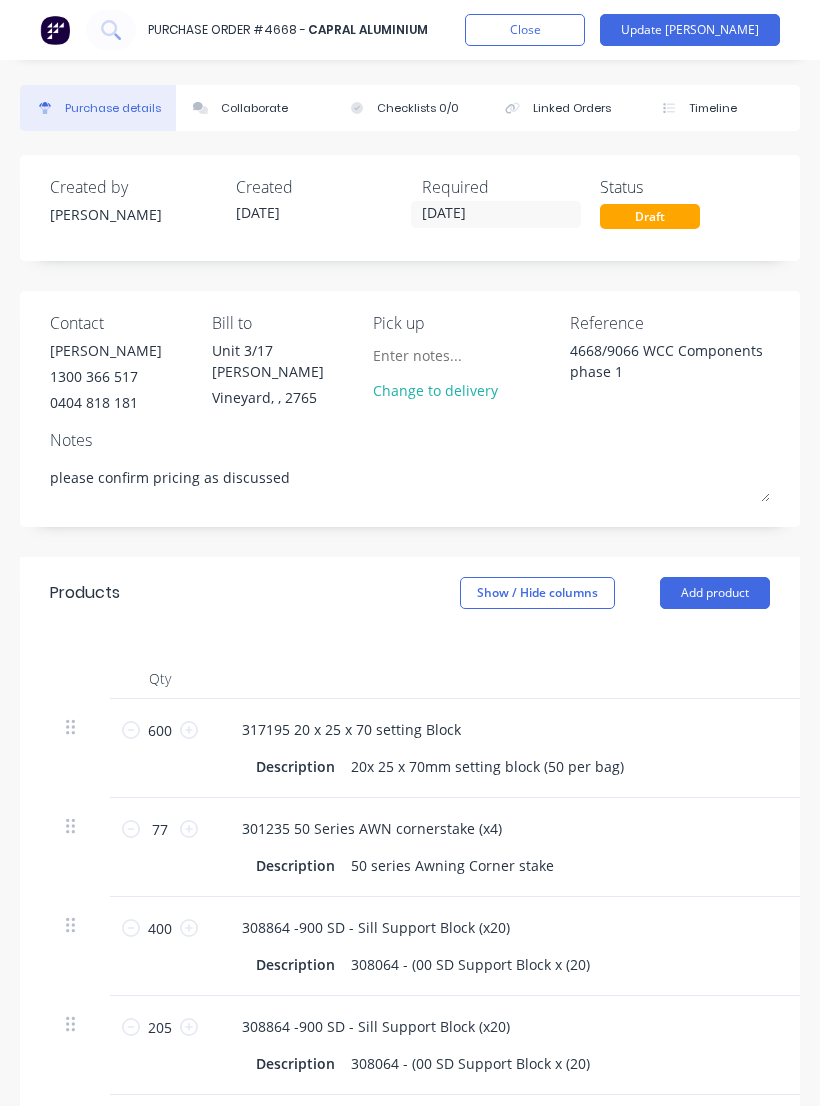 click on "Update [PERSON_NAME]" at bounding box center (690, 30) 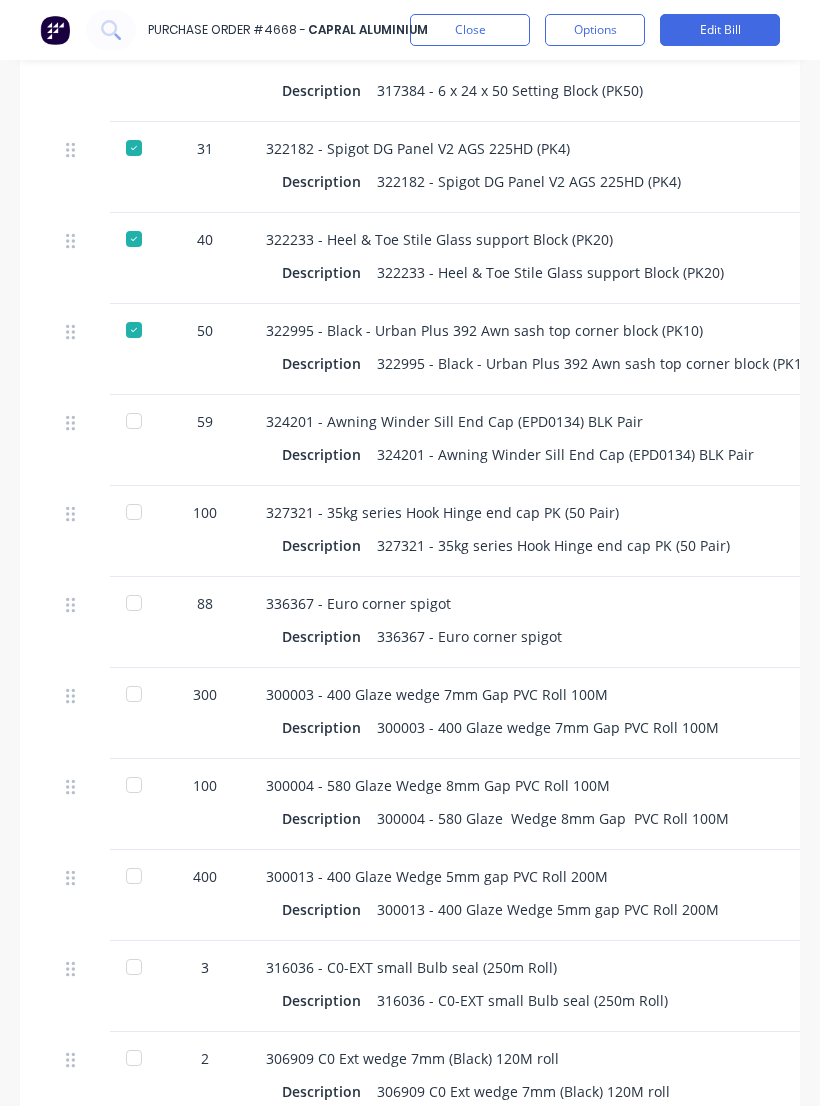 scroll, scrollTop: 1367, scrollLeft: 0, axis: vertical 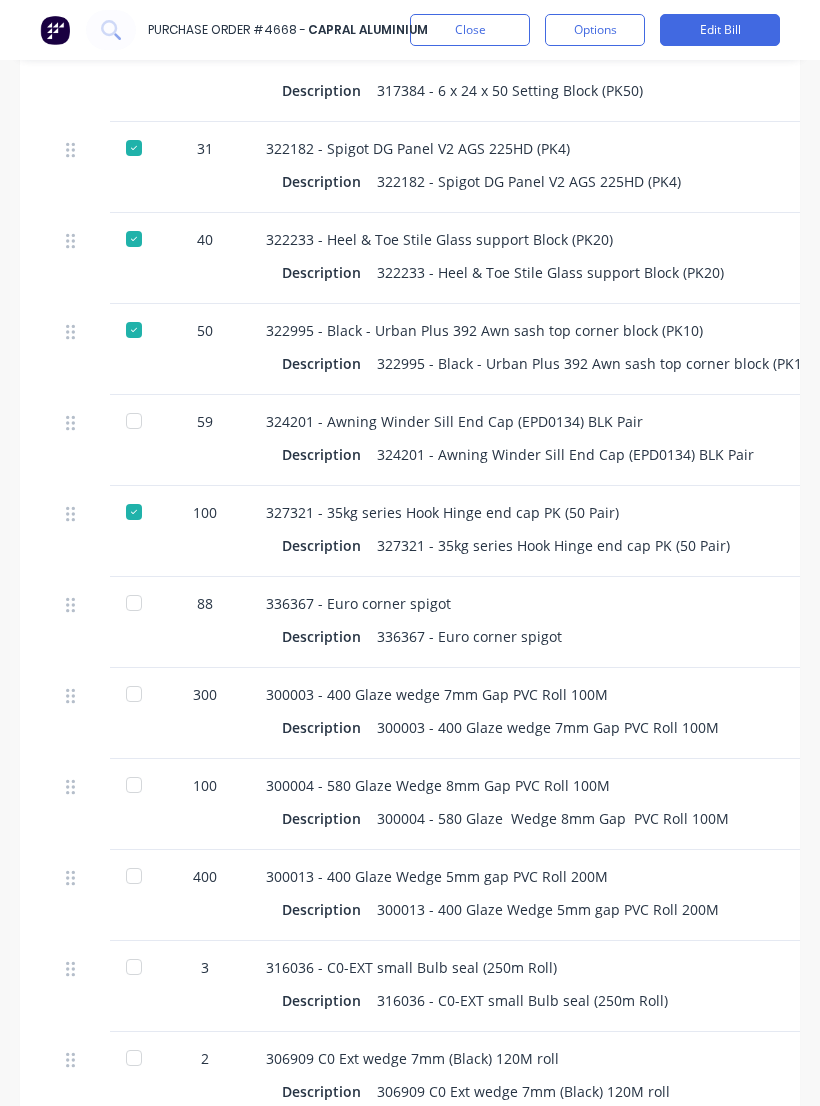 click on "Edit Bill" at bounding box center (720, 30) 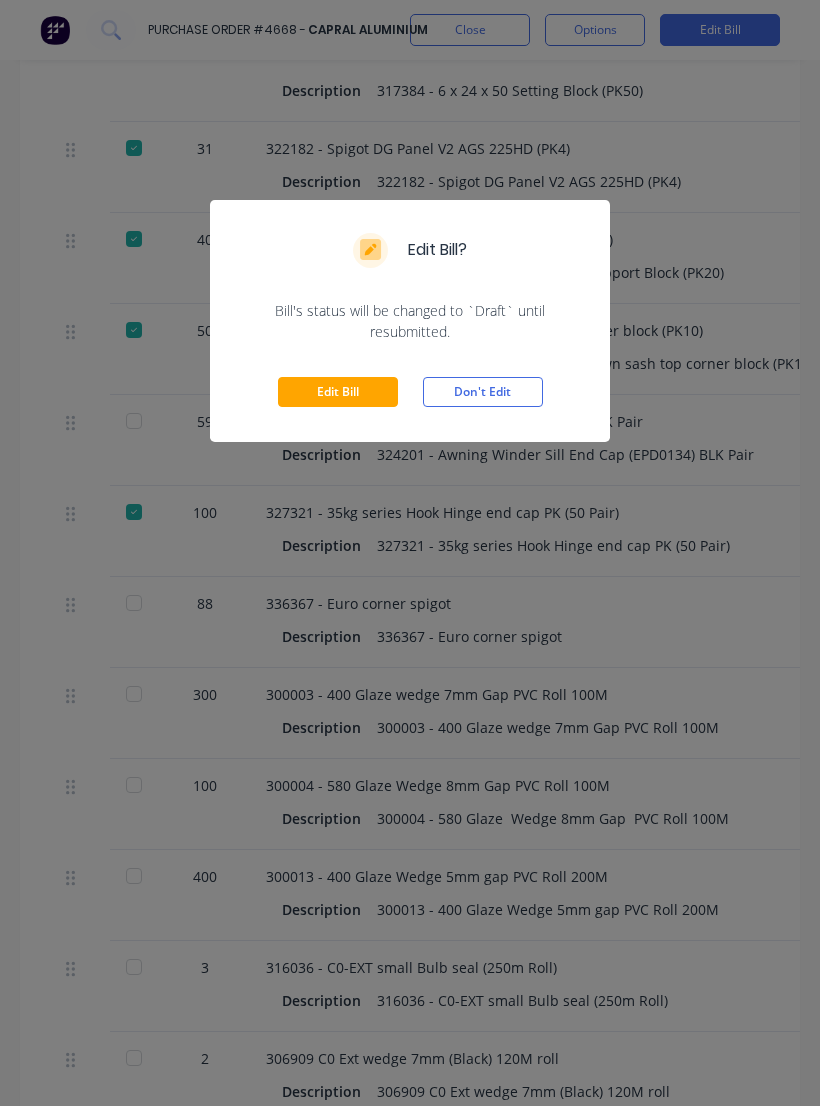 click on "Edit Bill" at bounding box center [338, 392] 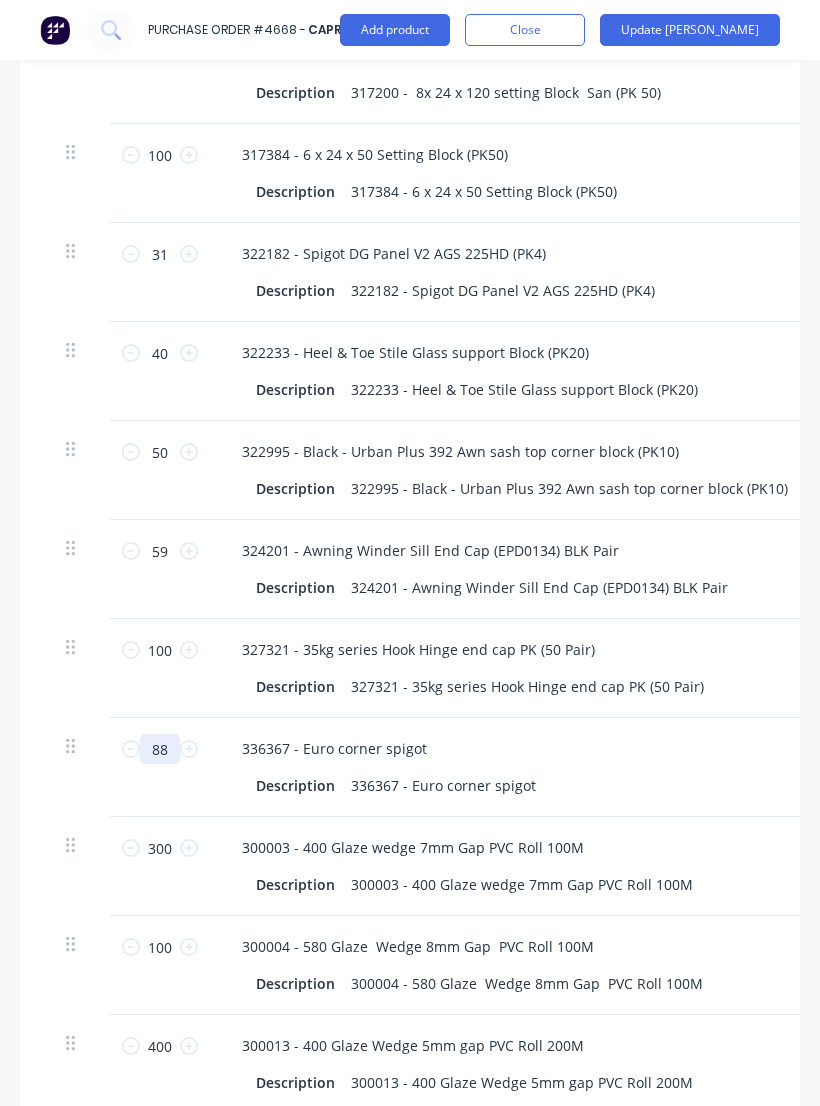 click on "88" at bounding box center (160, 749) 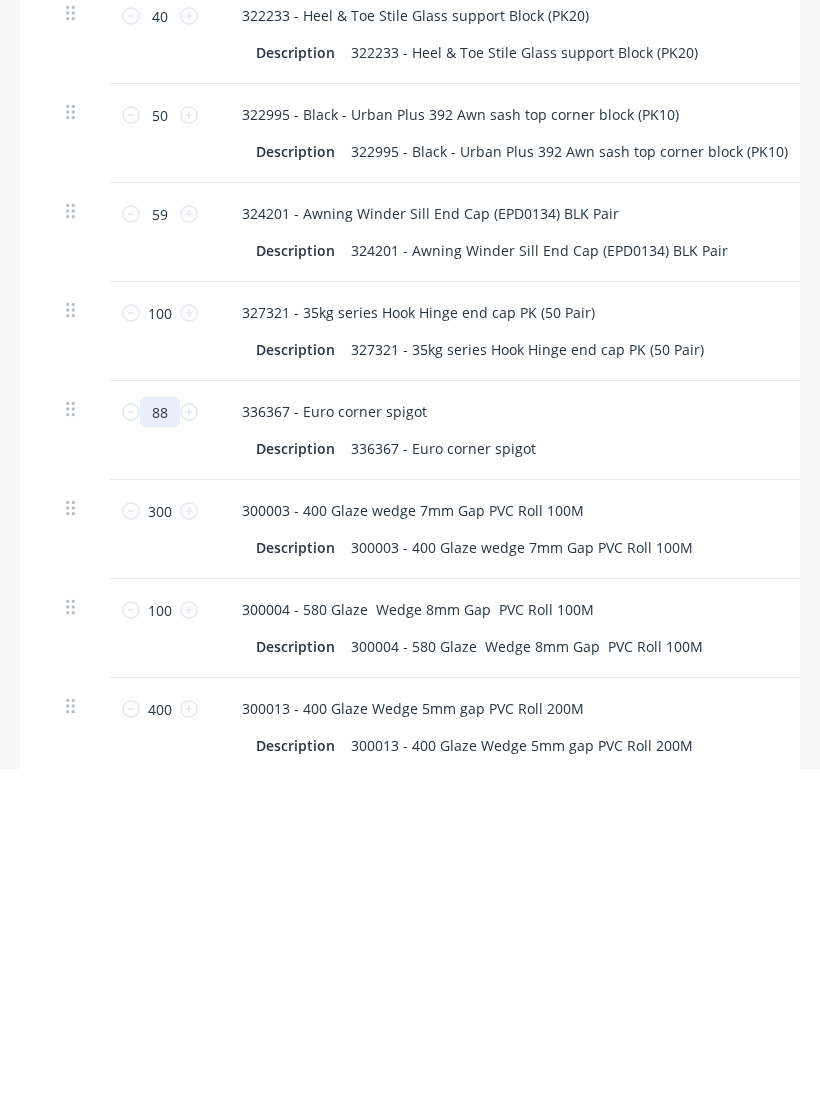 type on "2" 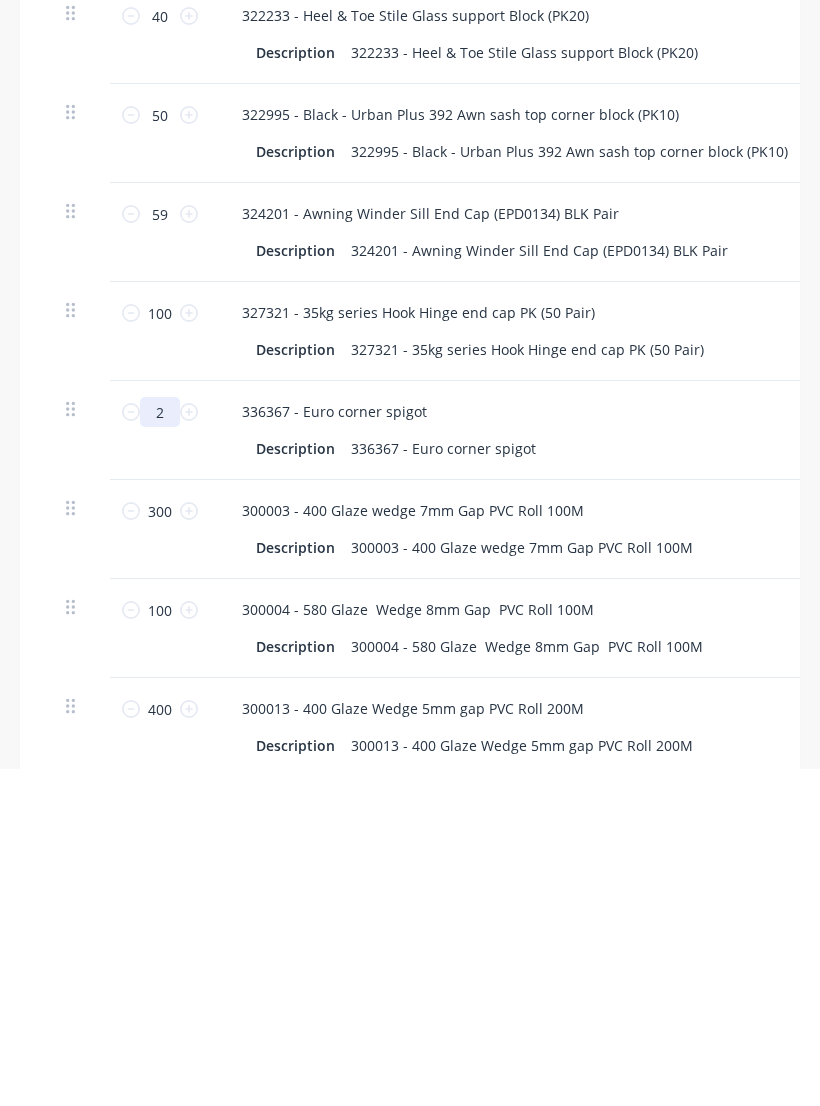 type on "x" 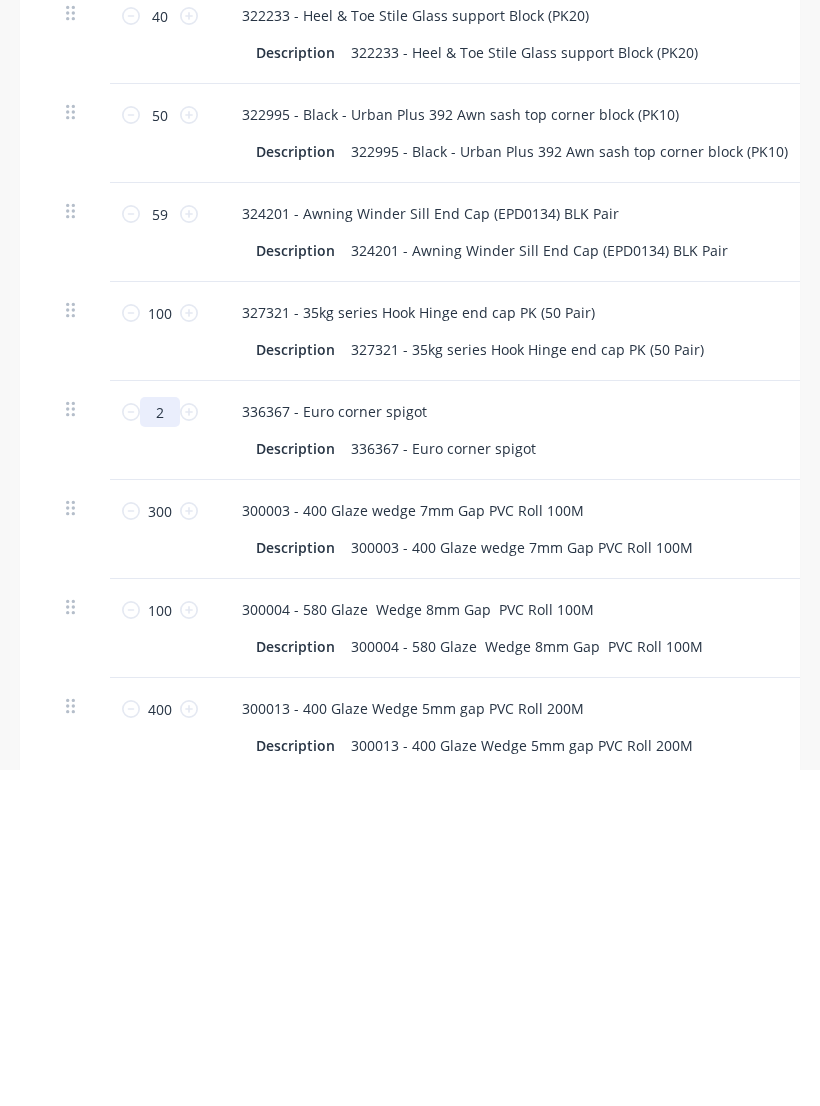 type on "25" 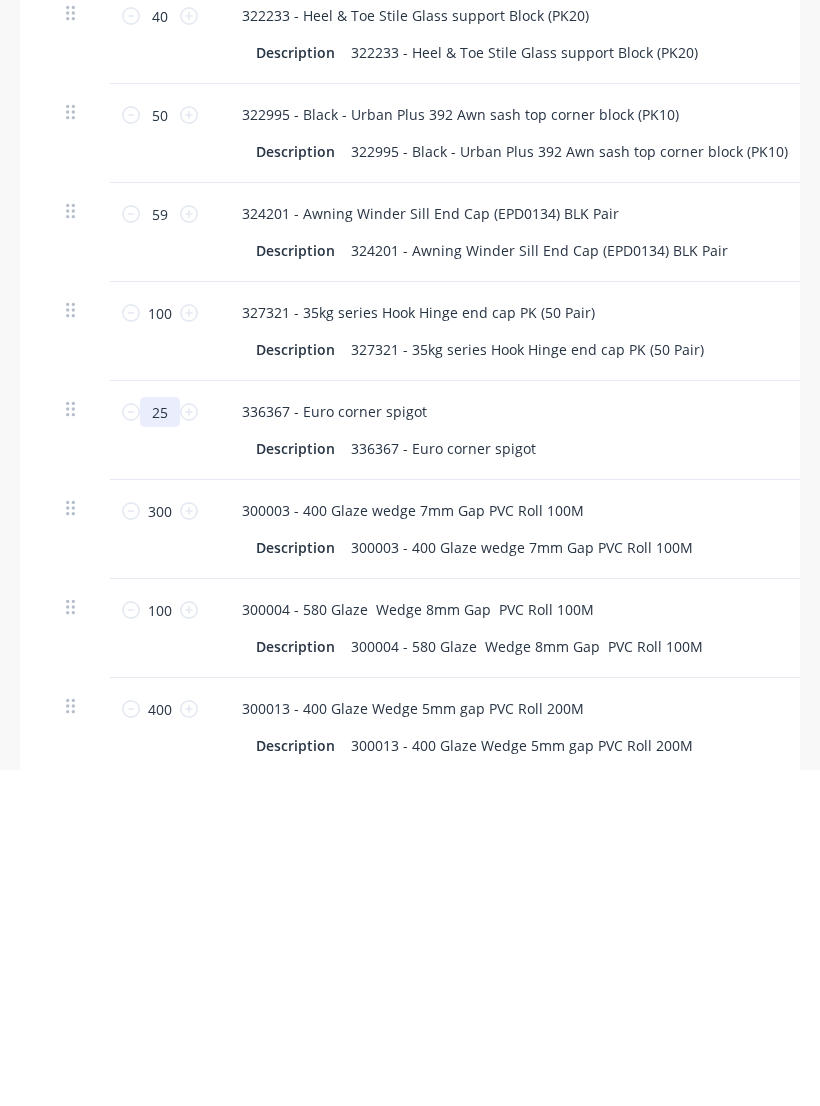 type on "x" 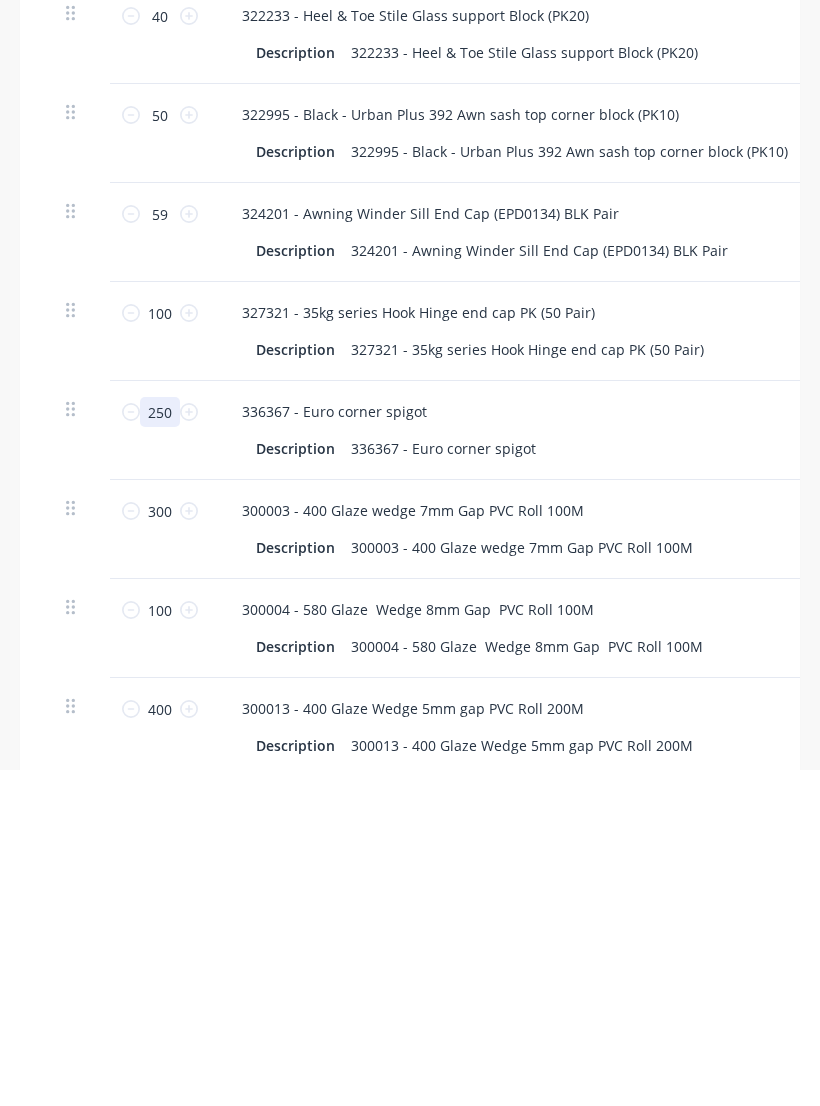 type on "x" 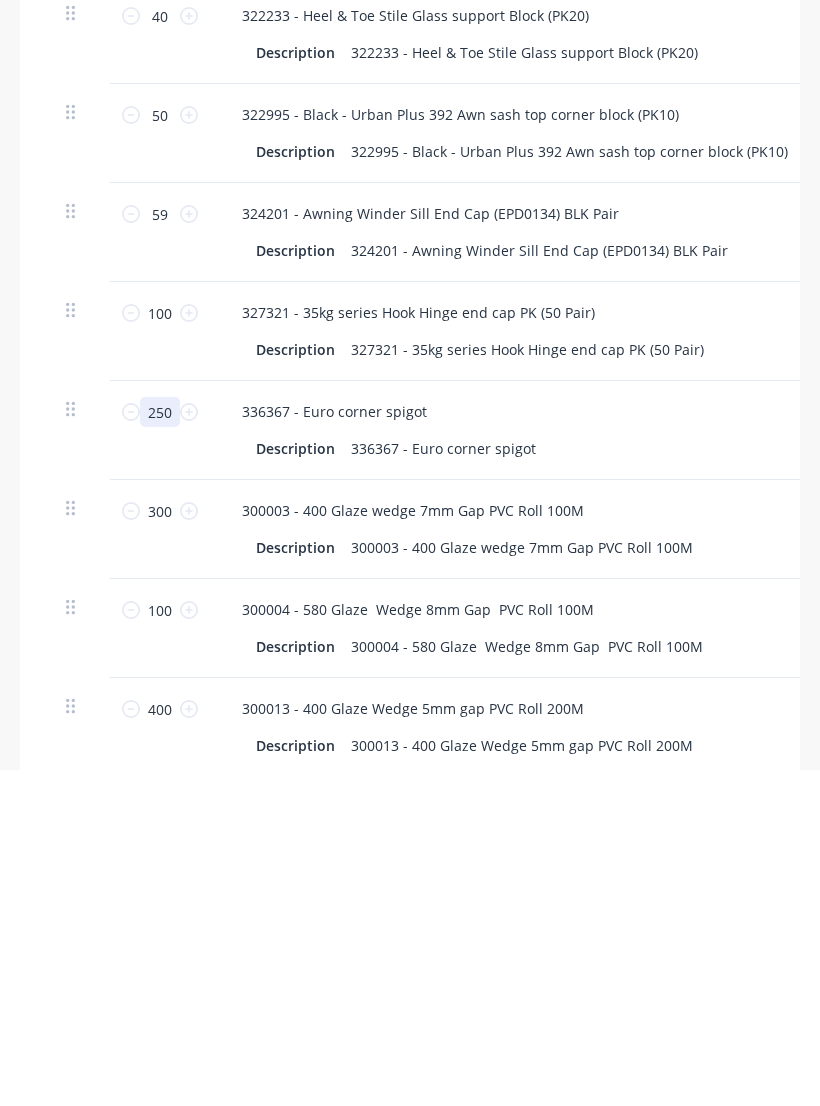 type on "x" 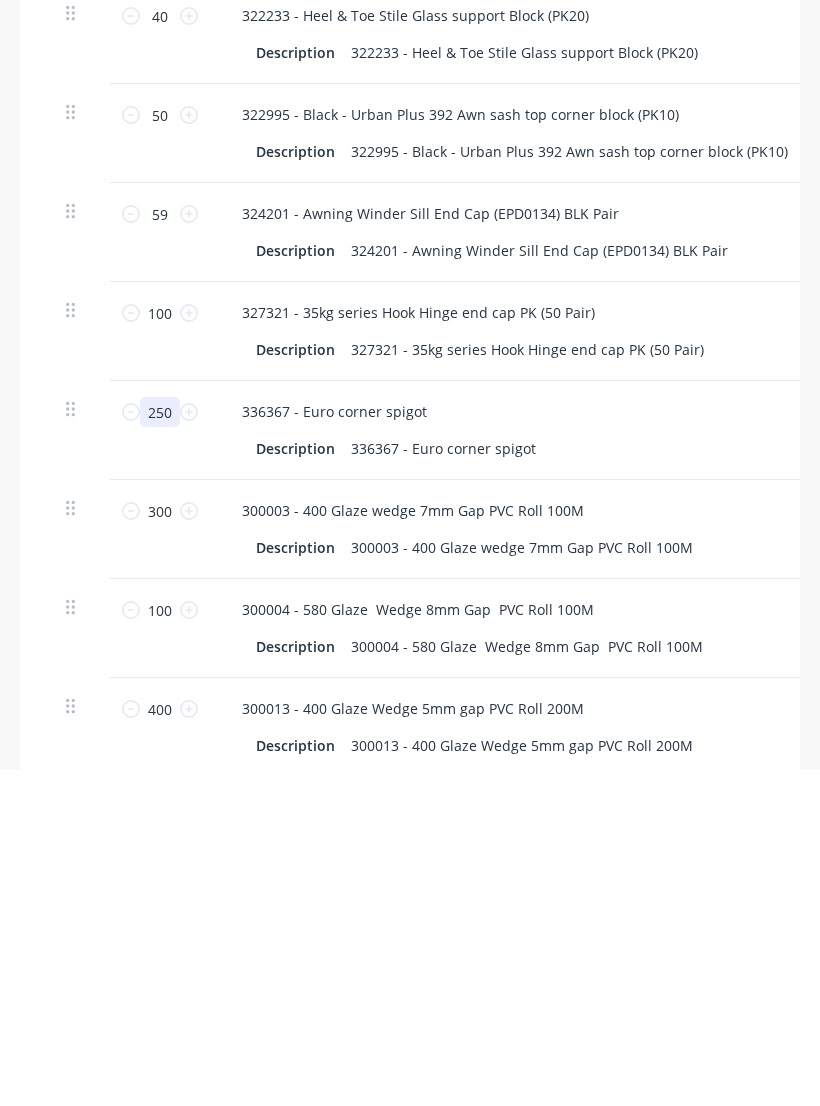 type on "250" 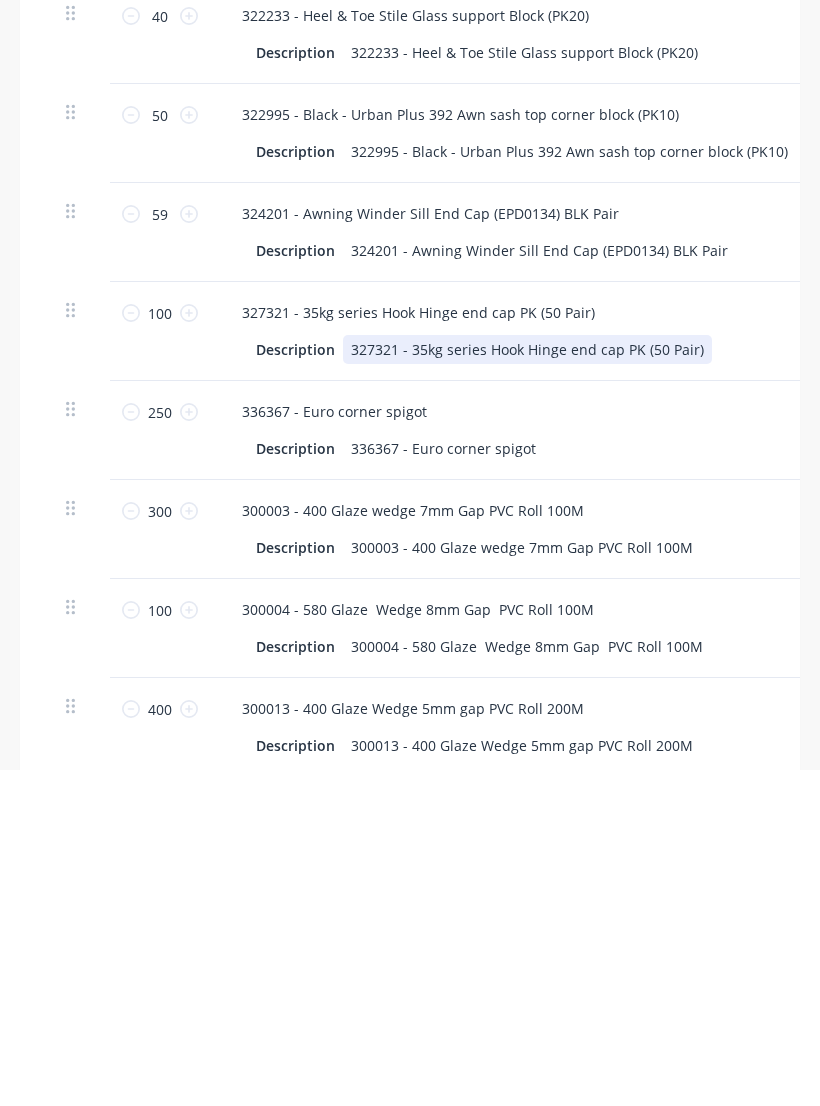 click on "327321 - 35kg series Hook Hinge end cap PK (50 Pair) Description 327321 - 35kg series Hook Hinge end cap PK (50 Pair)" at bounding box center (660, 668) 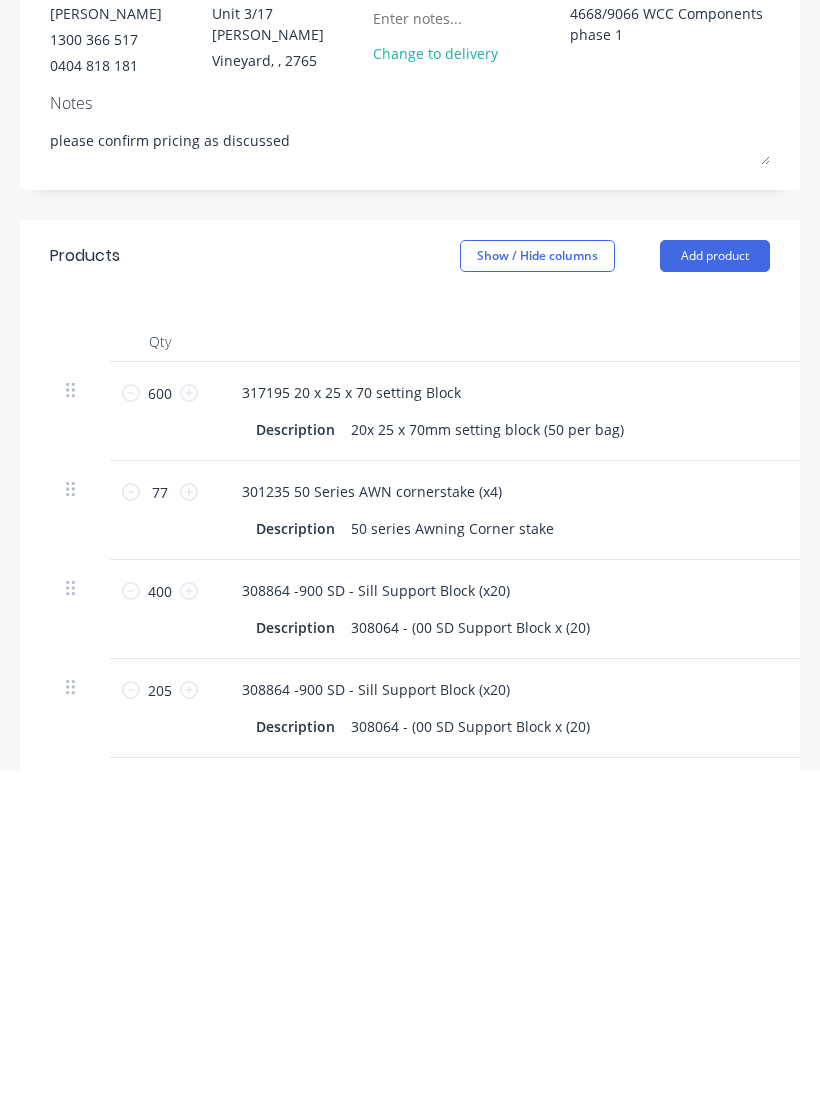 scroll, scrollTop: 0, scrollLeft: 0, axis: both 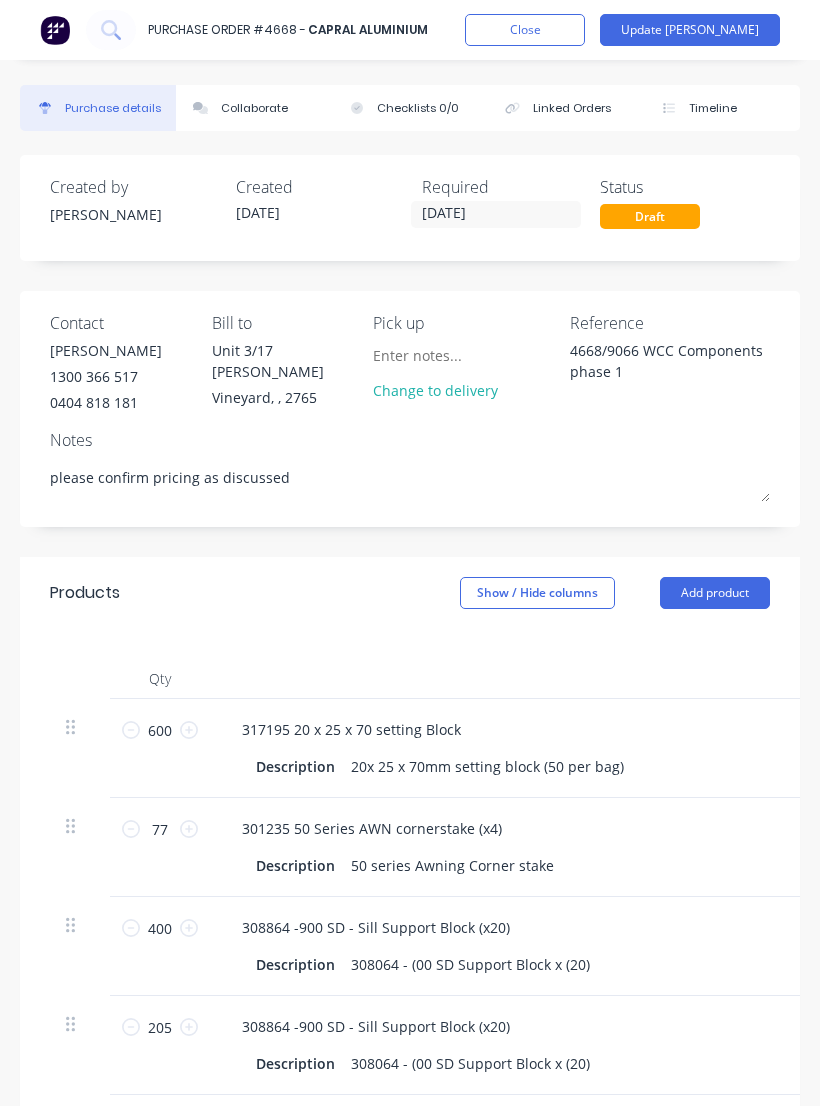 click on "Update [PERSON_NAME]" at bounding box center (690, 30) 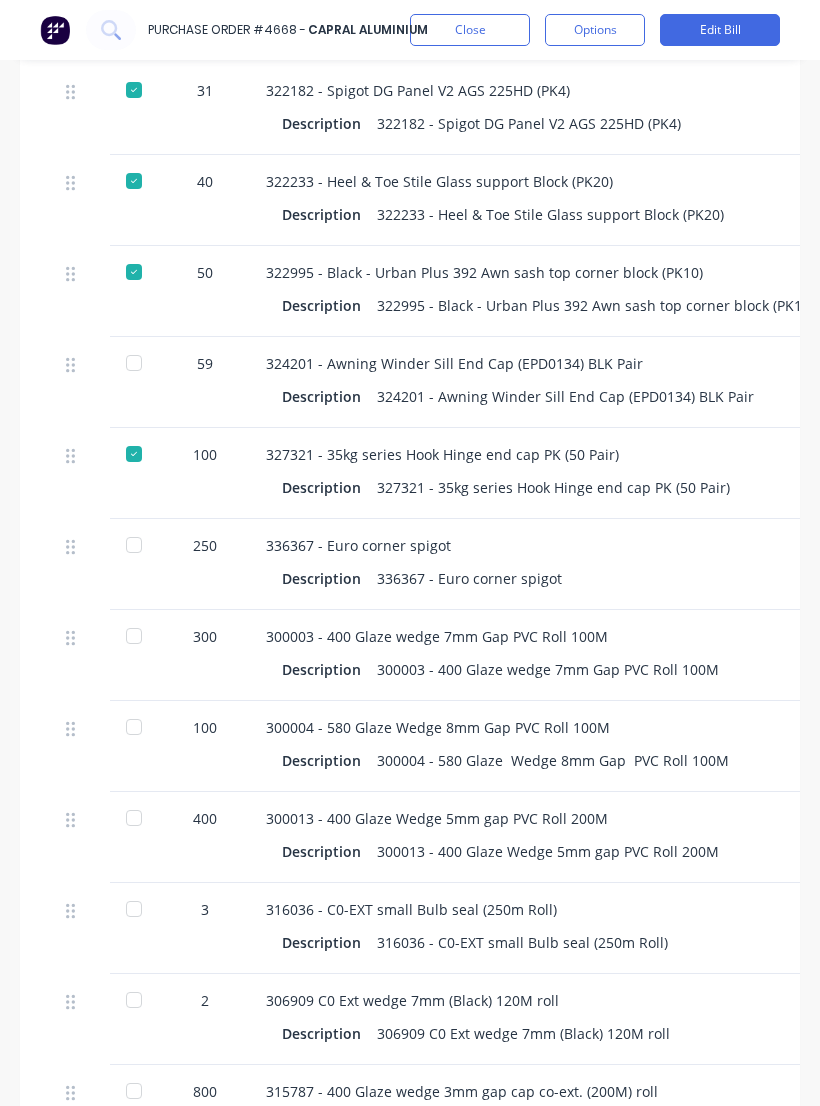 scroll, scrollTop: 1426, scrollLeft: 0, axis: vertical 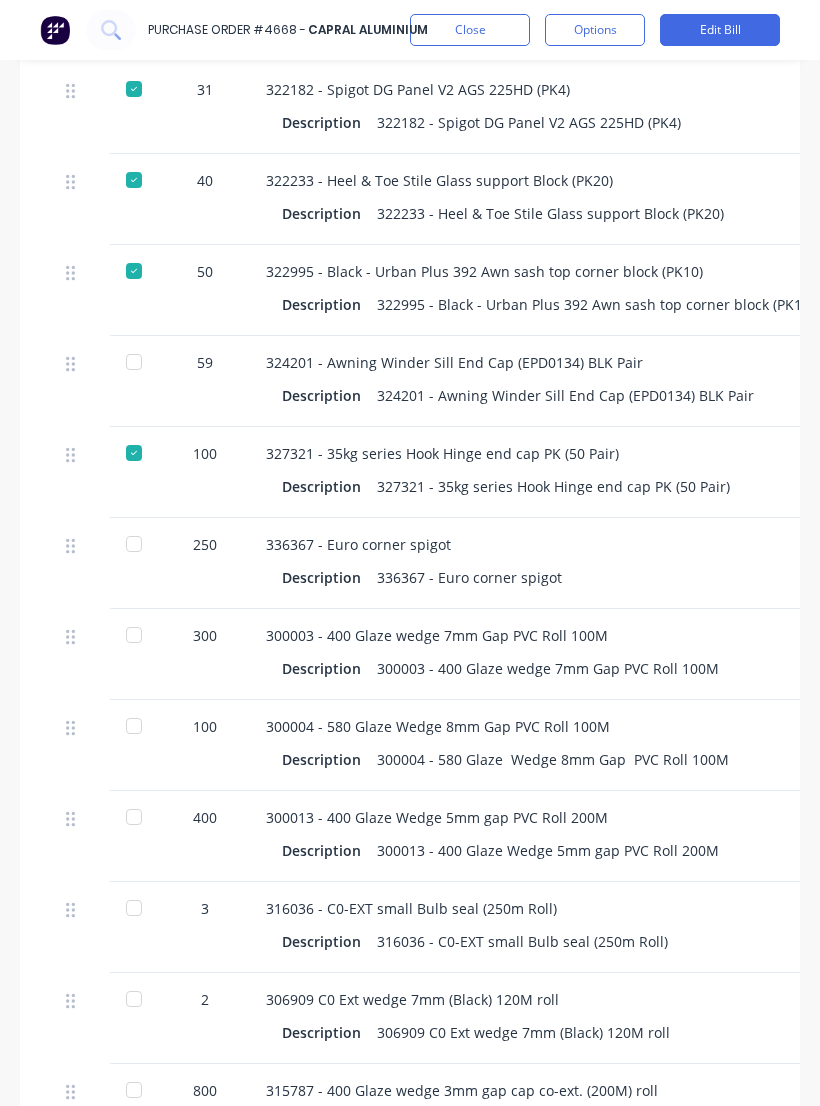 click at bounding box center (134, 544) 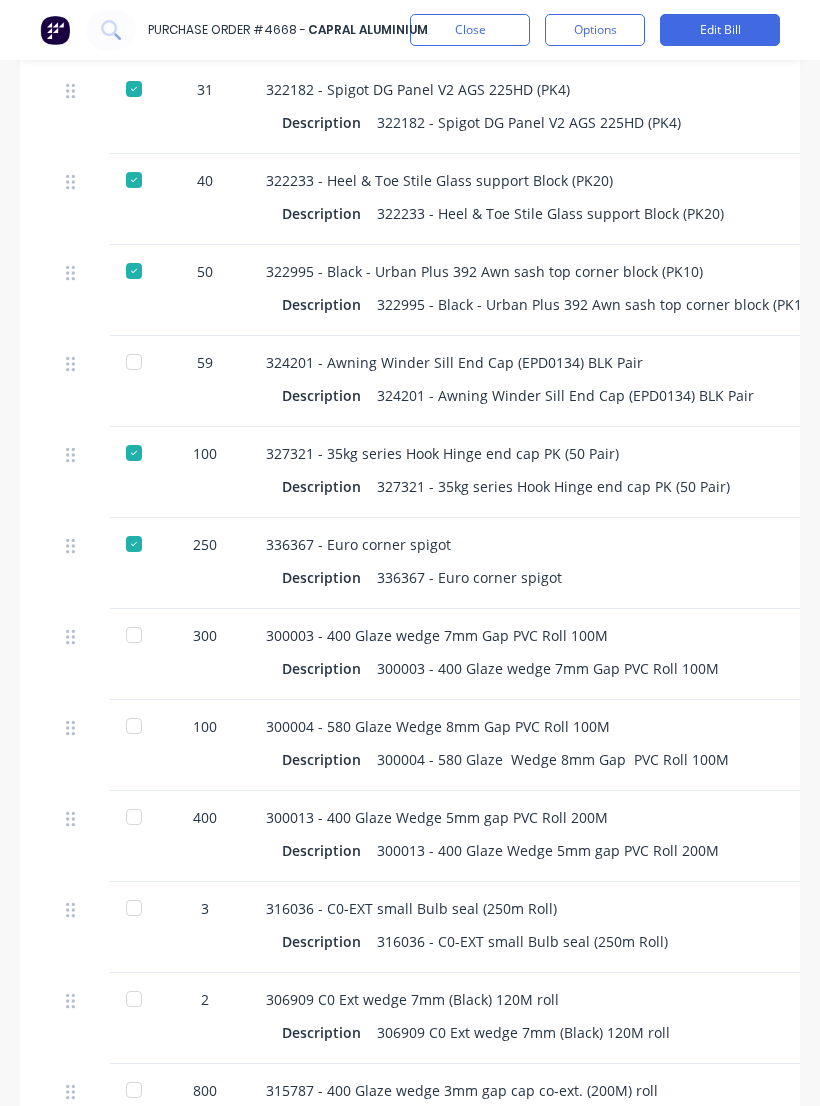 click at bounding box center [134, 635] 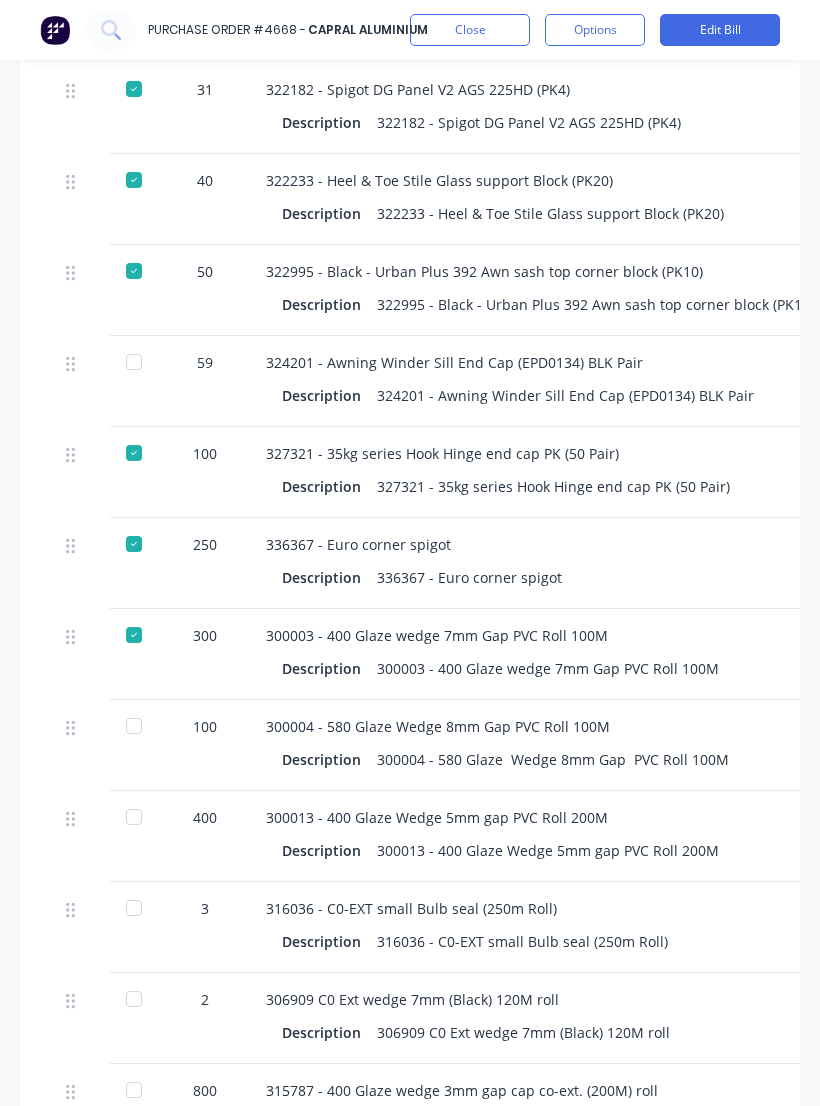 click at bounding box center (134, 726) 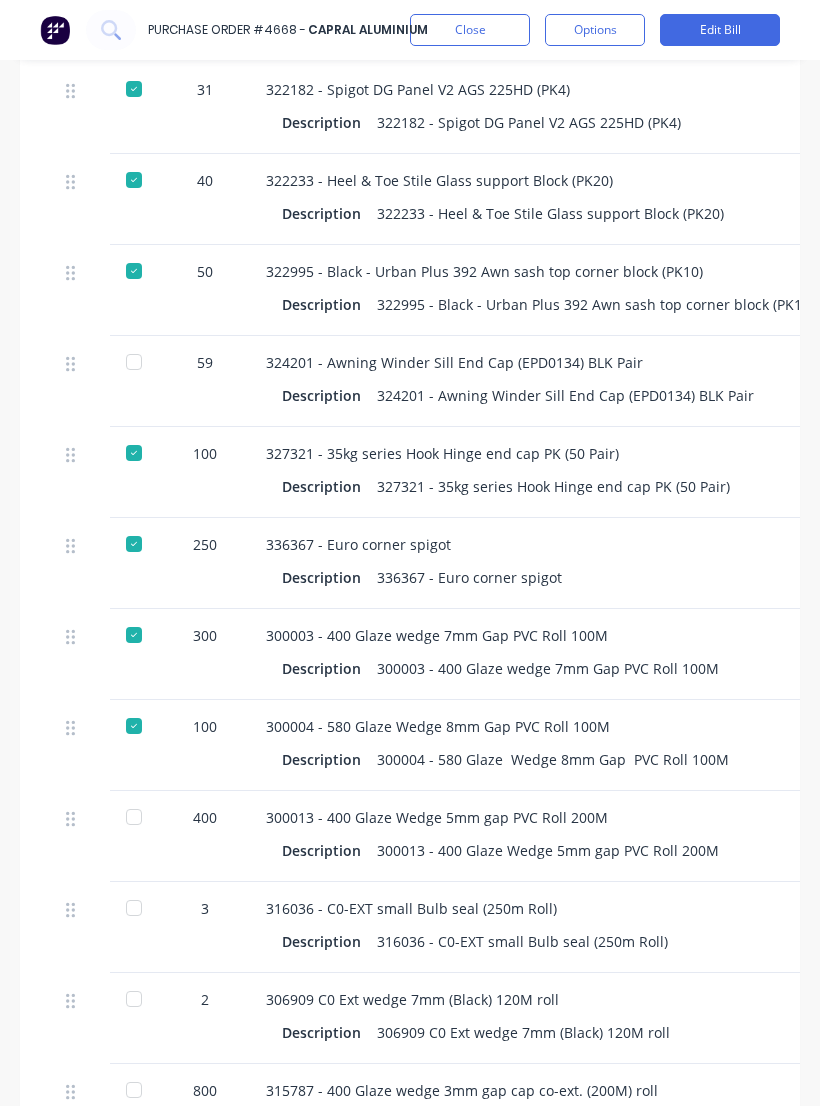 click at bounding box center (134, 817) 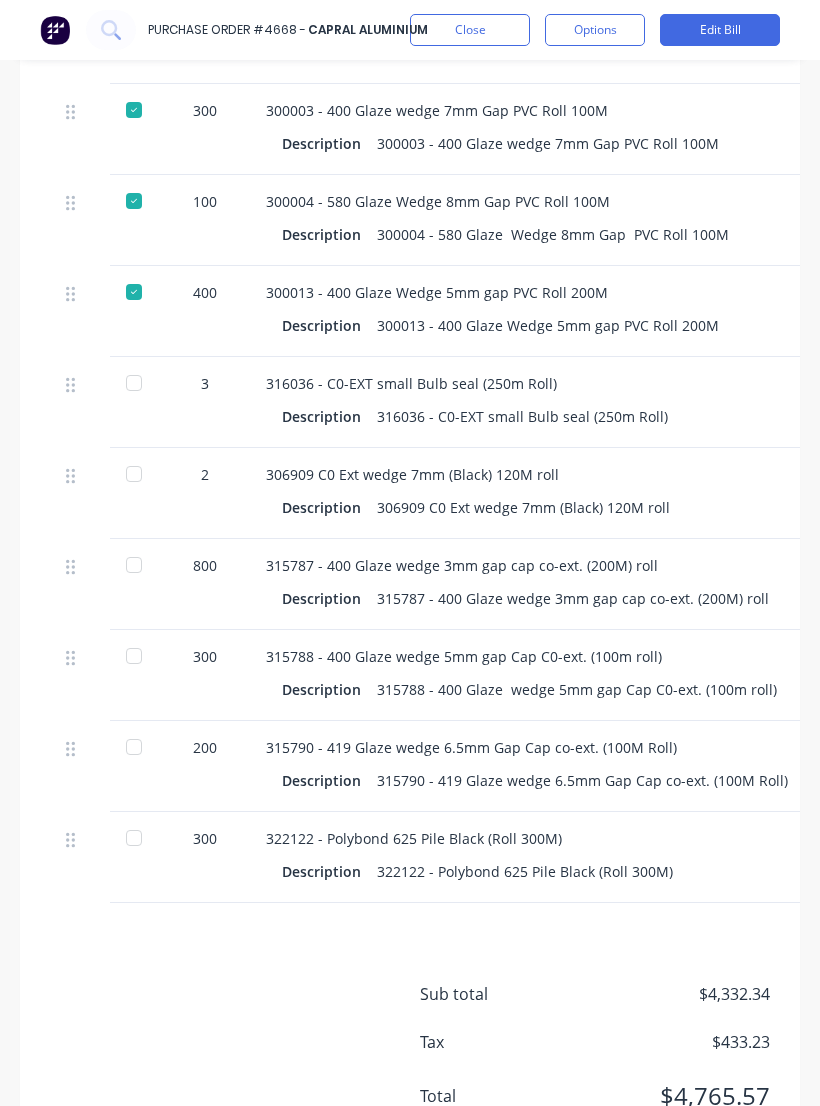 scroll, scrollTop: 1950, scrollLeft: 0, axis: vertical 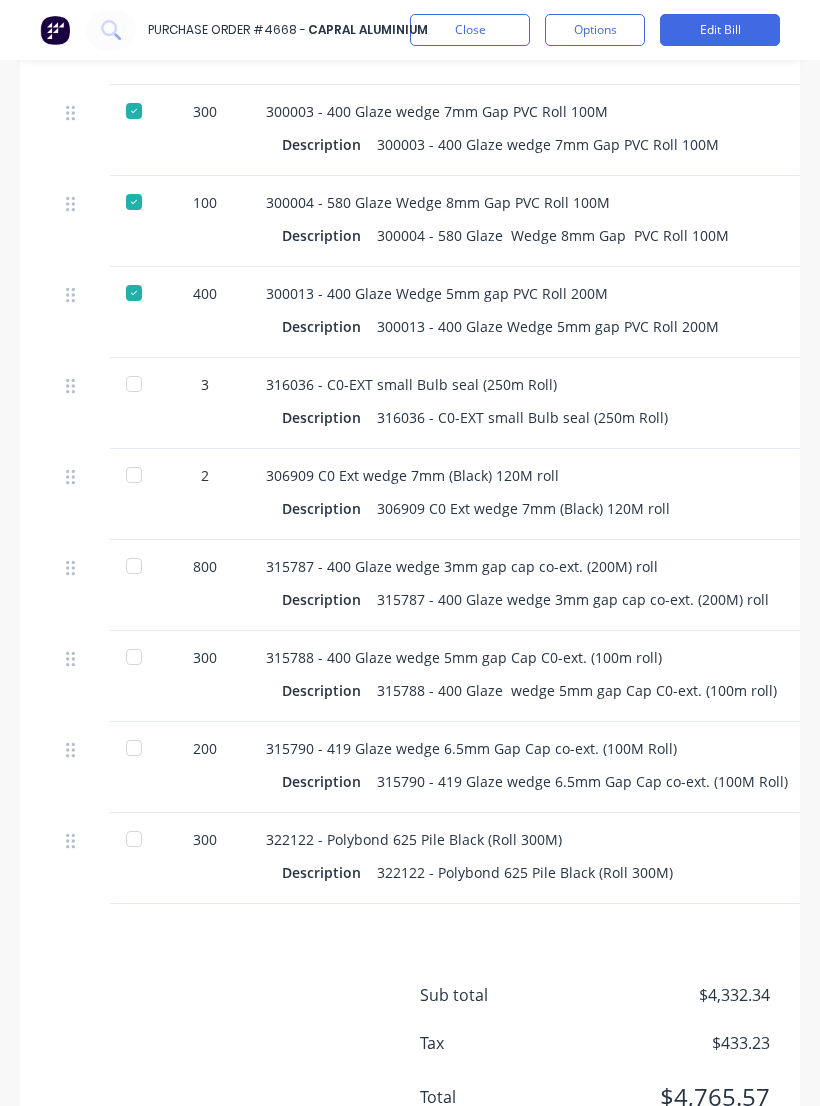 click on "Edit Bill" at bounding box center [720, 30] 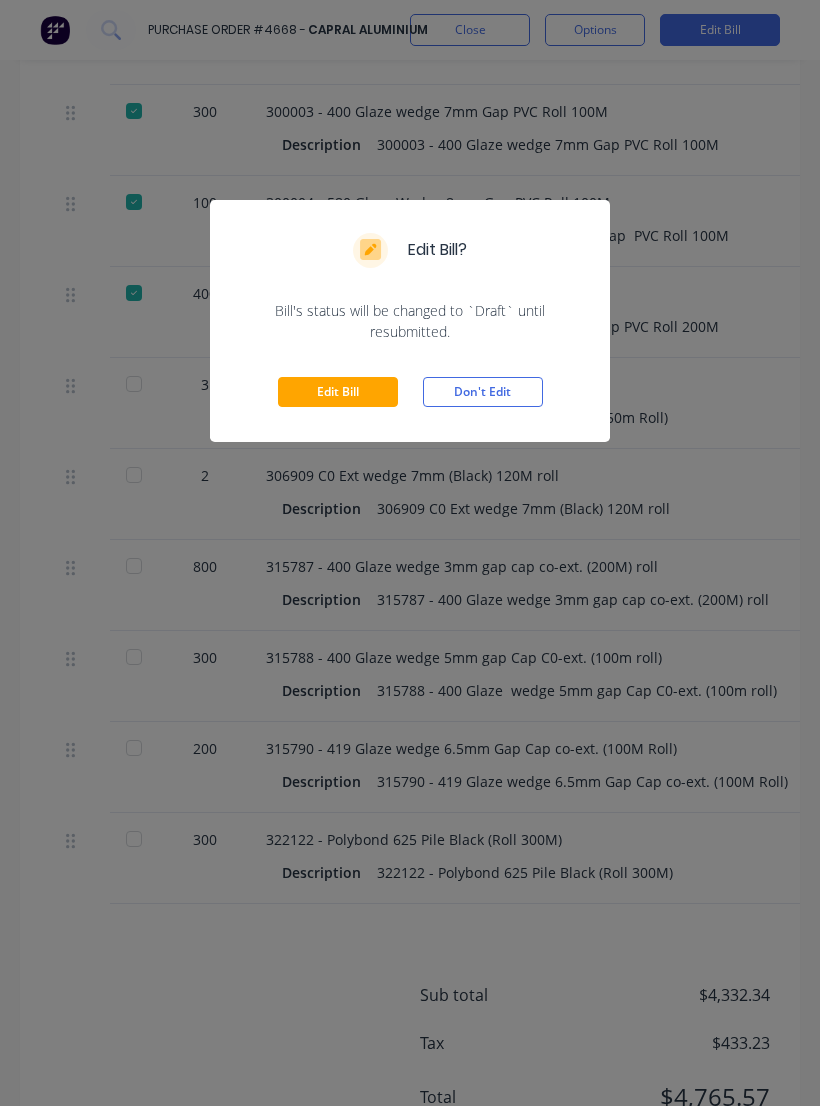 click on "Edit Bill" at bounding box center (338, 392) 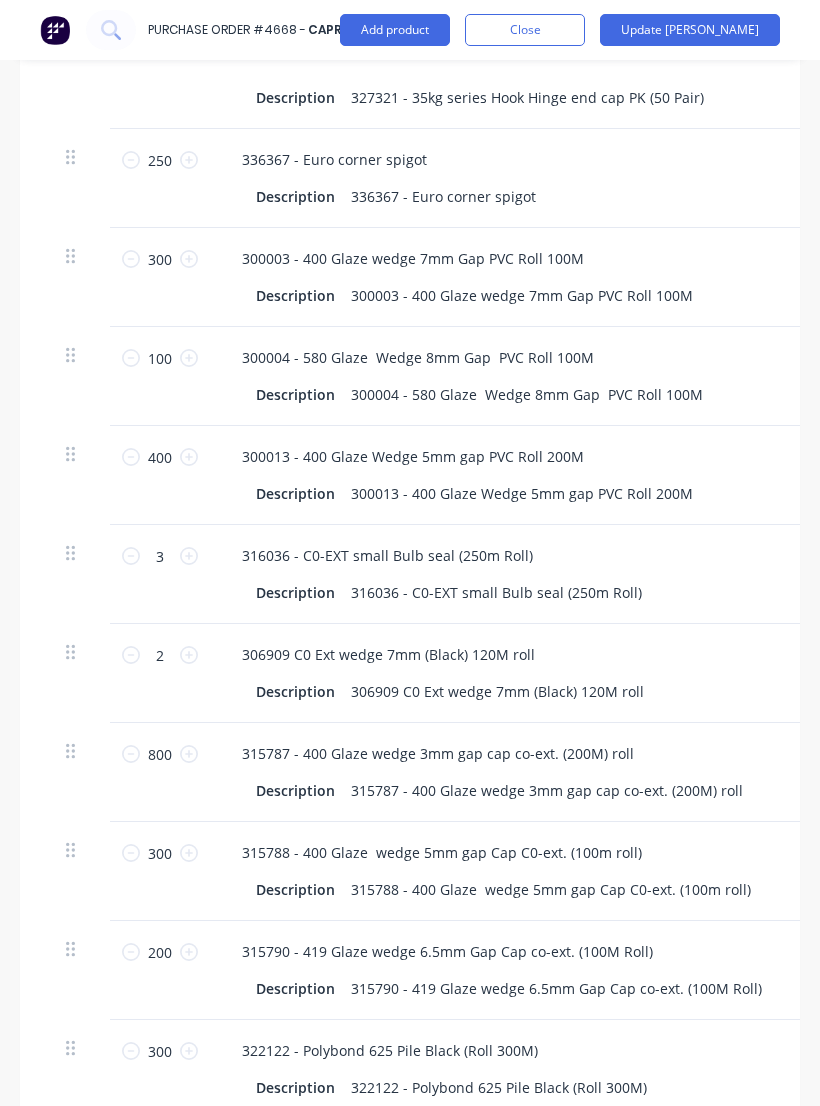 scroll, scrollTop: 1949, scrollLeft: 0, axis: vertical 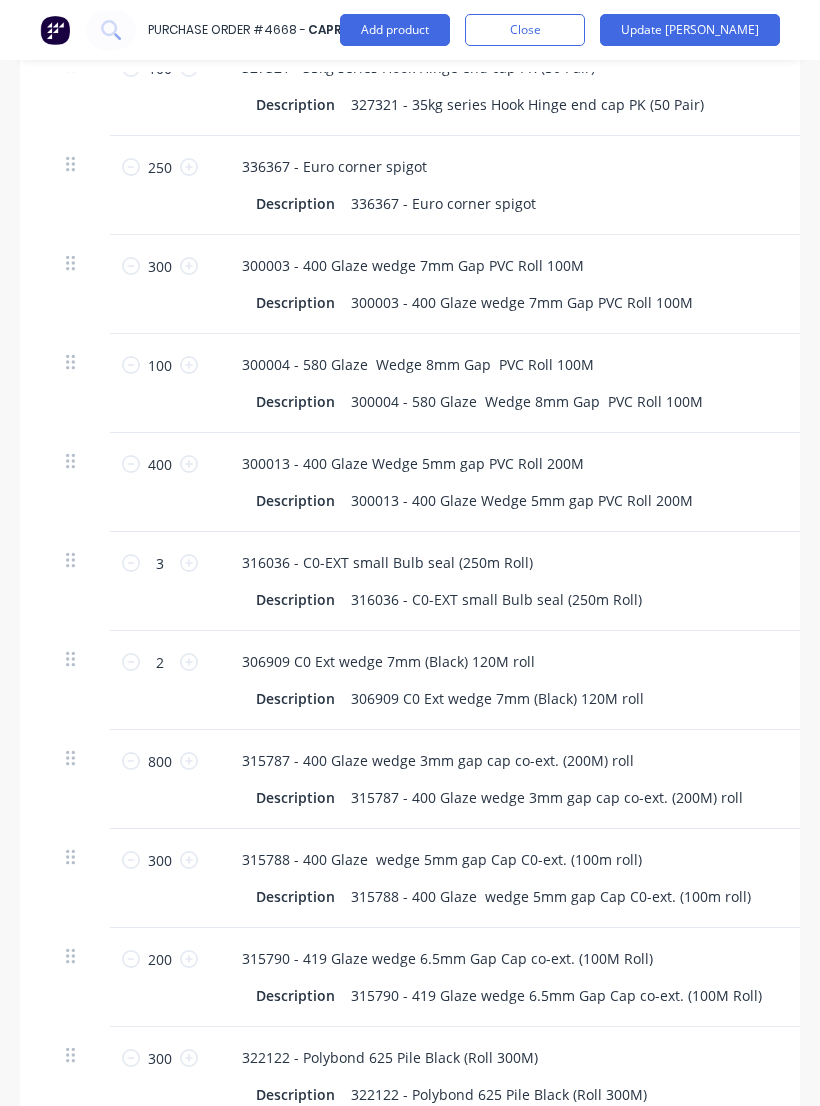 click on "306909 C0 Ext wedge 7mm (Black) 120M roll" at bounding box center [660, 661] 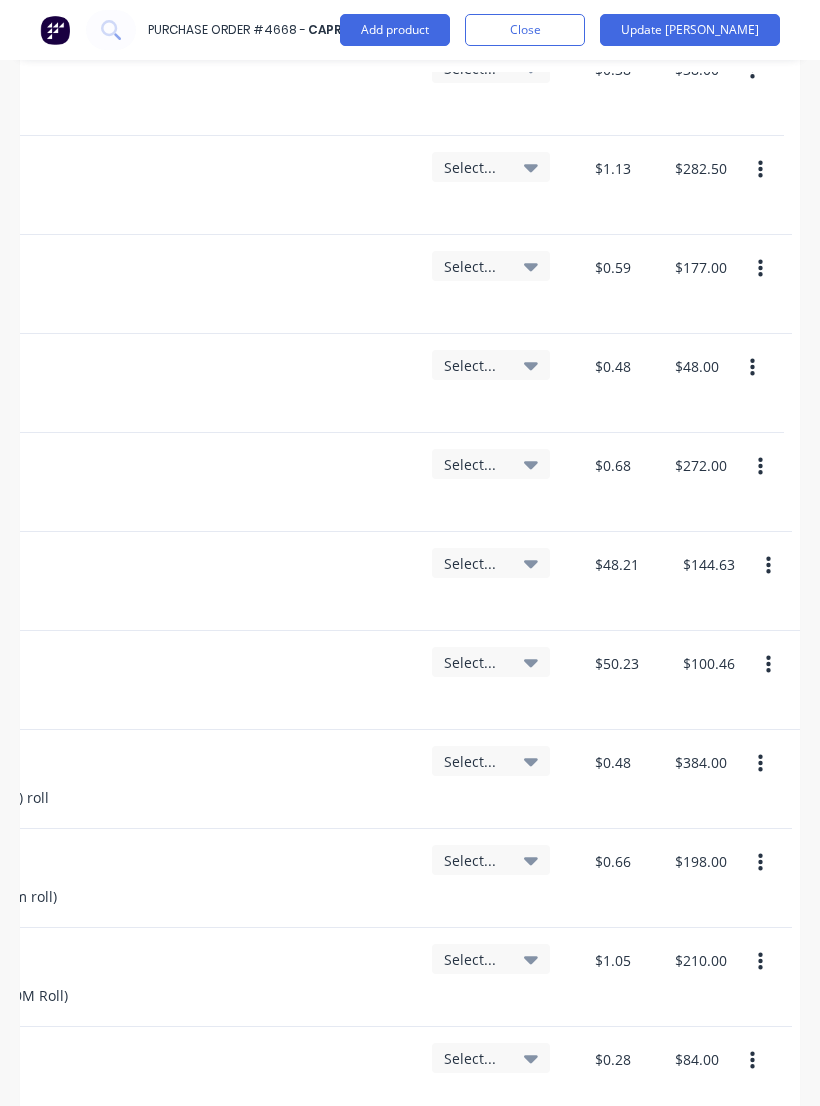 scroll, scrollTop: 0, scrollLeft: 694, axis: horizontal 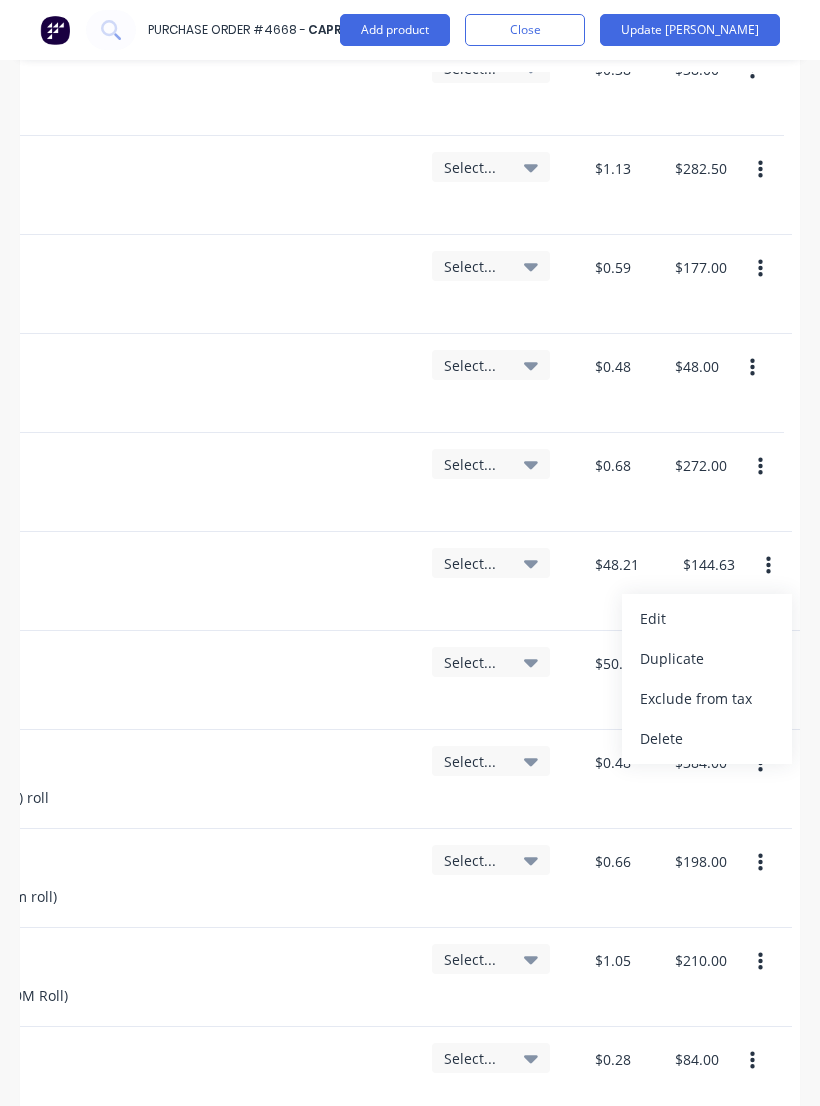 click on "Duplicate" at bounding box center [707, 659] 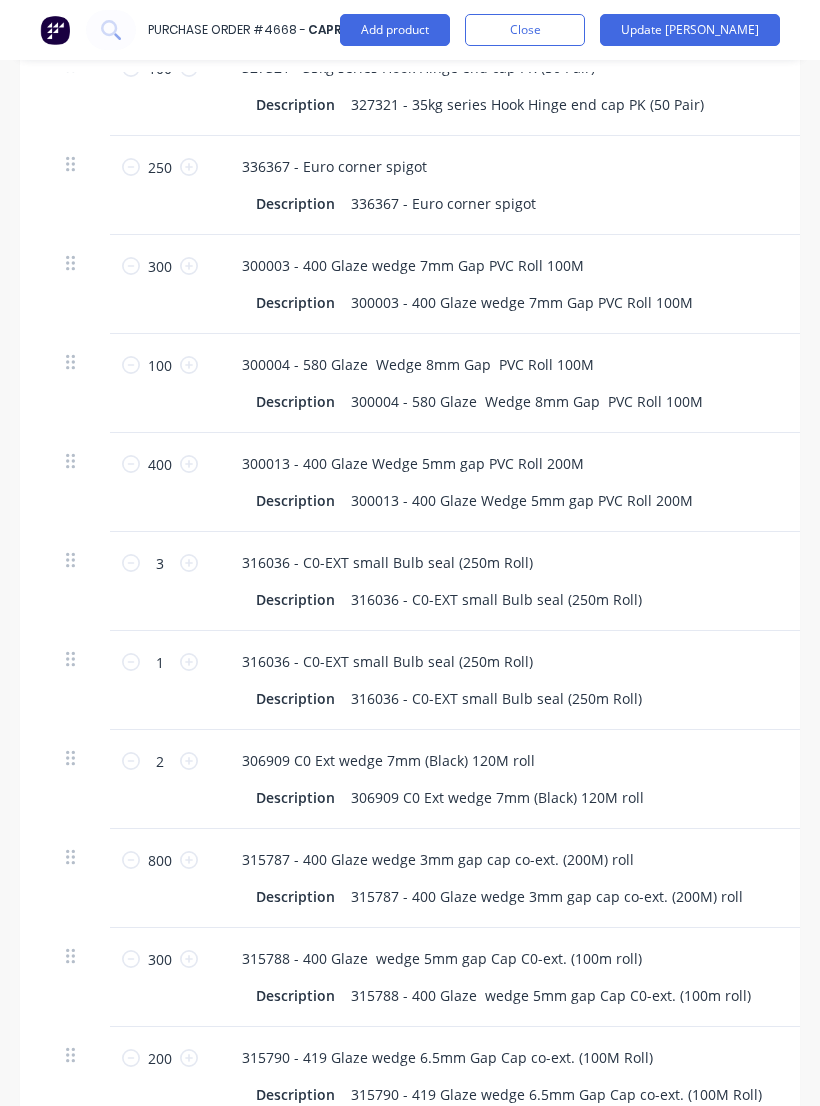 scroll, scrollTop: 0, scrollLeft: 0, axis: both 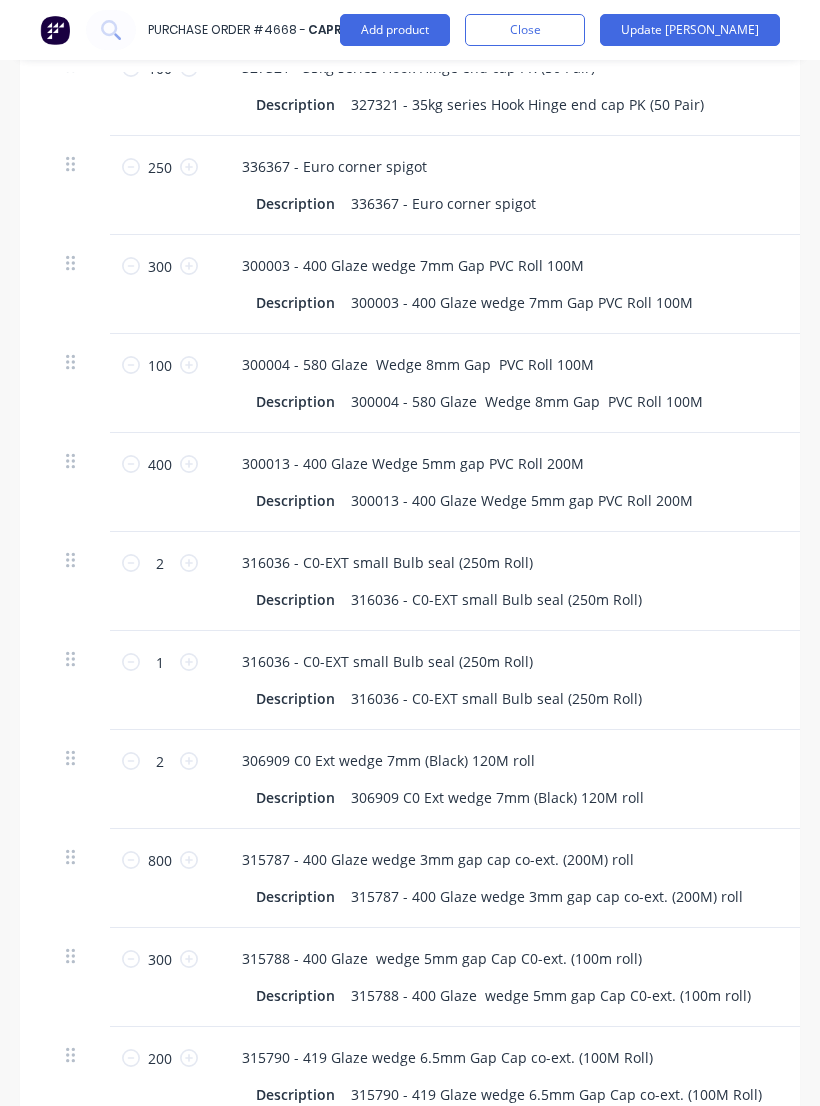 click on "Update [PERSON_NAME]" at bounding box center (690, 30) 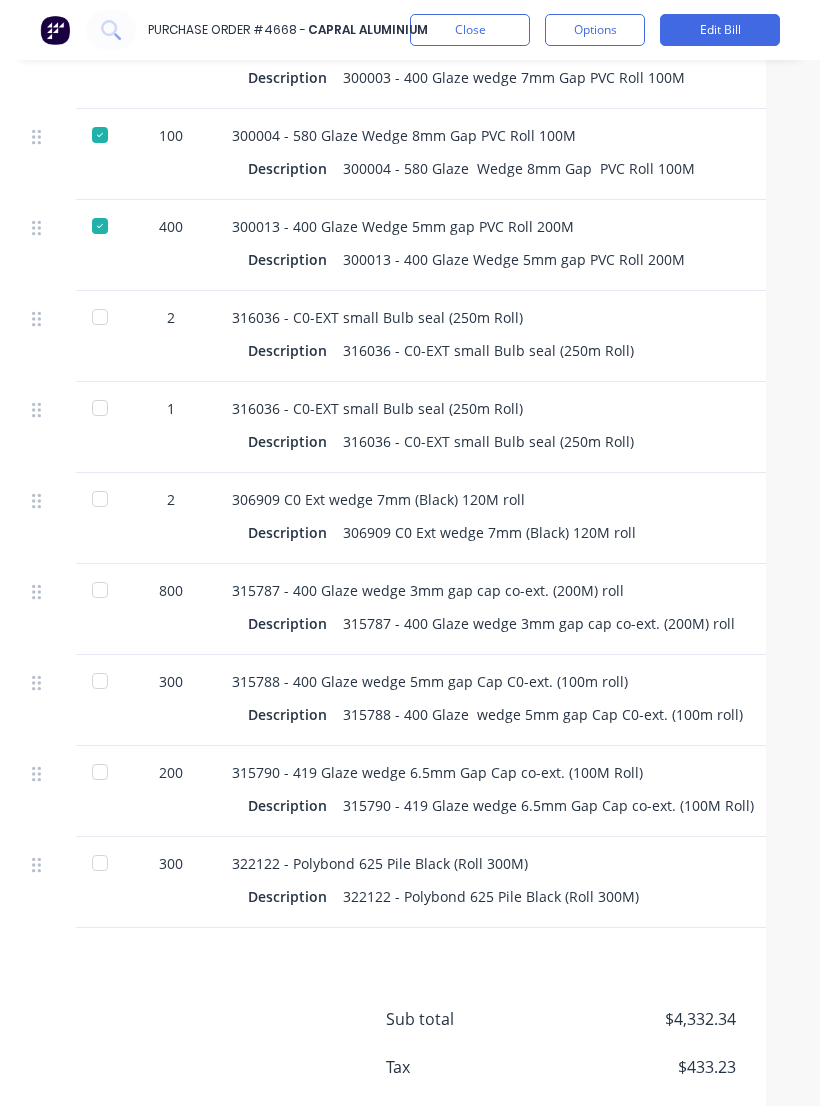 scroll, scrollTop: 2017, scrollLeft: 36, axis: both 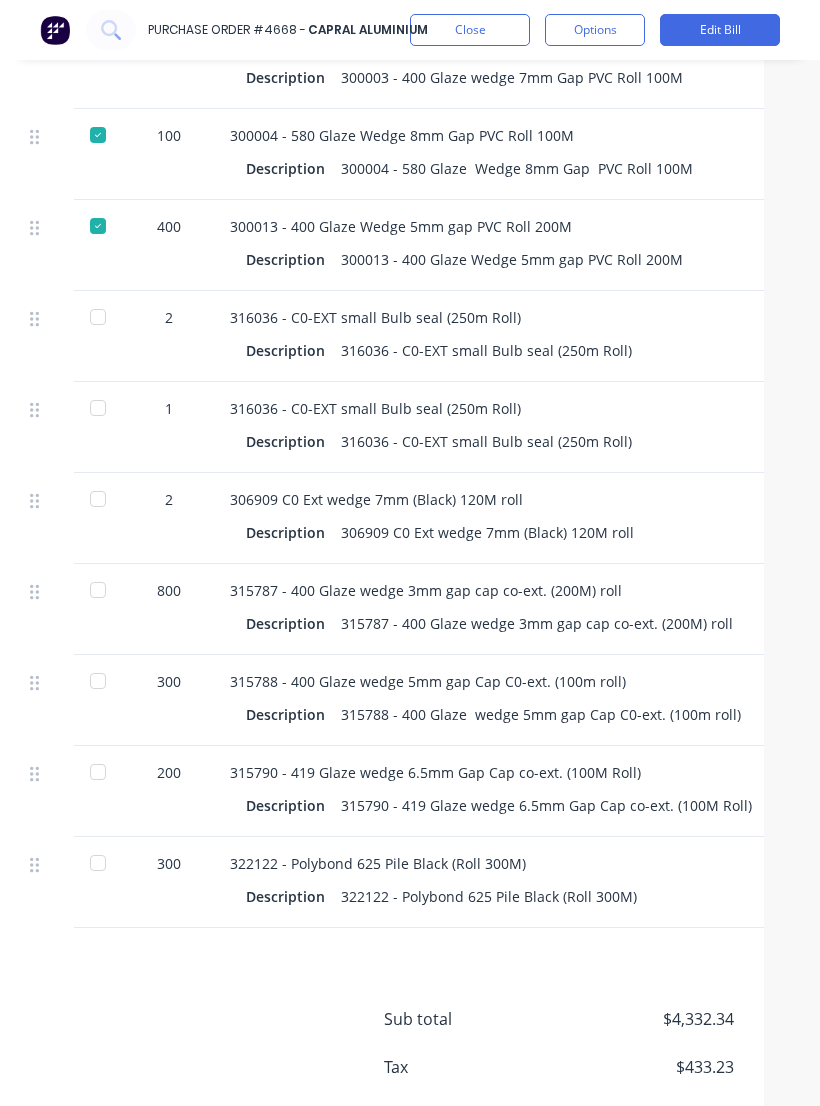 click at bounding box center (98, 317) 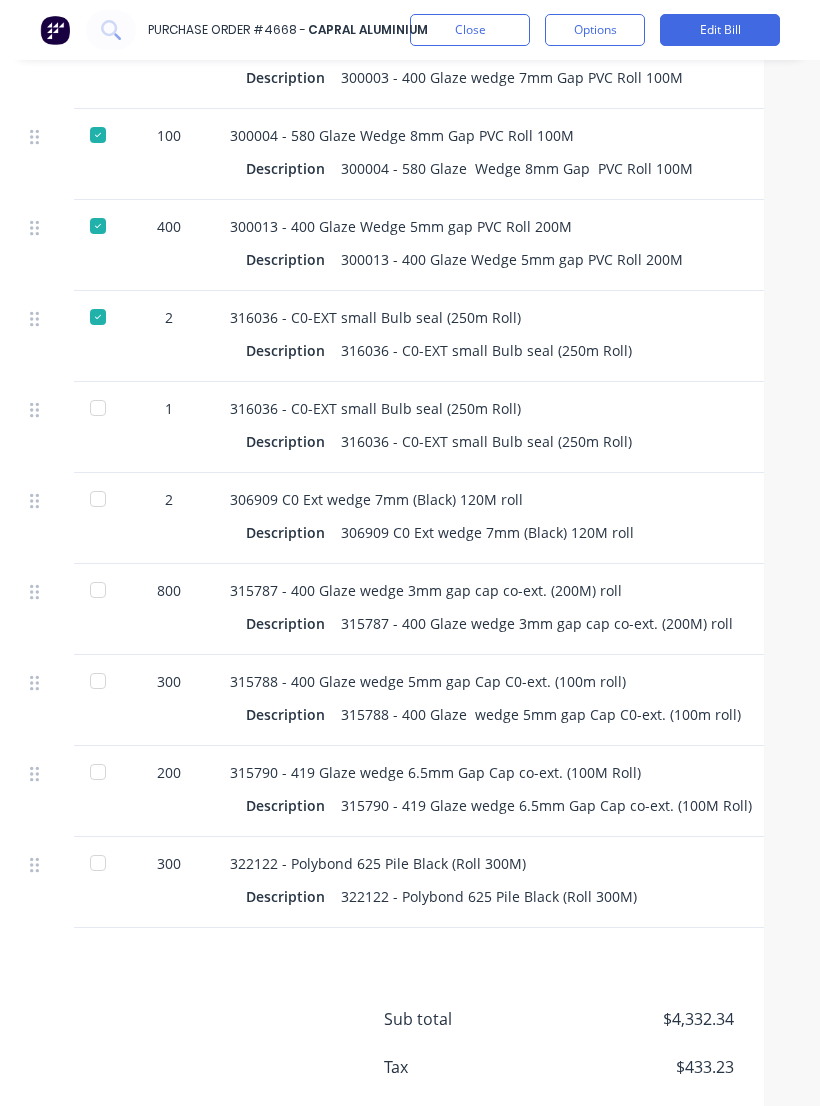 click at bounding box center [98, 499] 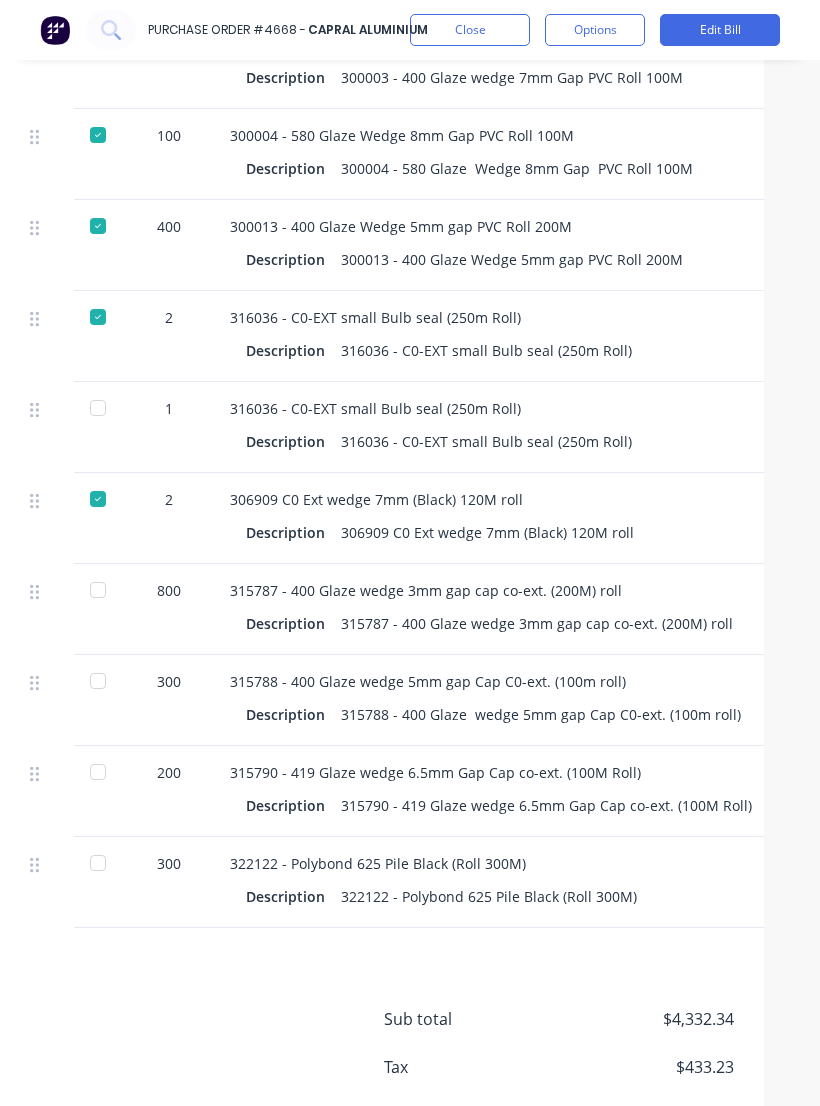 click at bounding box center (98, 590) 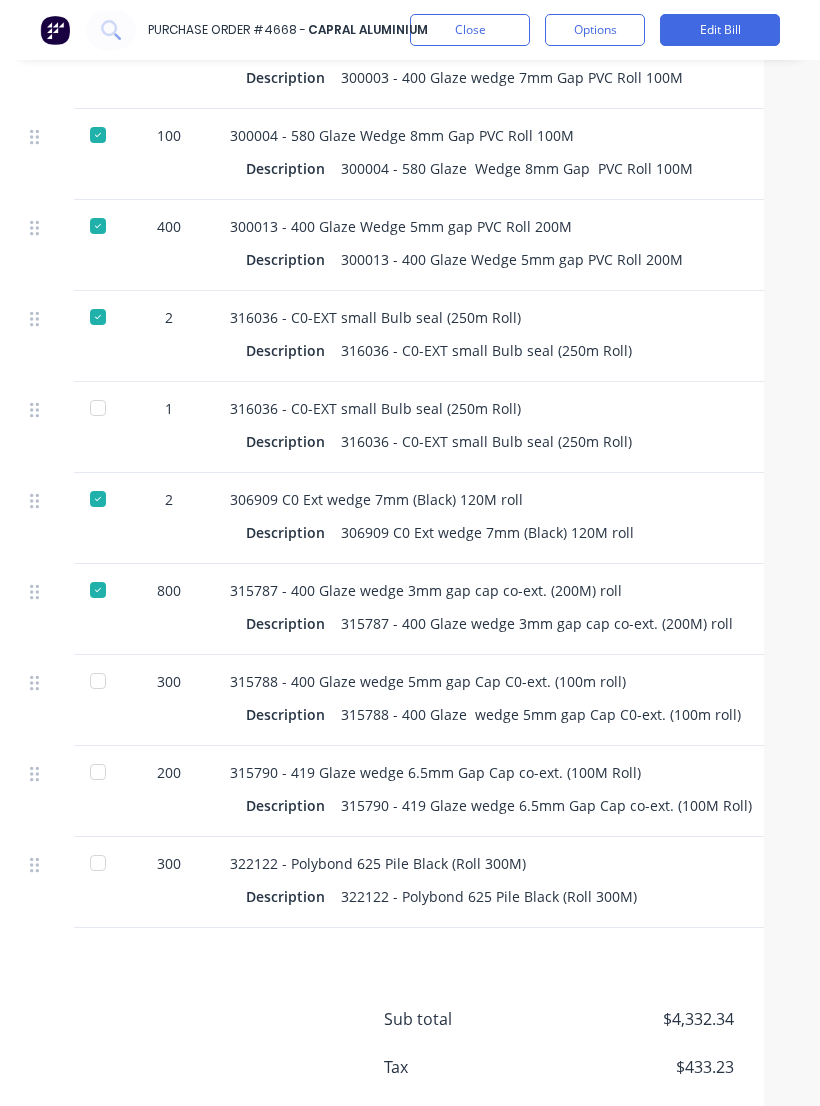 click at bounding box center [98, 772] 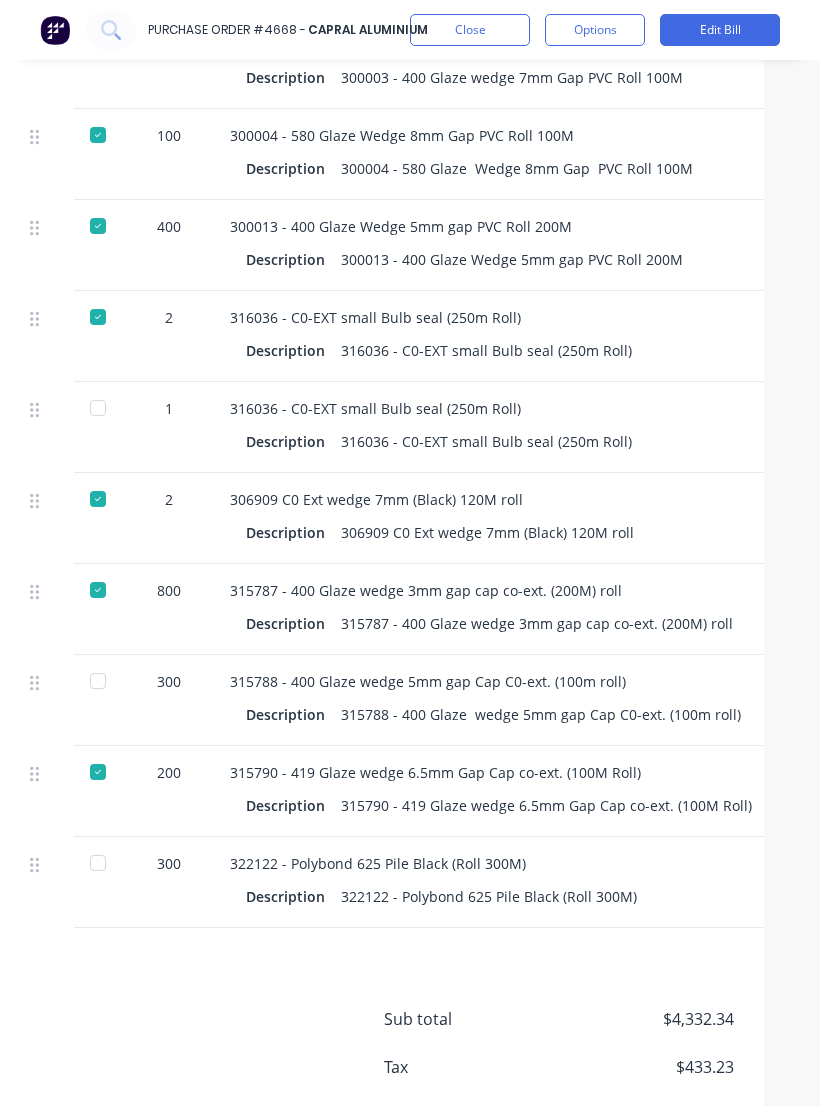 click at bounding box center [98, 863] 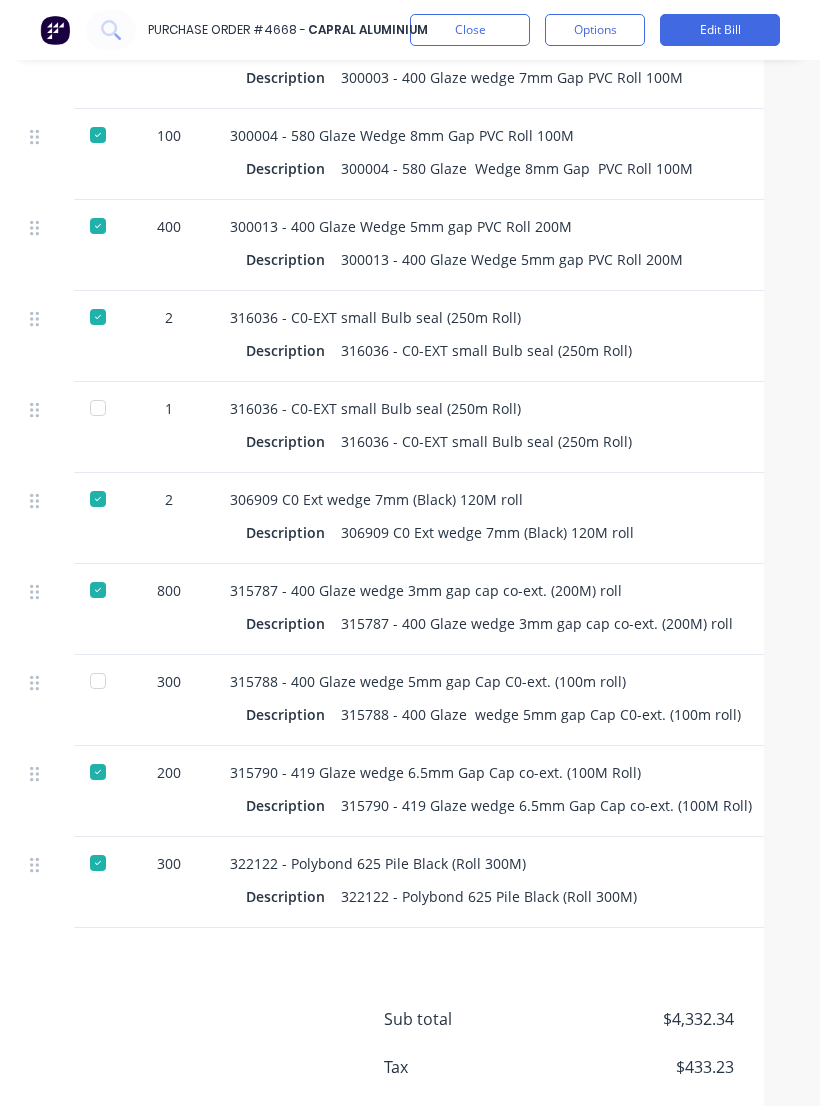type on "x" 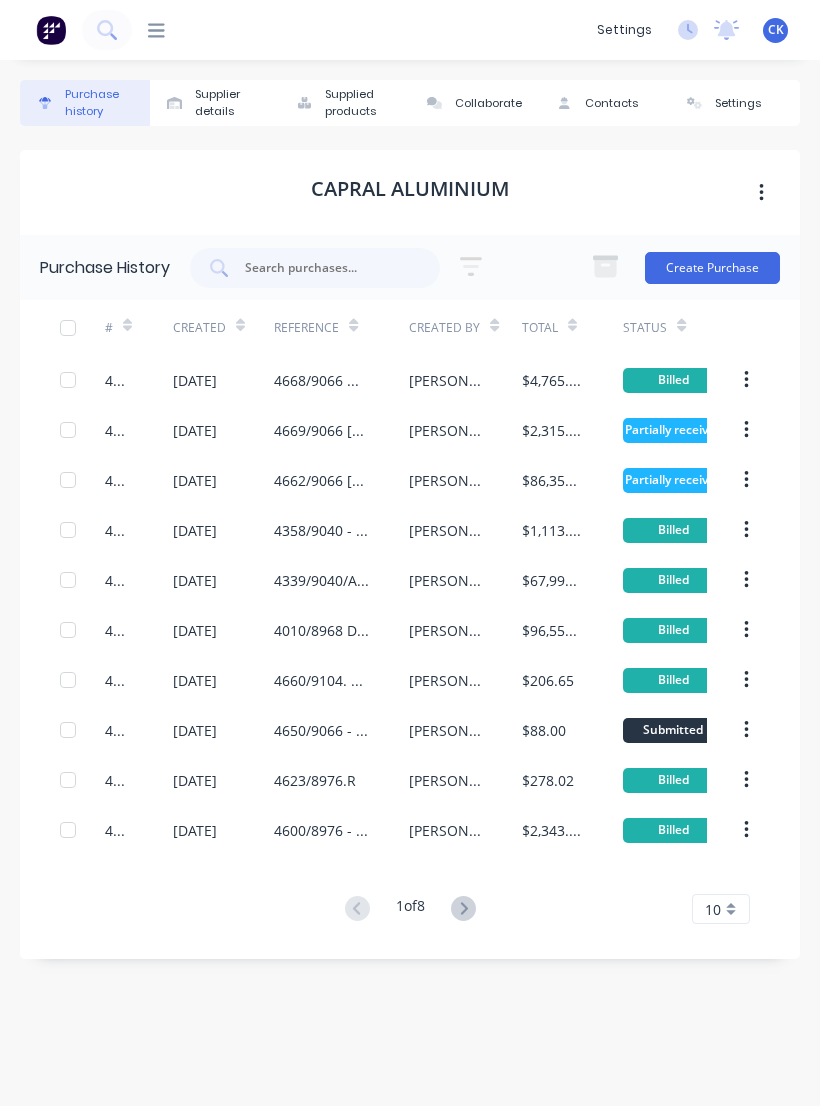 click at bounding box center [326, 268] 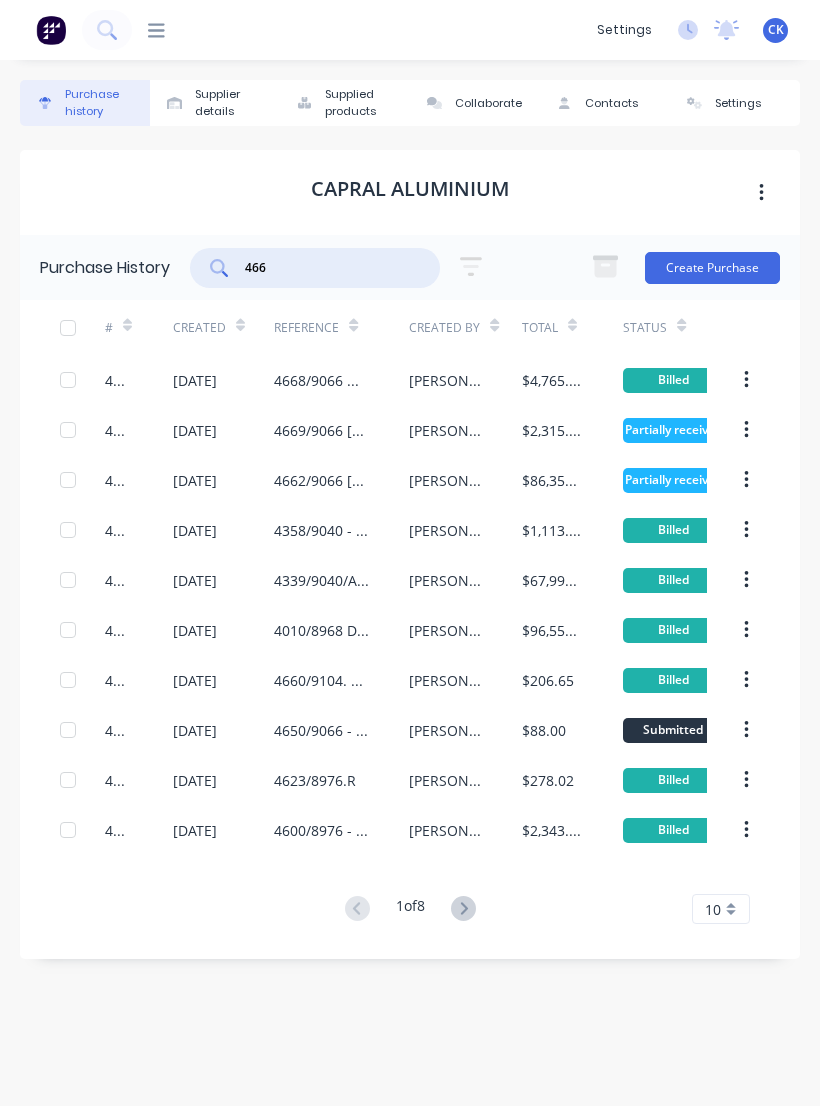 type on "4668" 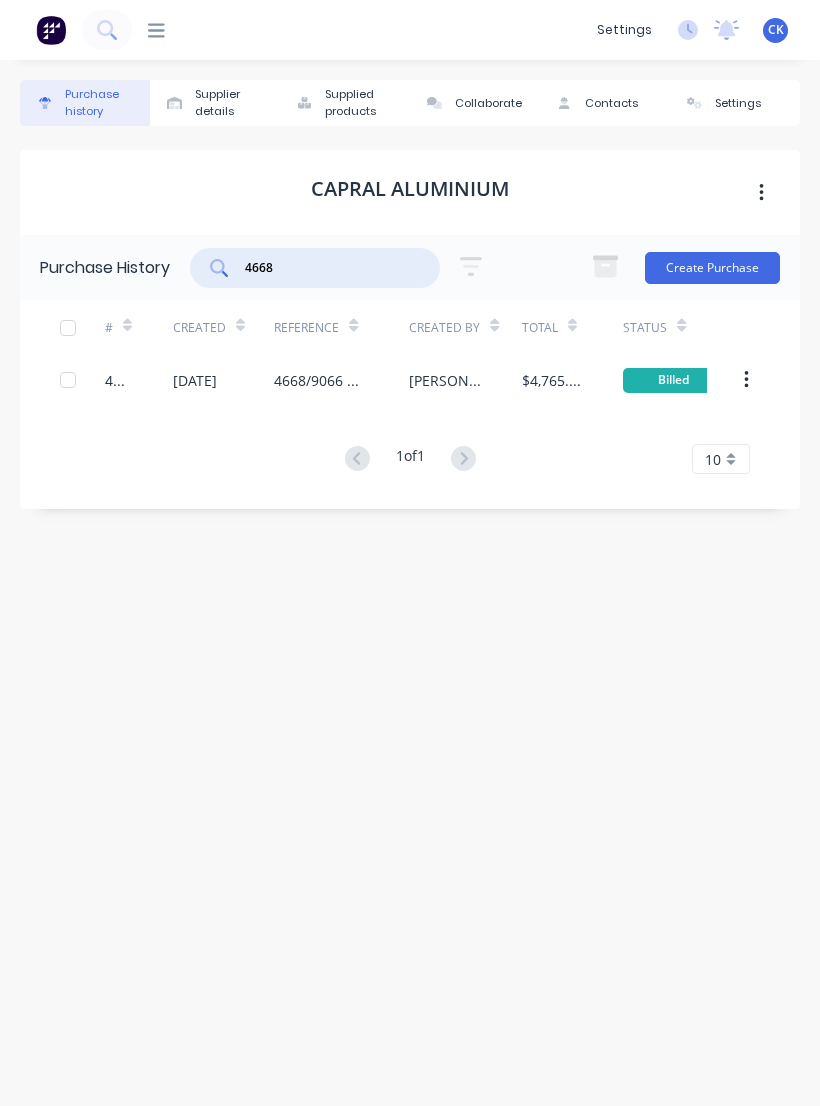 click on "4668/9066 WCC Components phase 1" at bounding box center [341, 380] 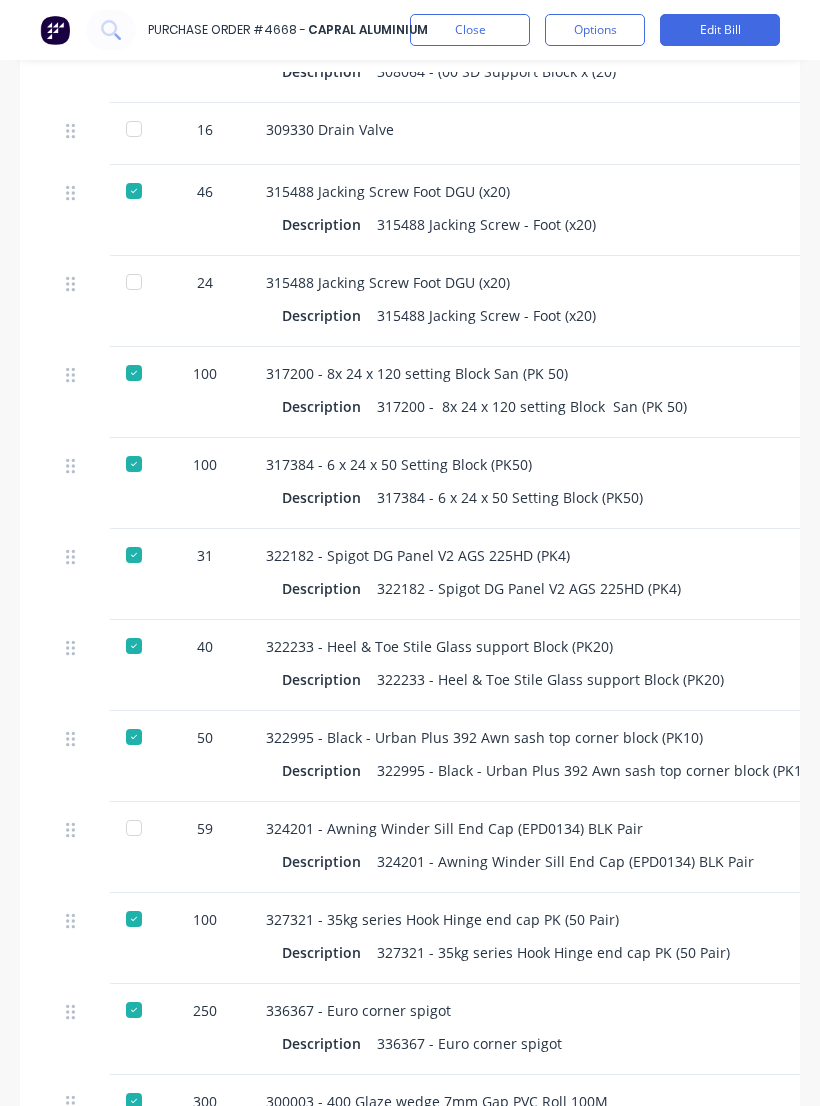 scroll, scrollTop: 961, scrollLeft: 0, axis: vertical 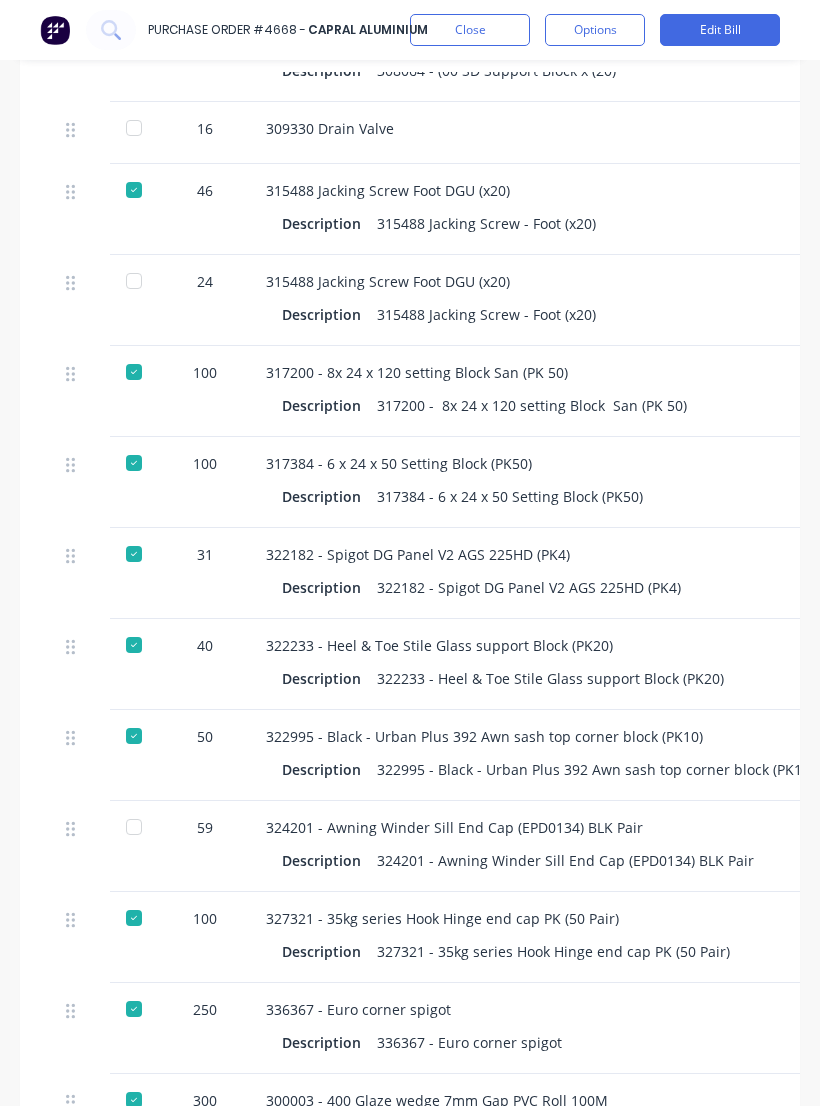 click on "Close" at bounding box center (470, 30) 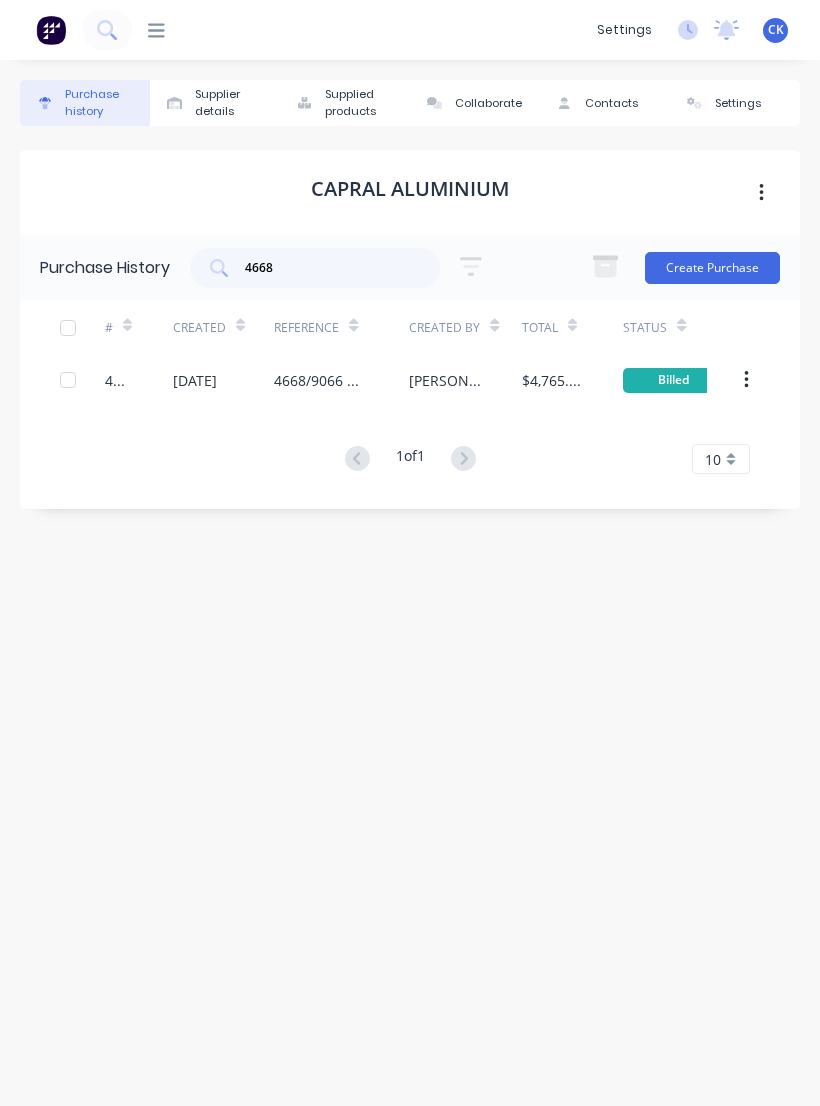click on "[PERSON_NAME]" at bounding box center [465, 380] 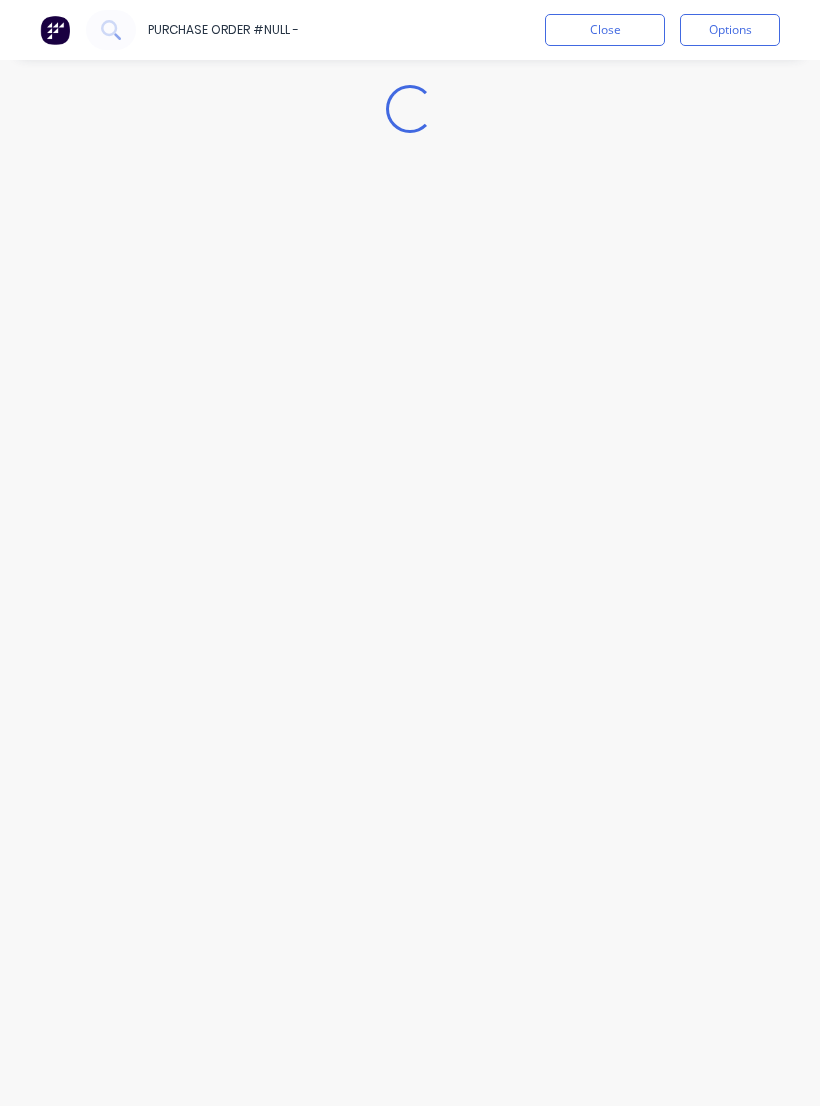 type on "x" 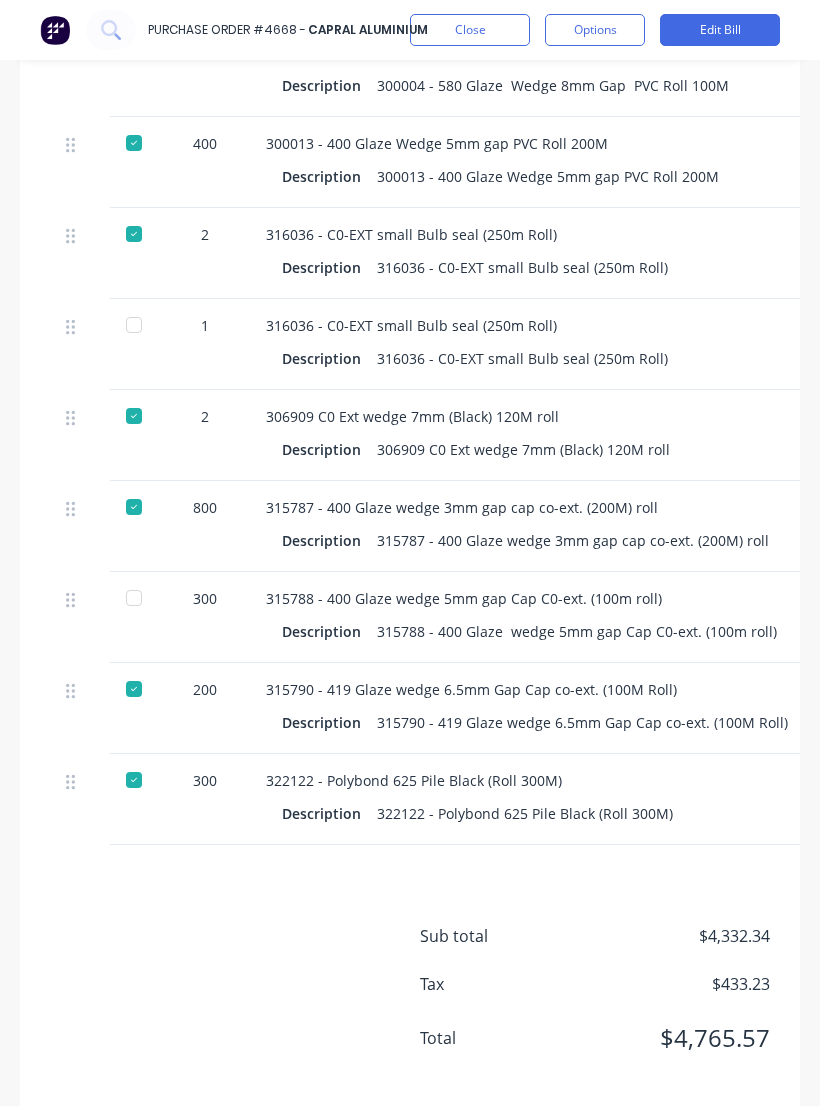scroll, scrollTop: 2093, scrollLeft: 0, axis: vertical 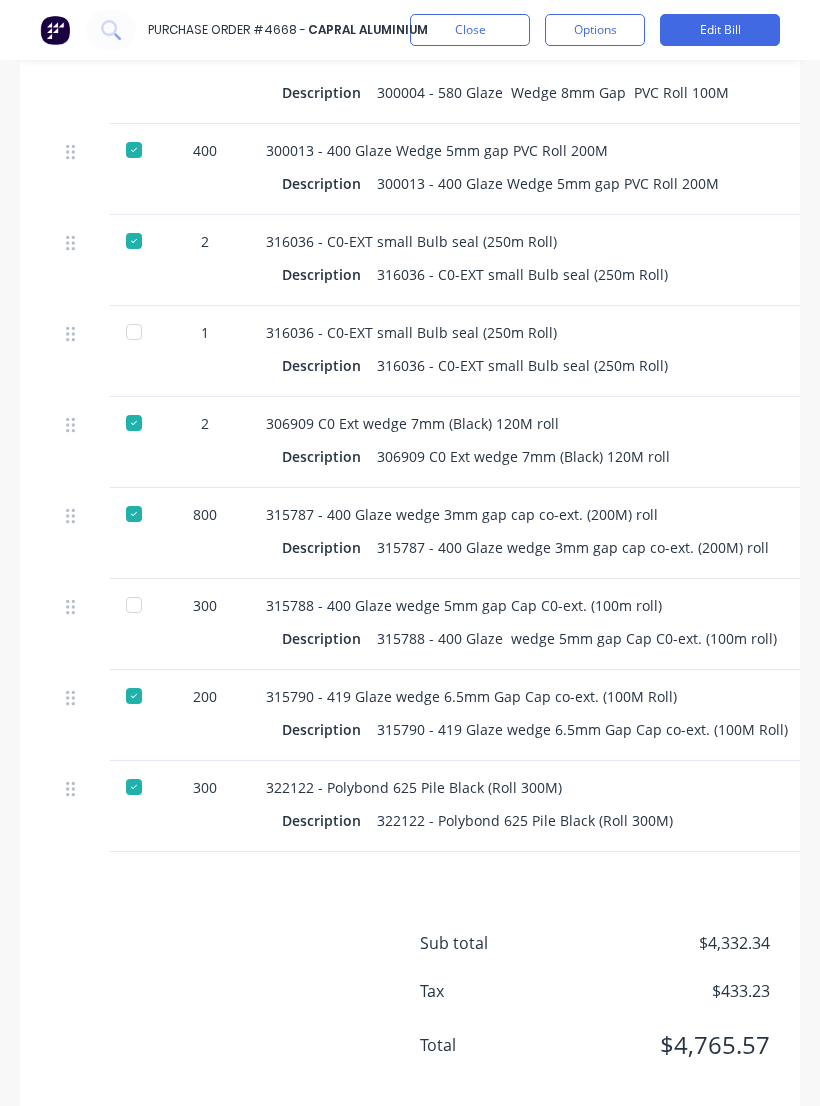 click on "Close" at bounding box center (470, 30) 